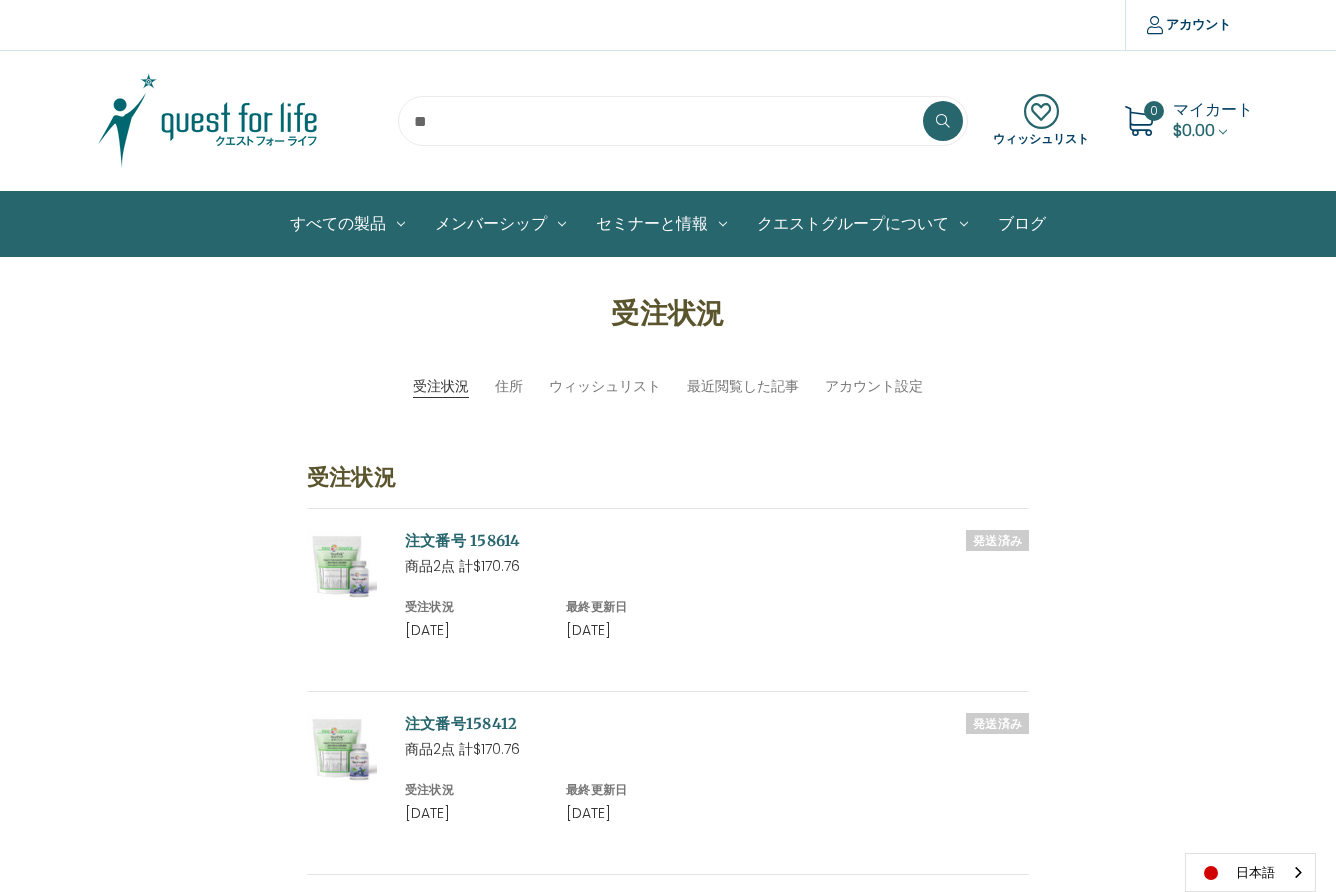 scroll, scrollTop: 0, scrollLeft: 0, axis: both 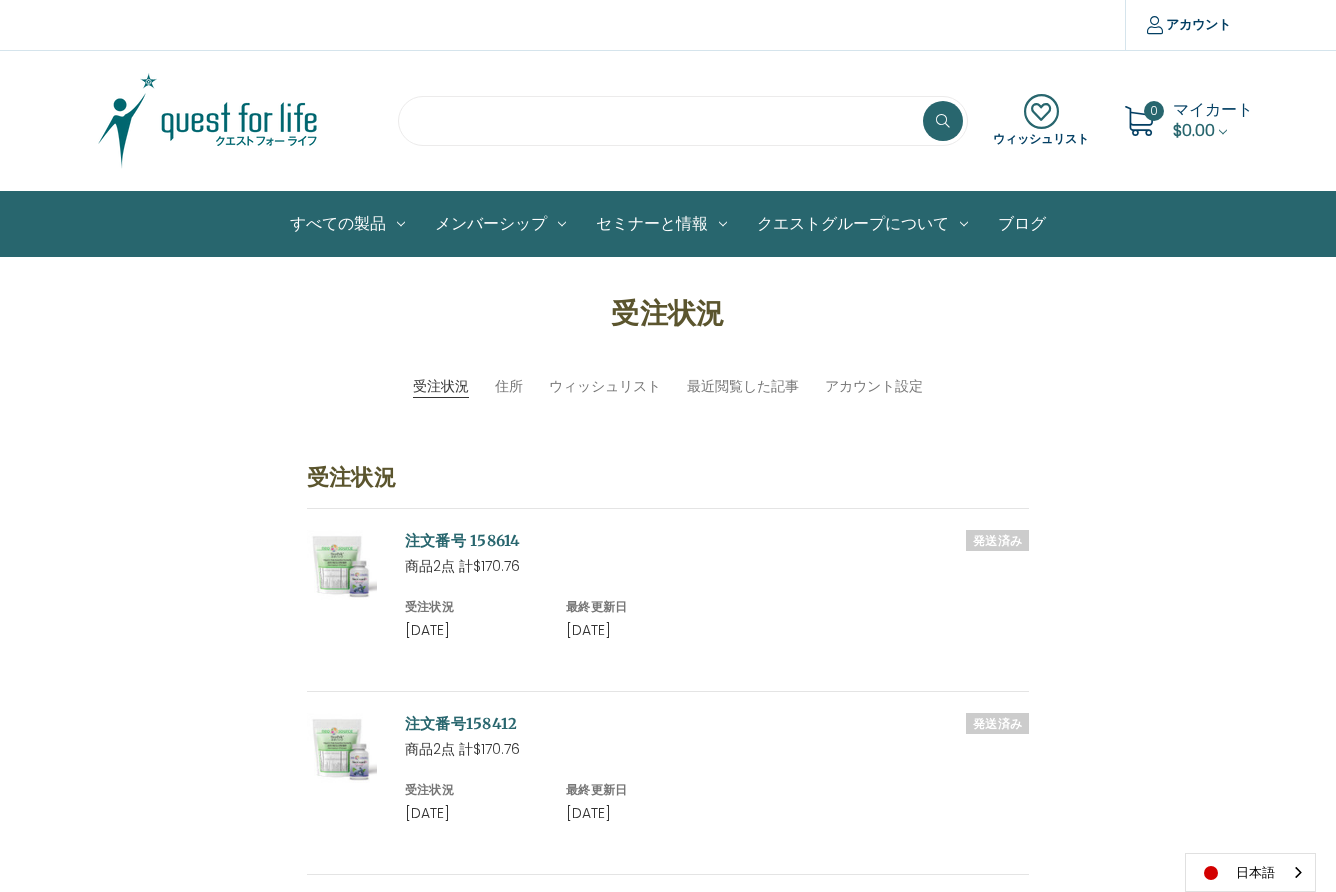 drag, startPoint x: 0, startPoint y: 0, endPoint x: 504, endPoint y: 118, distance: 517.6292 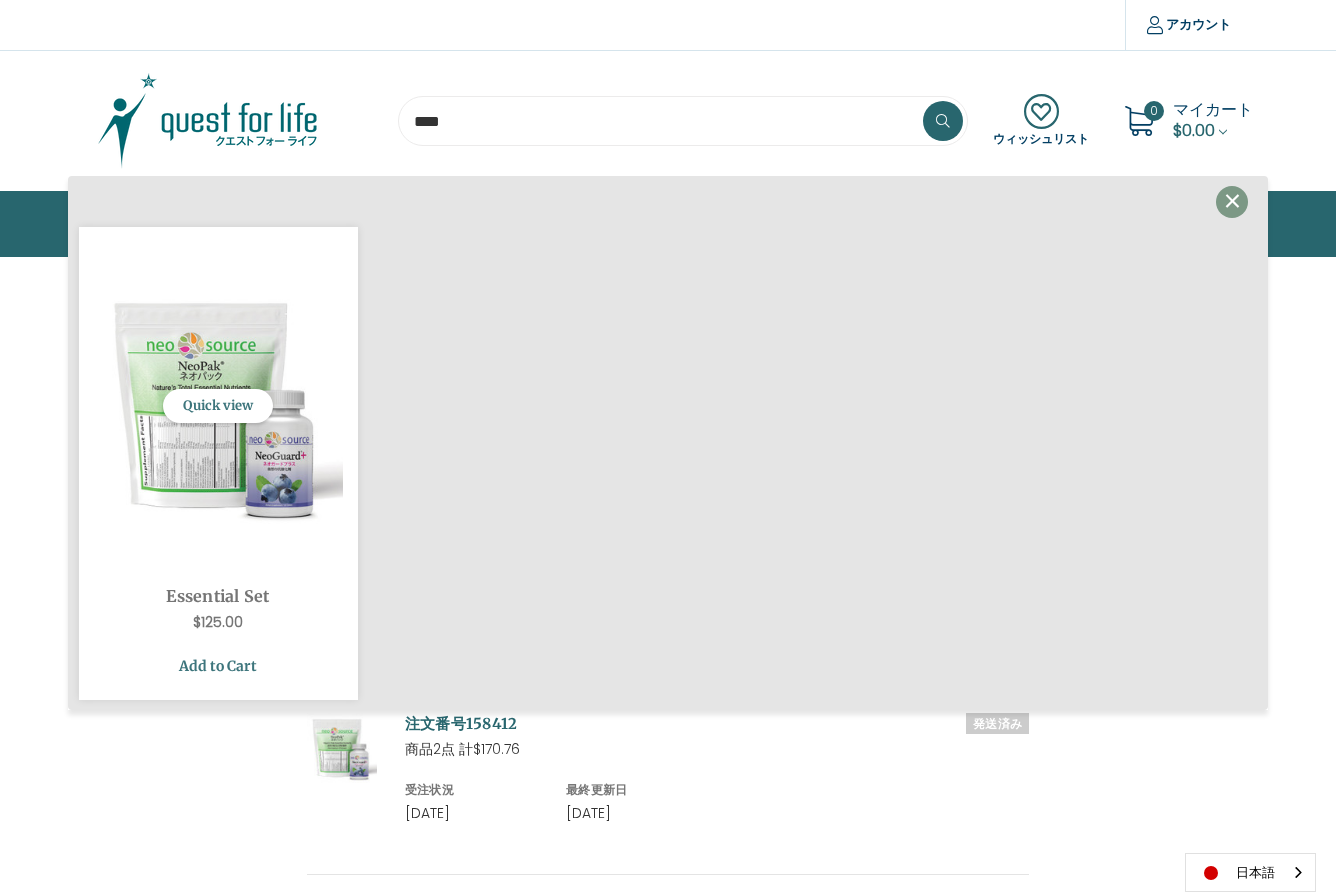 type on "****" 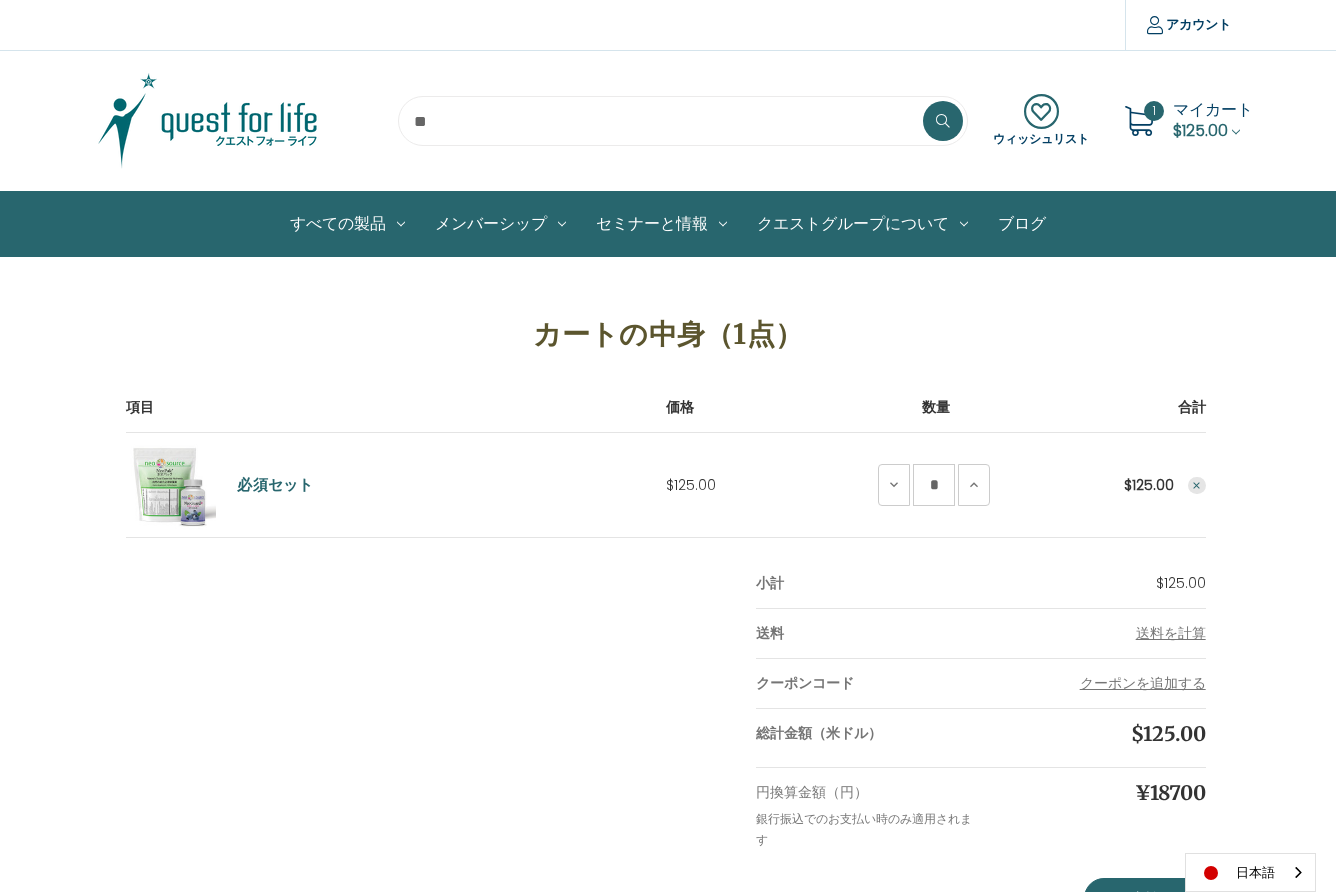 scroll, scrollTop: 0, scrollLeft: 0, axis: both 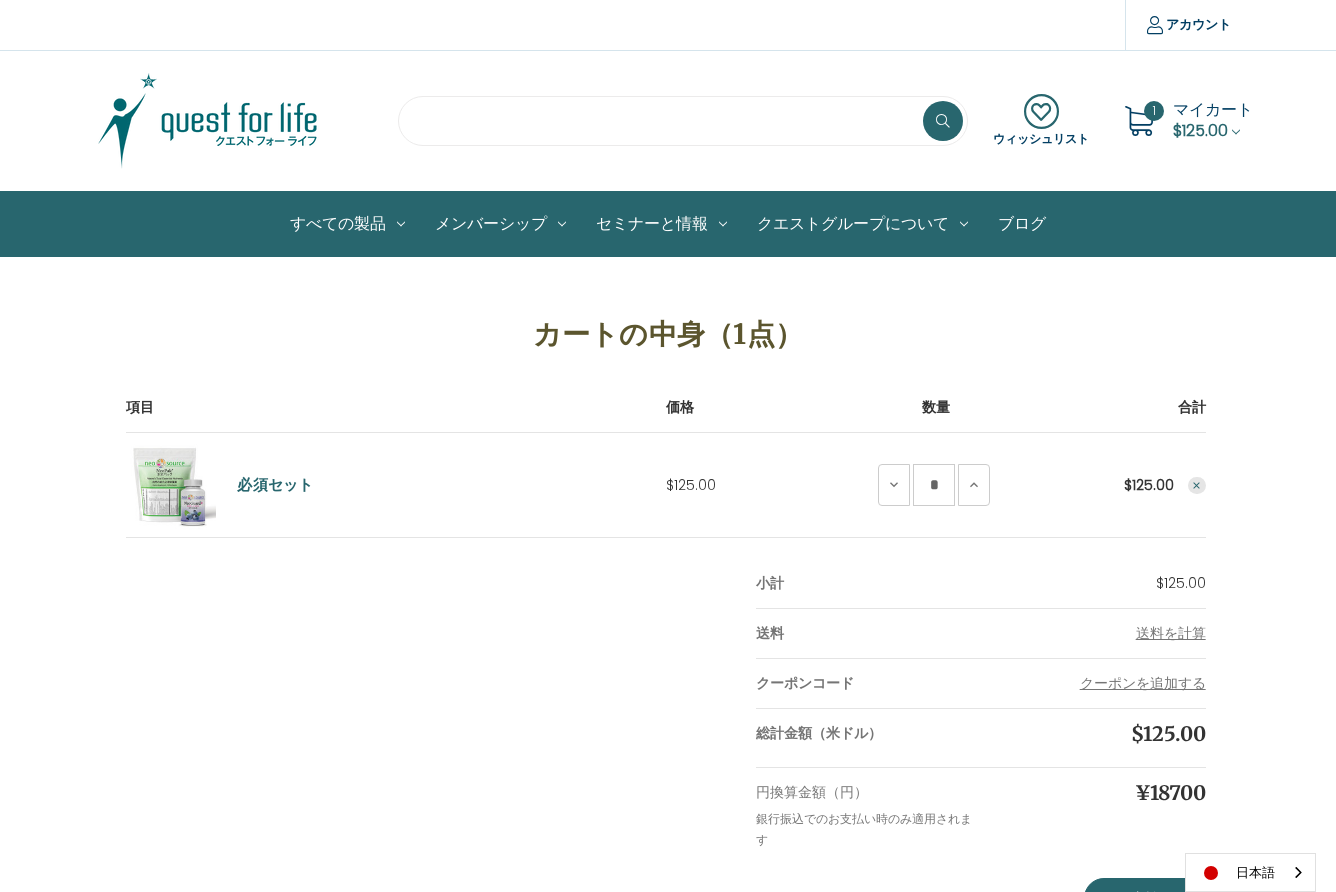 click at bounding box center (683, 121) 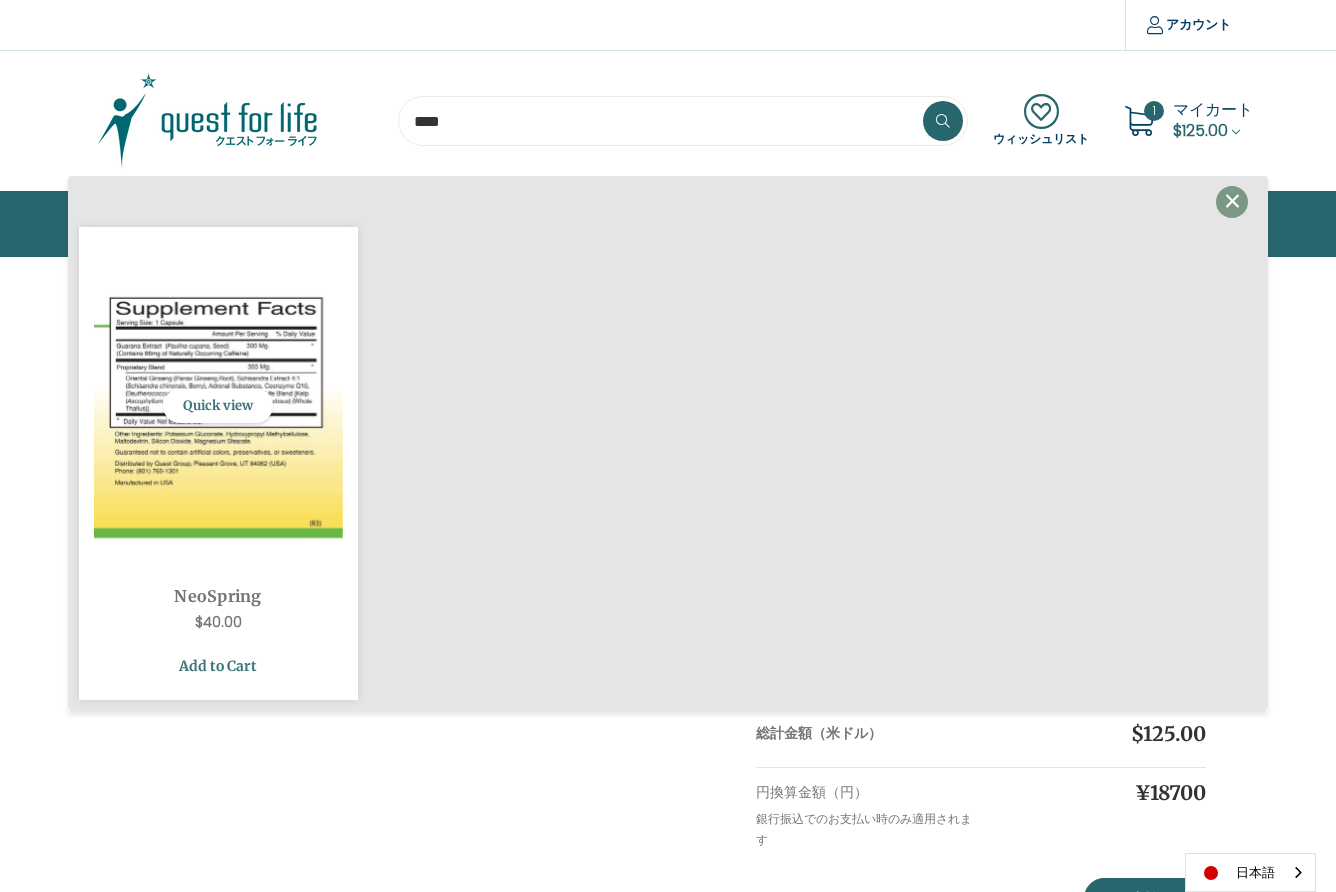type on "****" 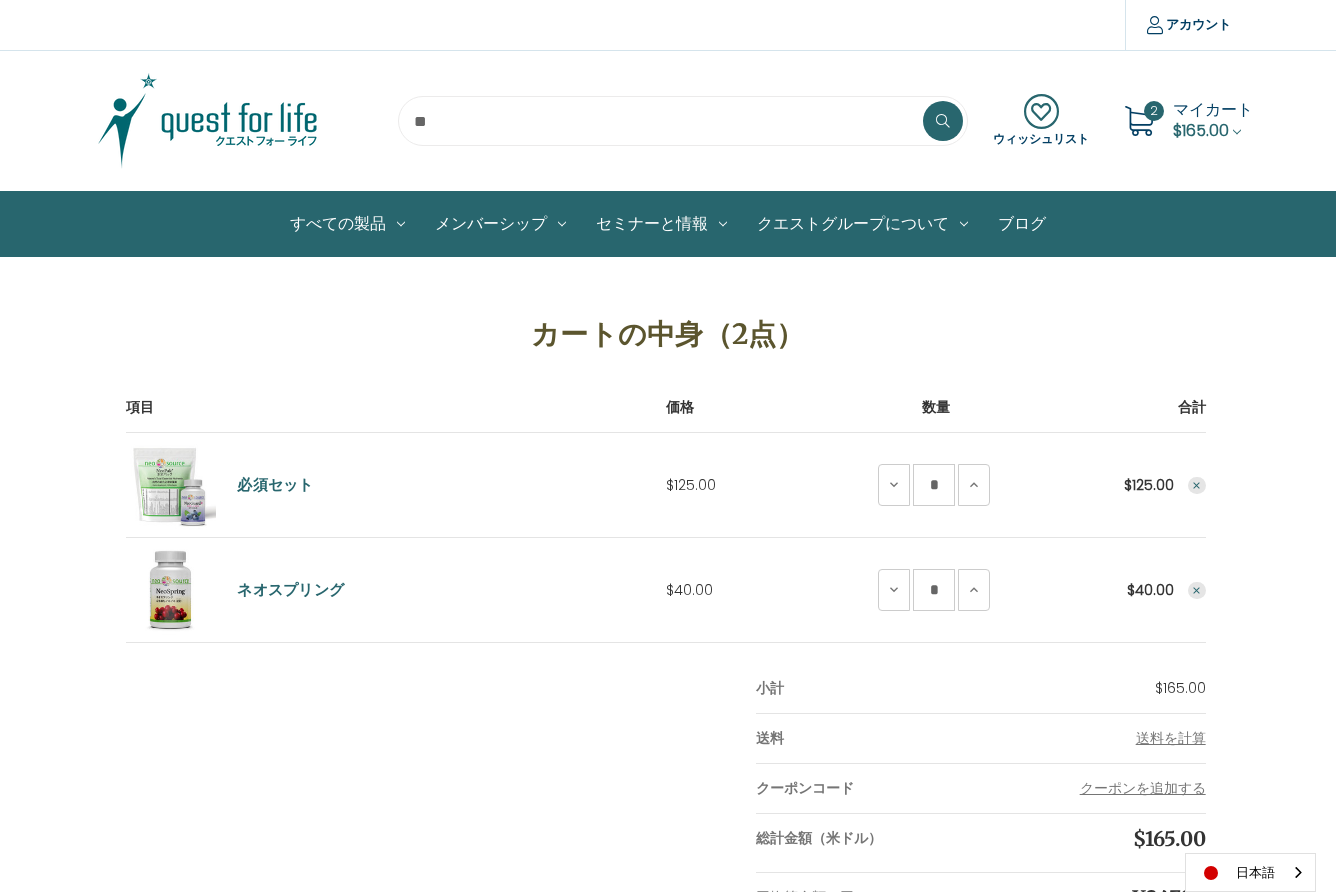 scroll, scrollTop: 0, scrollLeft: 0, axis: both 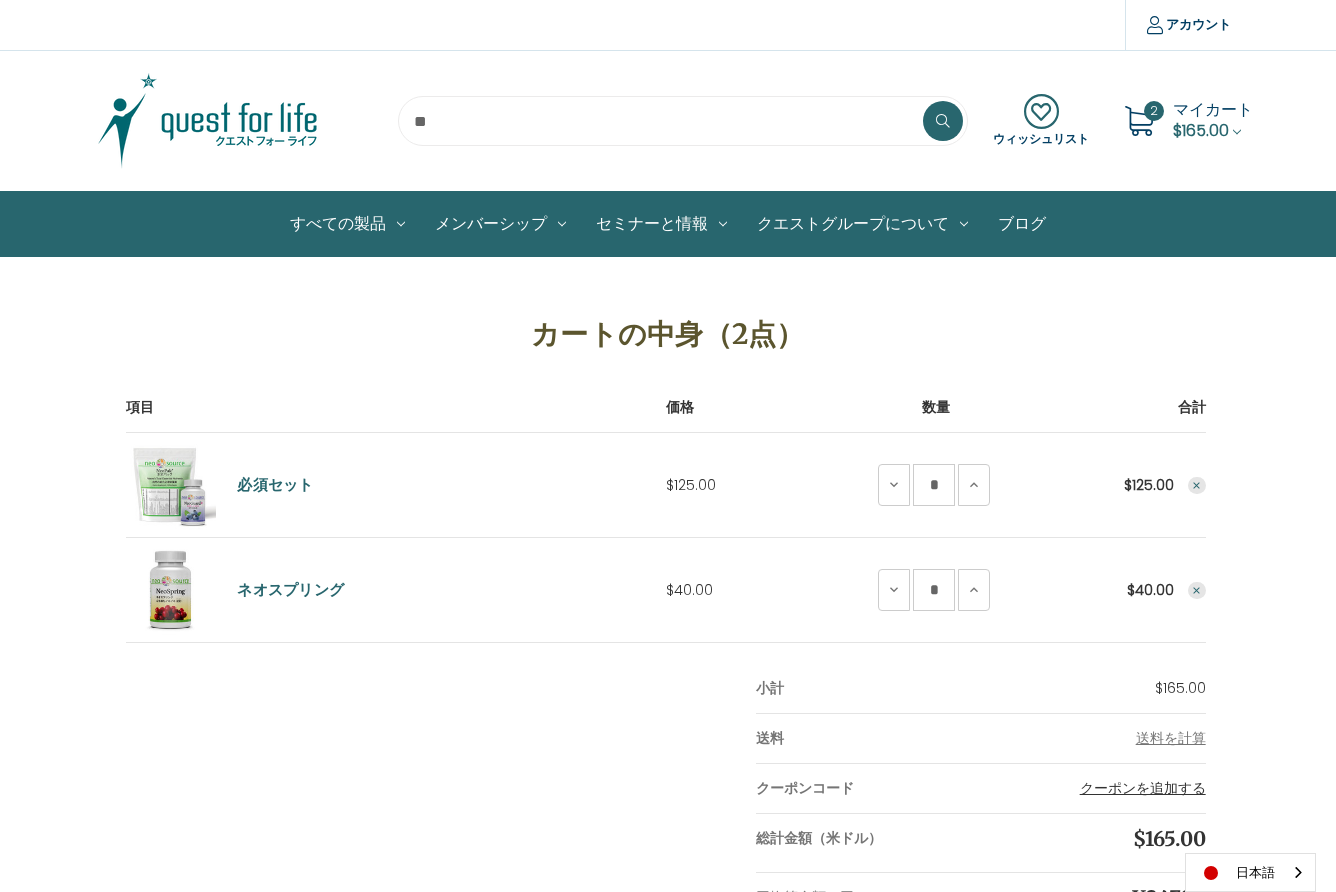 click on "クーポンを追加する" at bounding box center [1143, 788] 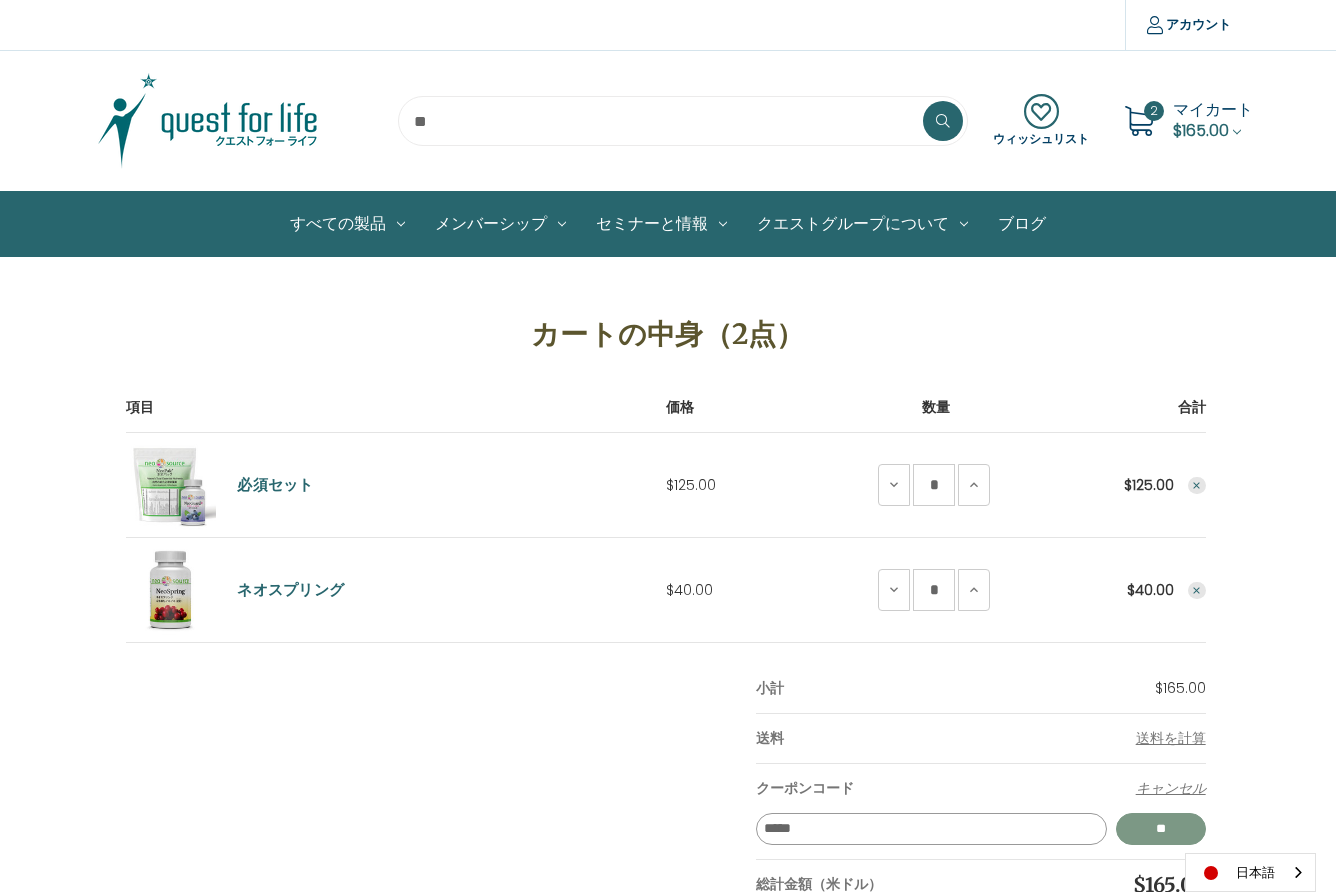 type on "*****" 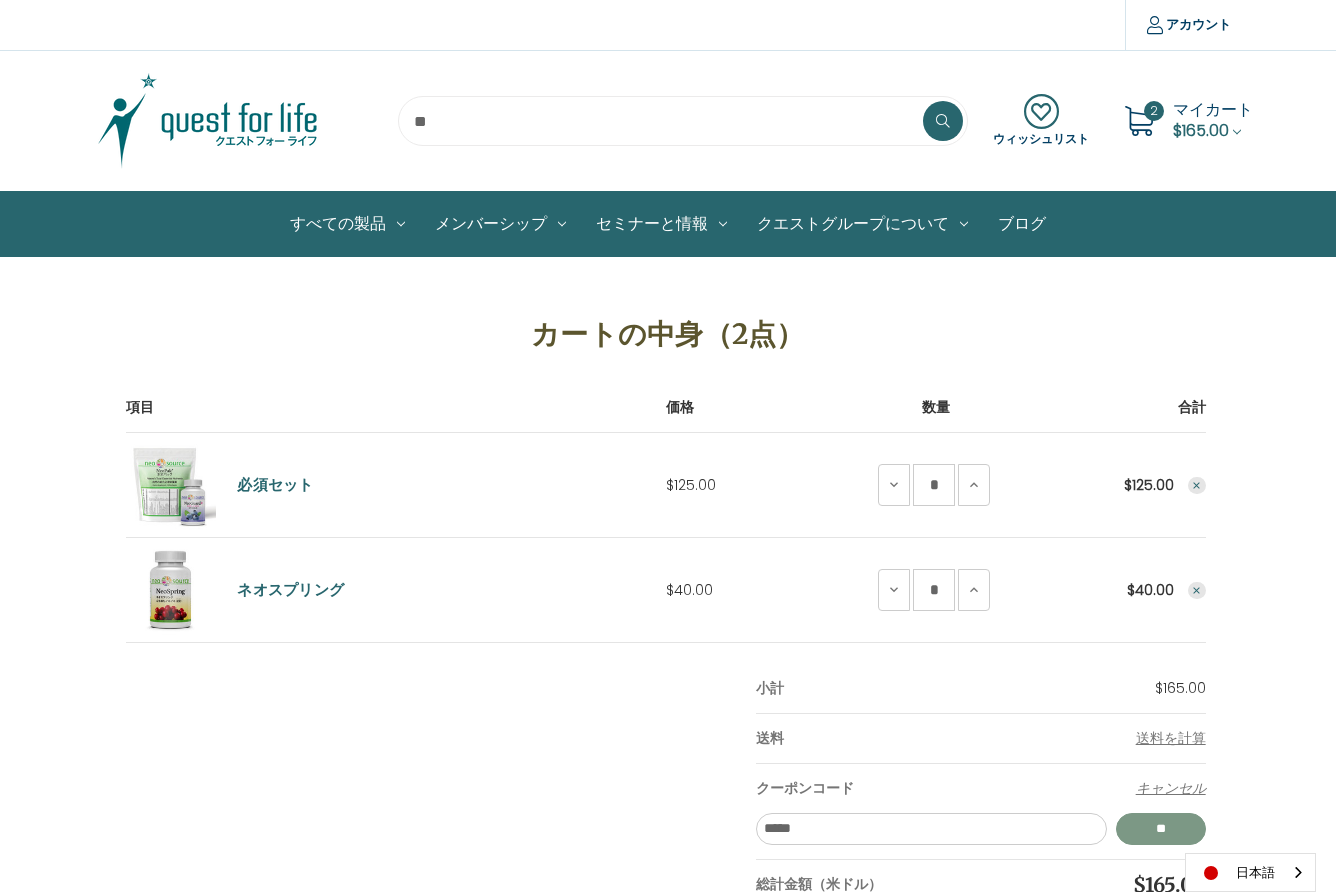 click on "**" at bounding box center (1161, 829) 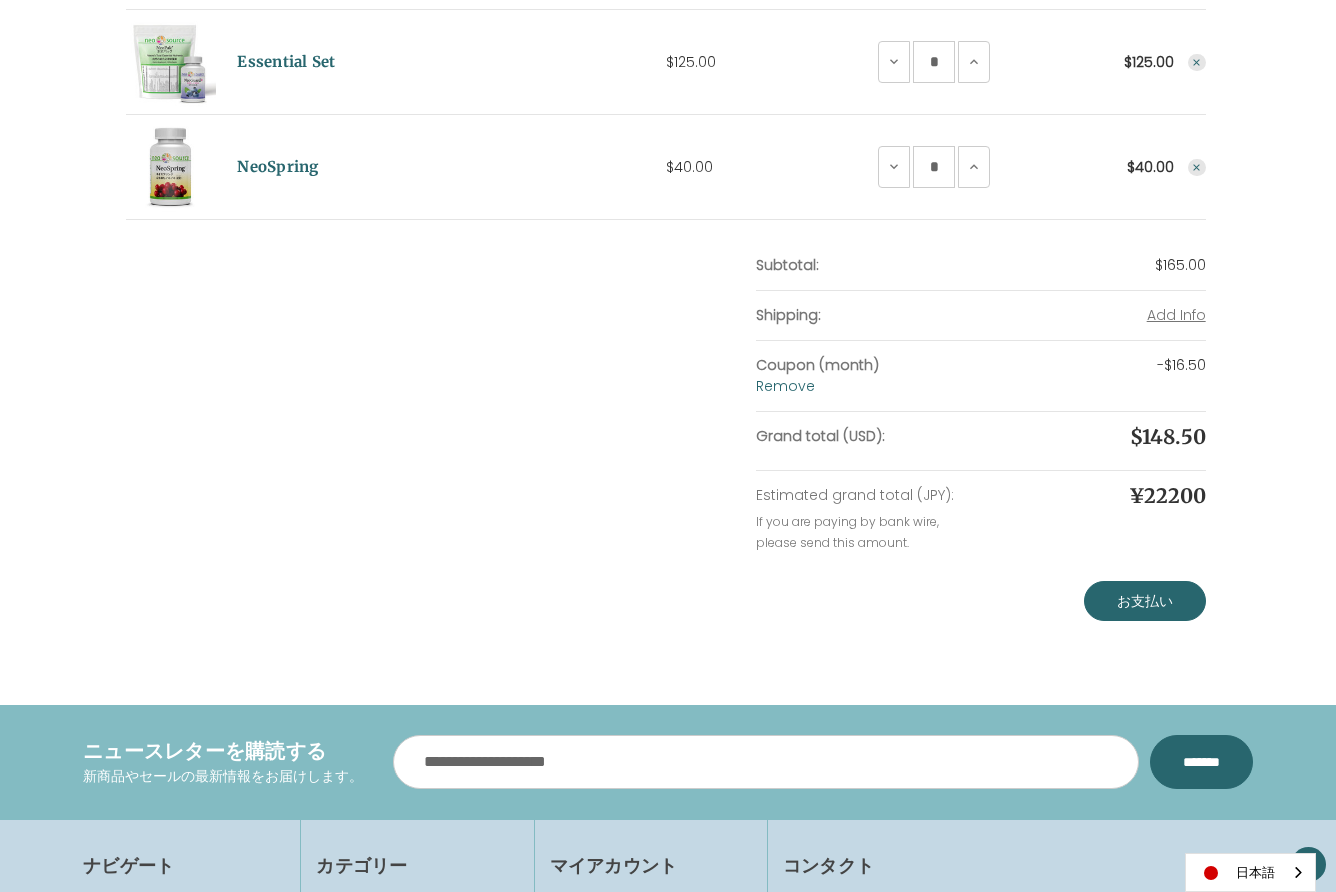 scroll, scrollTop: 453, scrollLeft: 0, axis: vertical 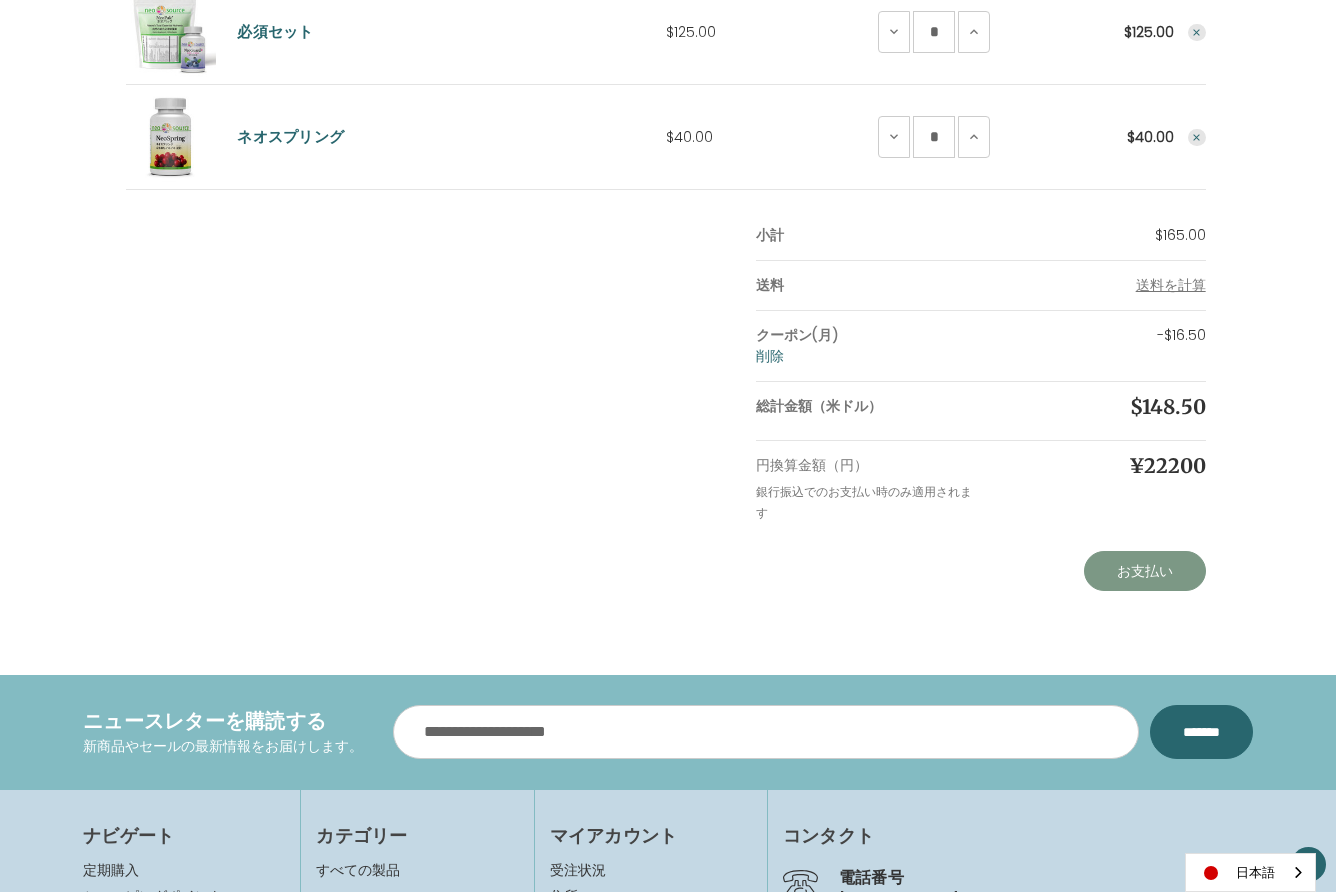 click on "お支払い" at bounding box center [1145, 571] 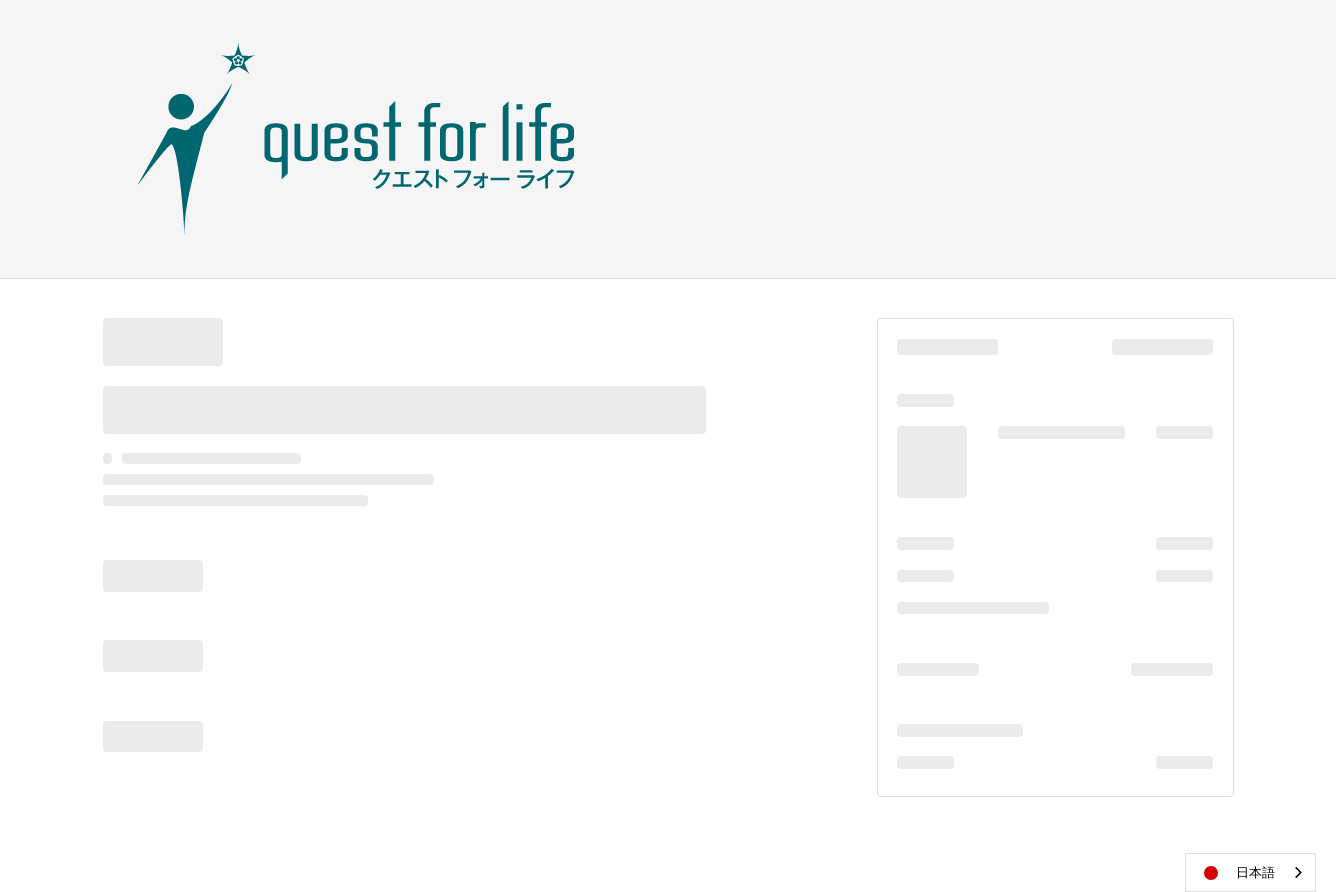 scroll, scrollTop: 0, scrollLeft: 0, axis: both 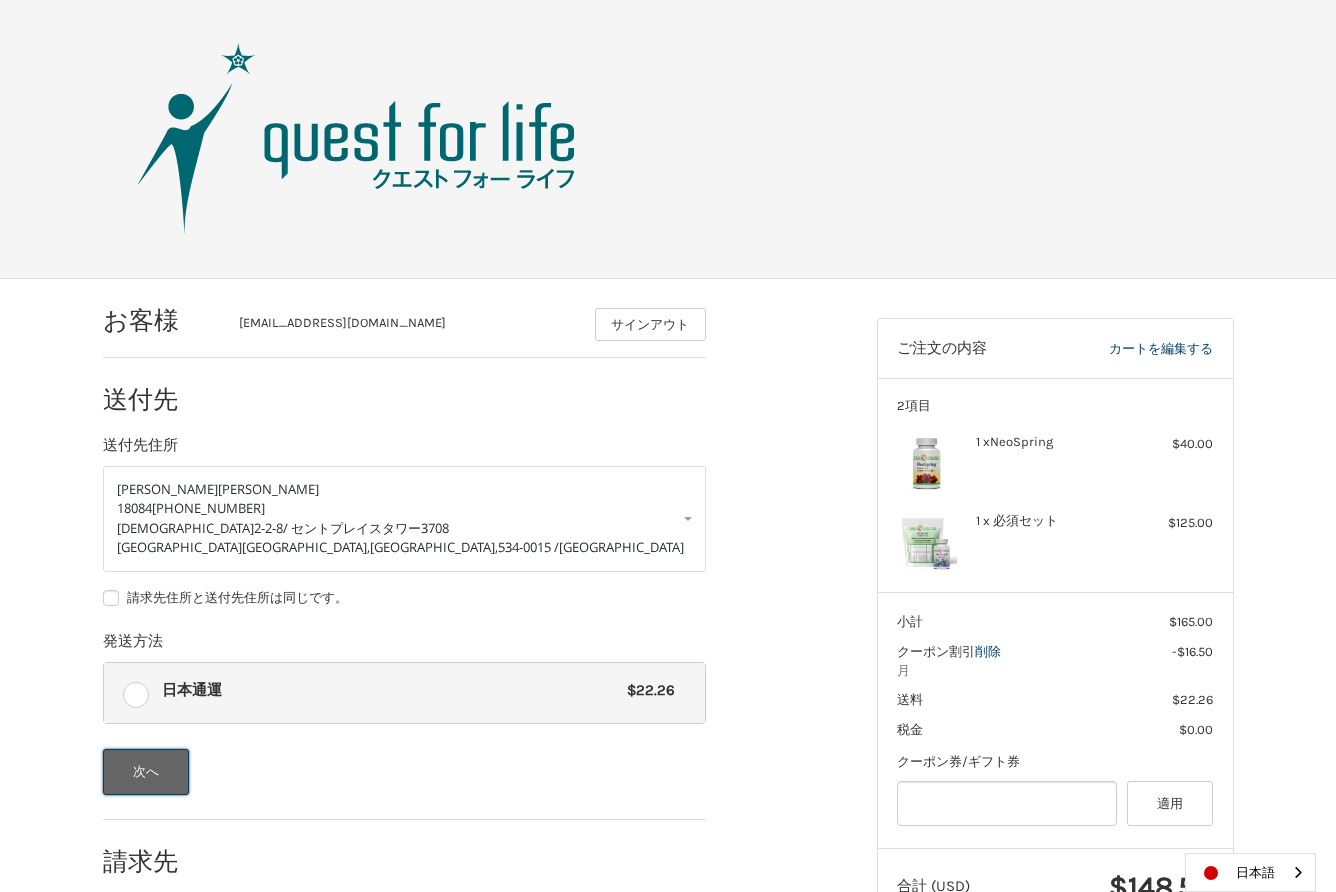 click on "次へ" at bounding box center (146, 772) 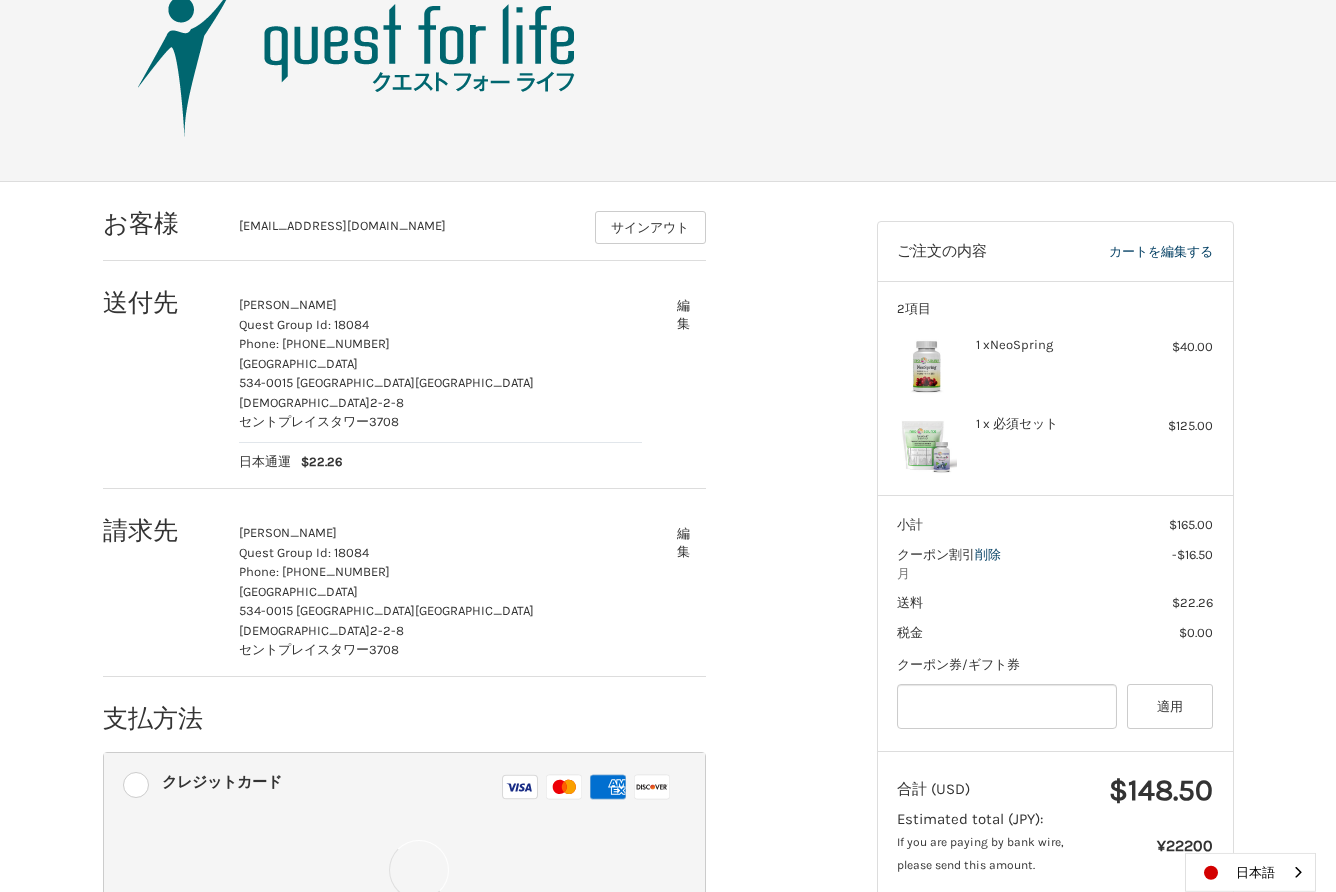 scroll, scrollTop: 99, scrollLeft: 0, axis: vertical 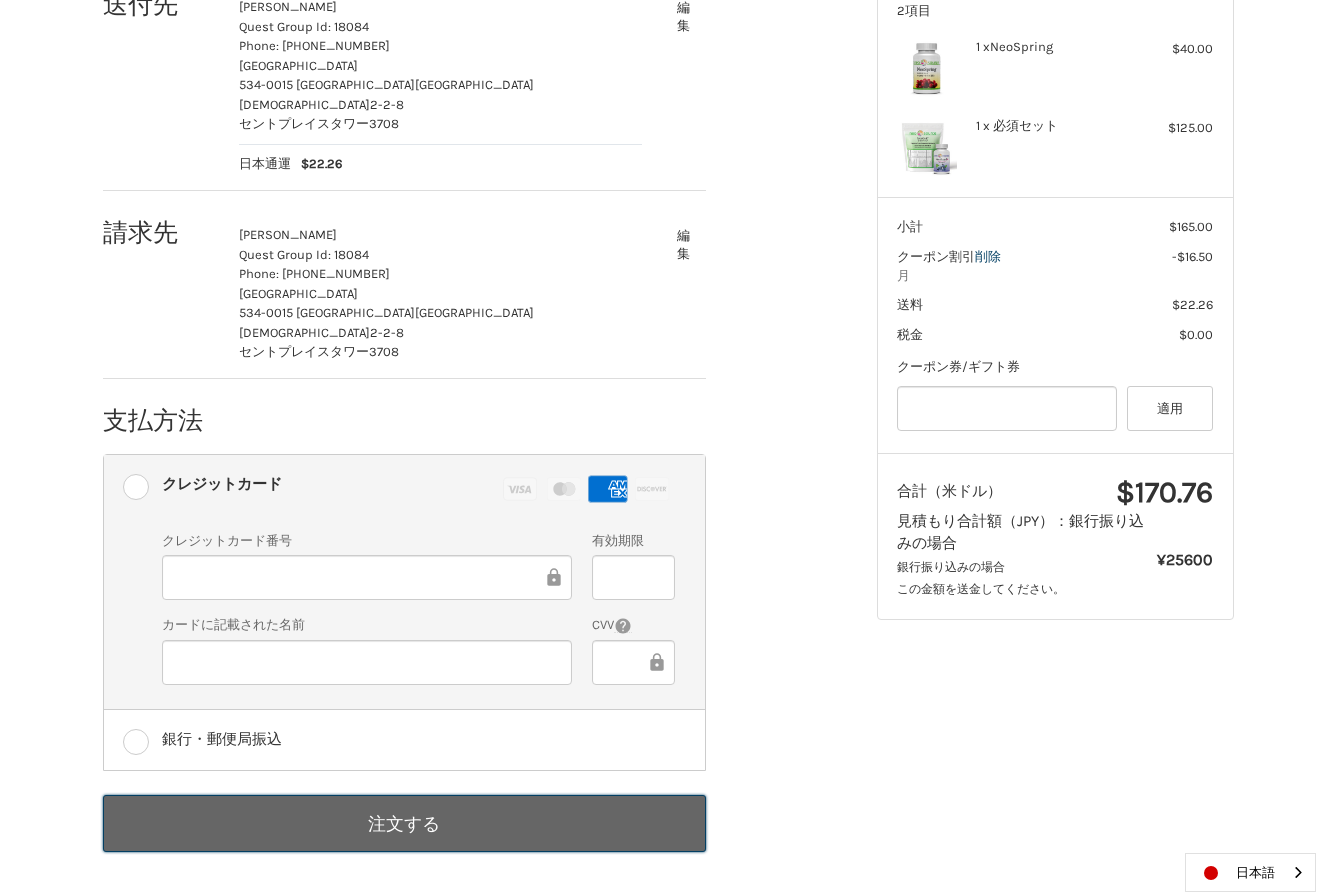 click on "注文する" at bounding box center [404, 823] 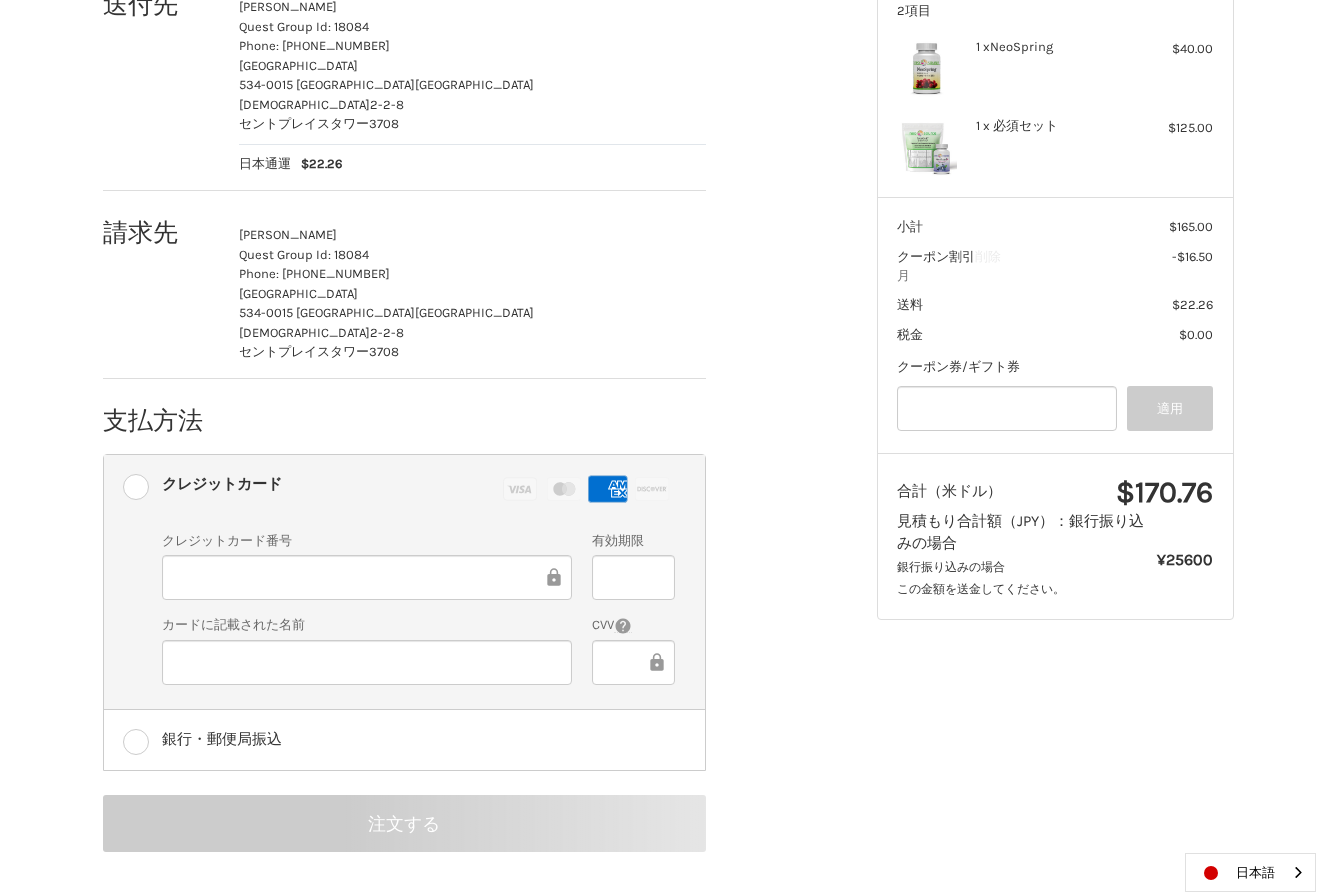 scroll, scrollTop: 0, scrollLeft: 0, axis: both 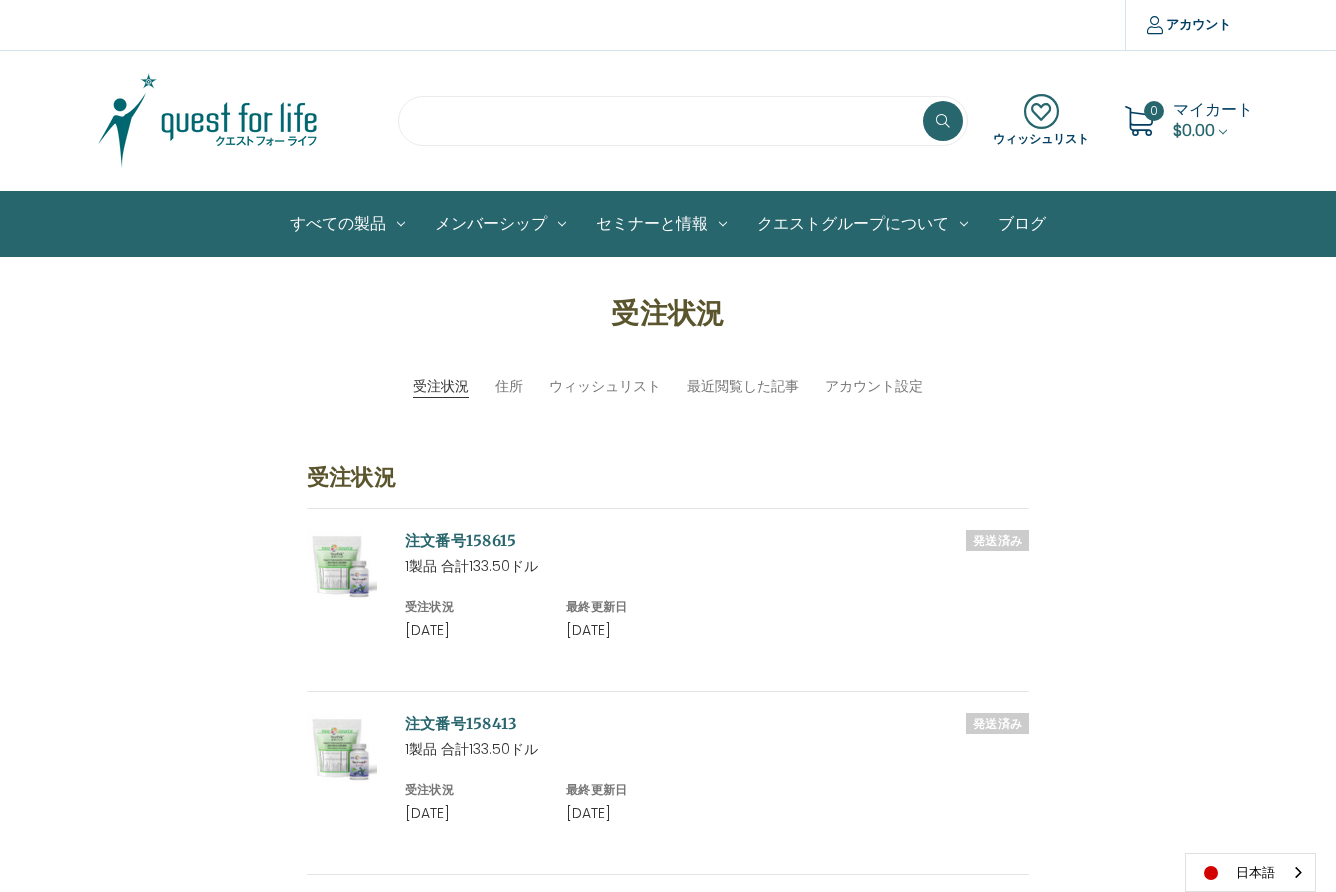 click at bounding box center (683, 121) 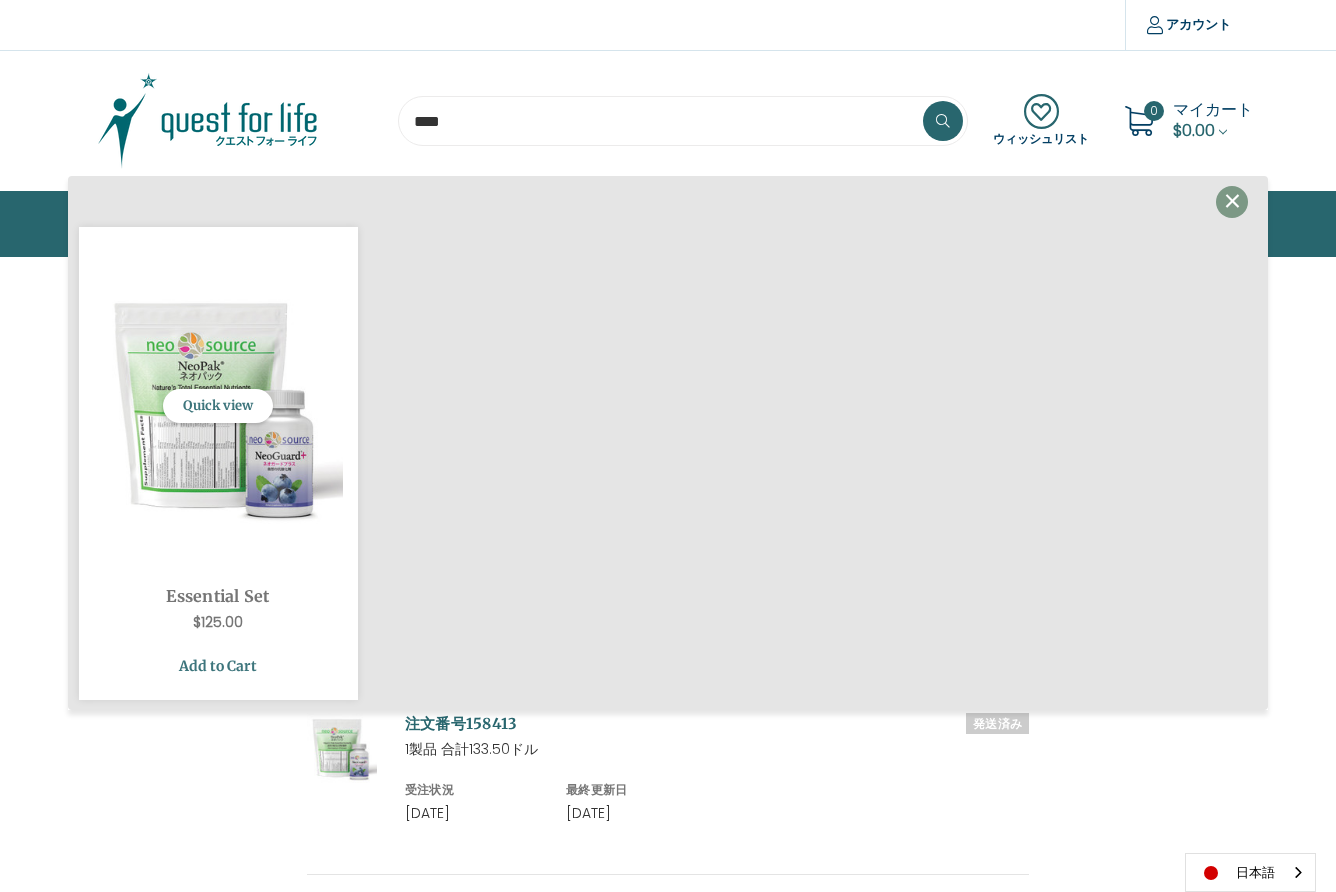 type on "****" 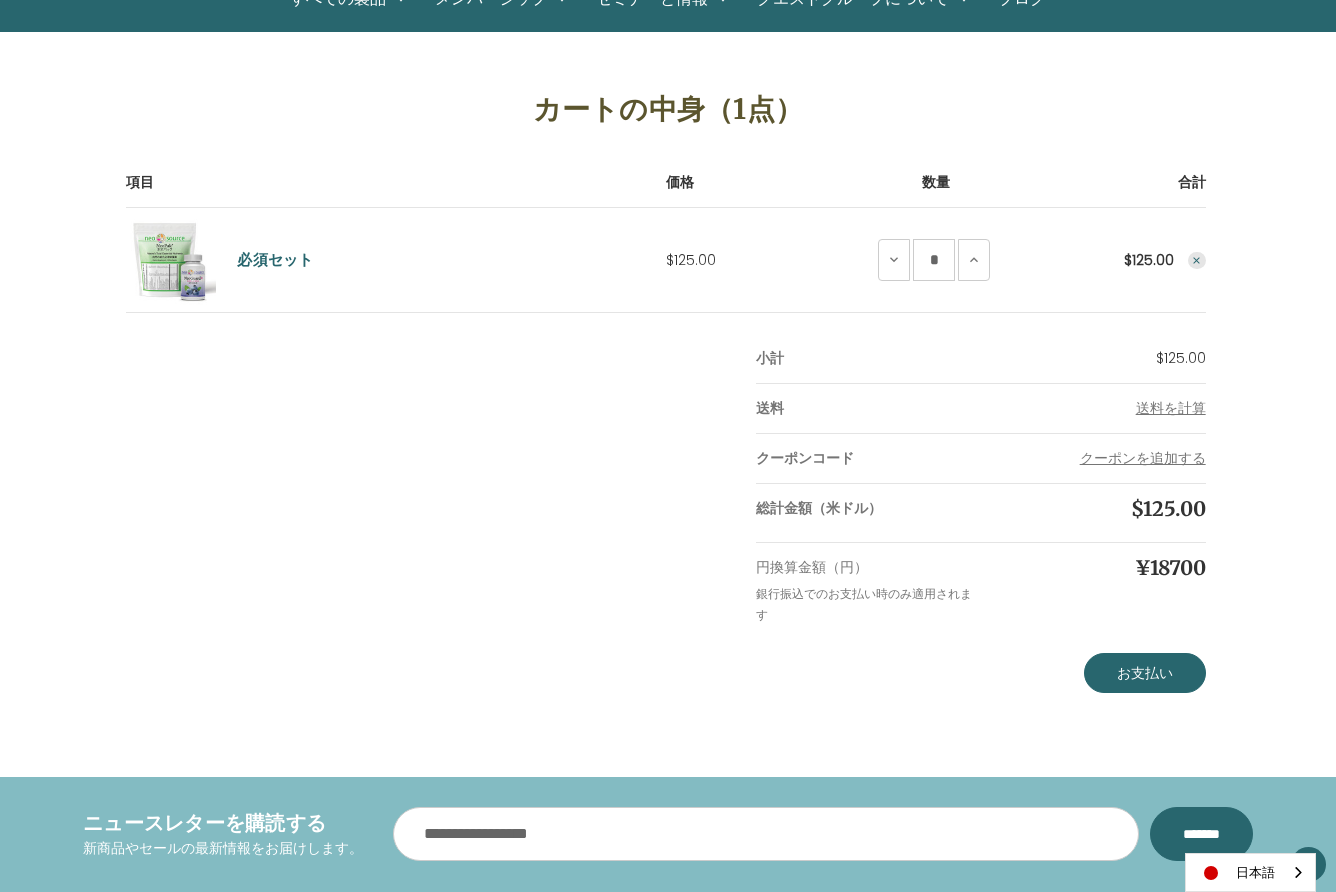 scroll, scrollTop: 199, scrollLeft: 0, axis: vertical 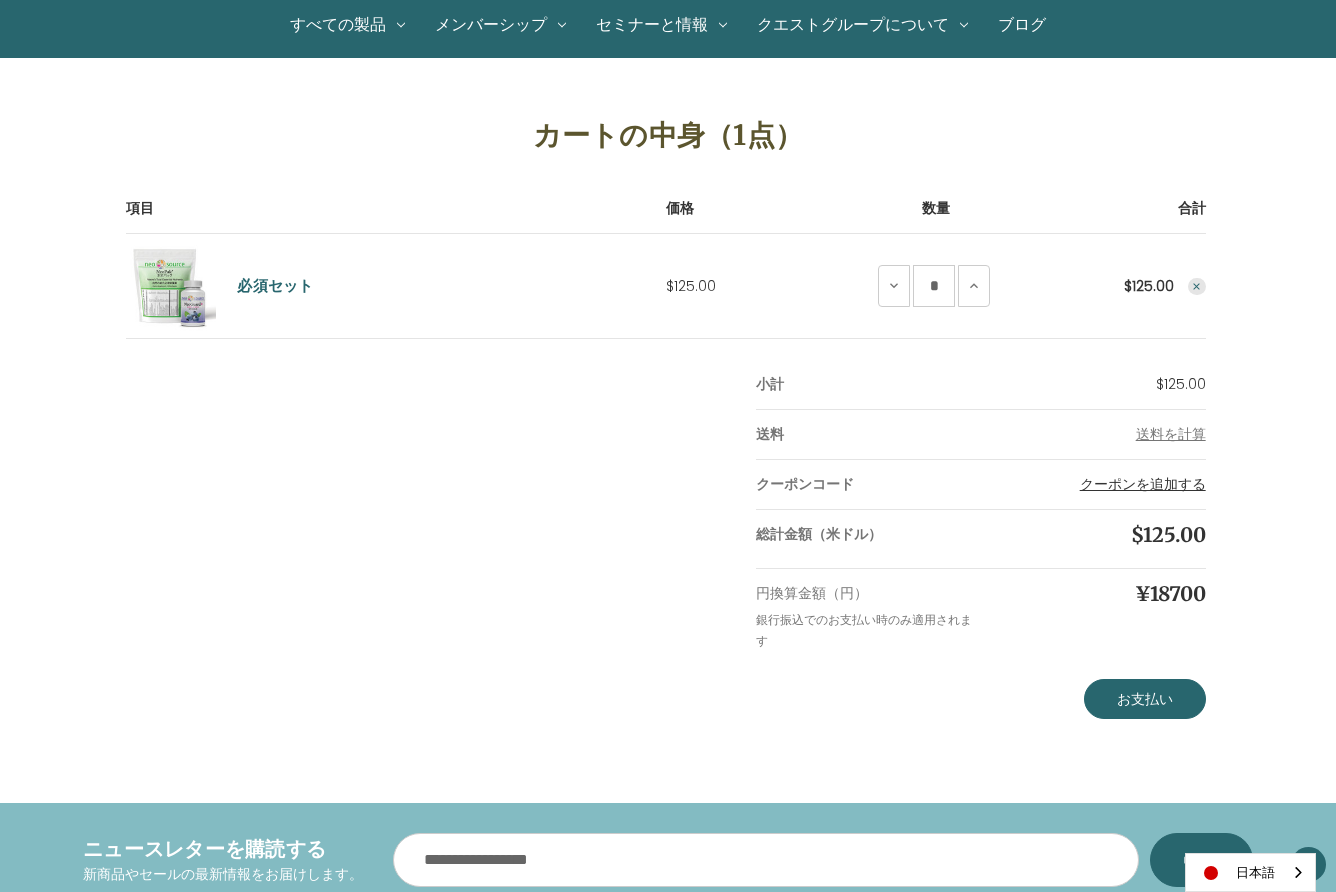 click on "クーポンを追加する" at bounding box center [1143, 484] 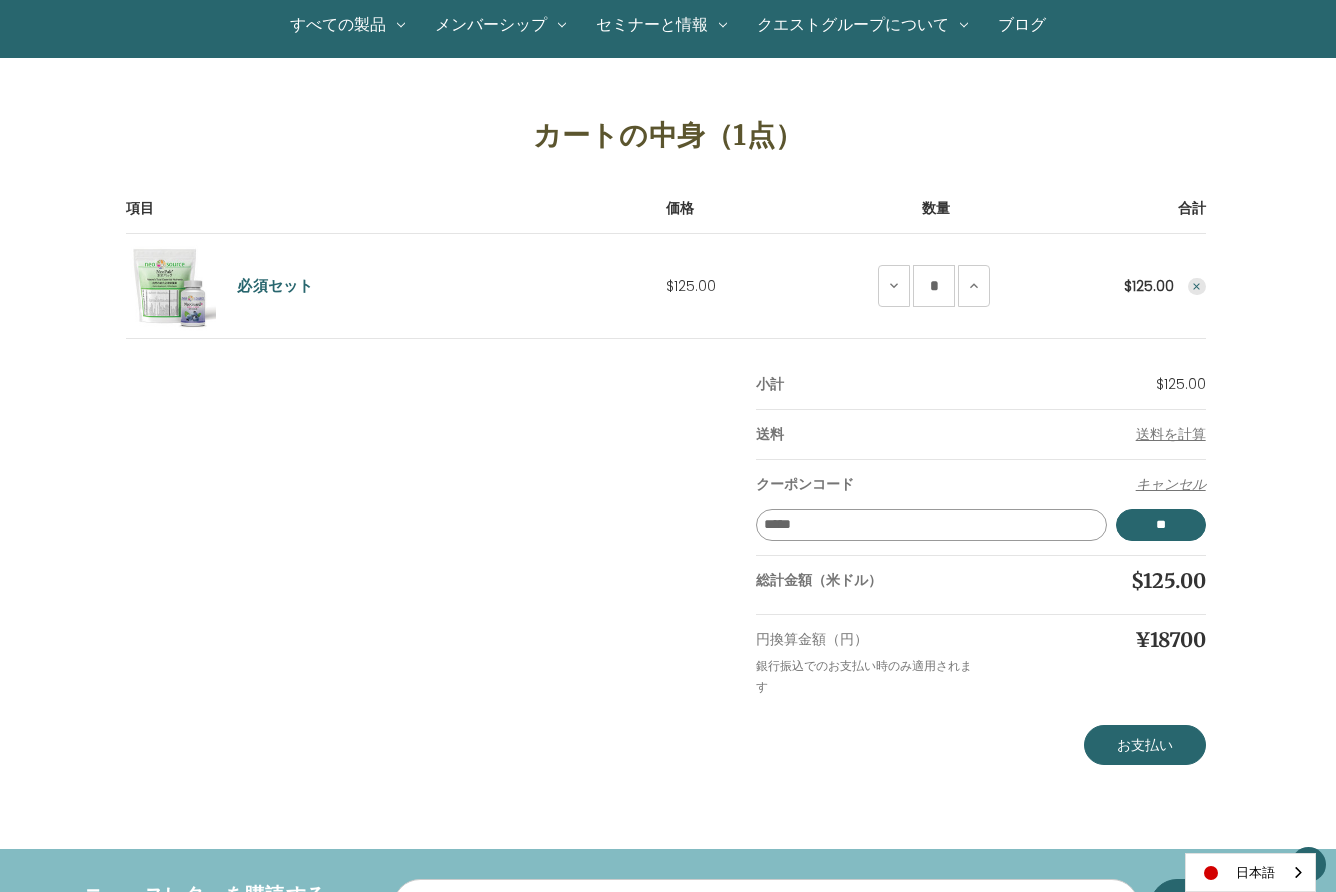 scroll, scrollTop: 200, scrollLeft: 0, axis: vertical 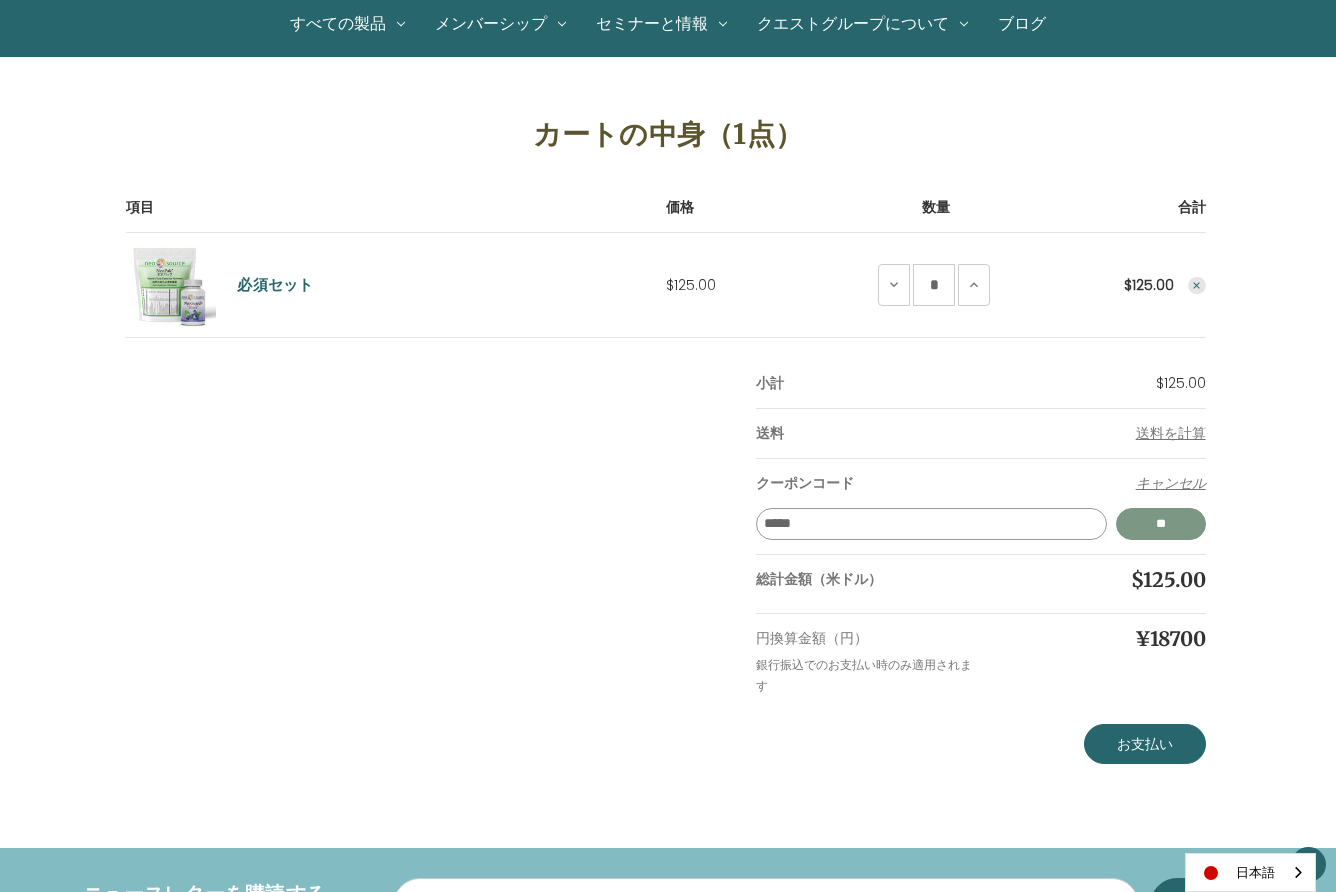 type on "*****" 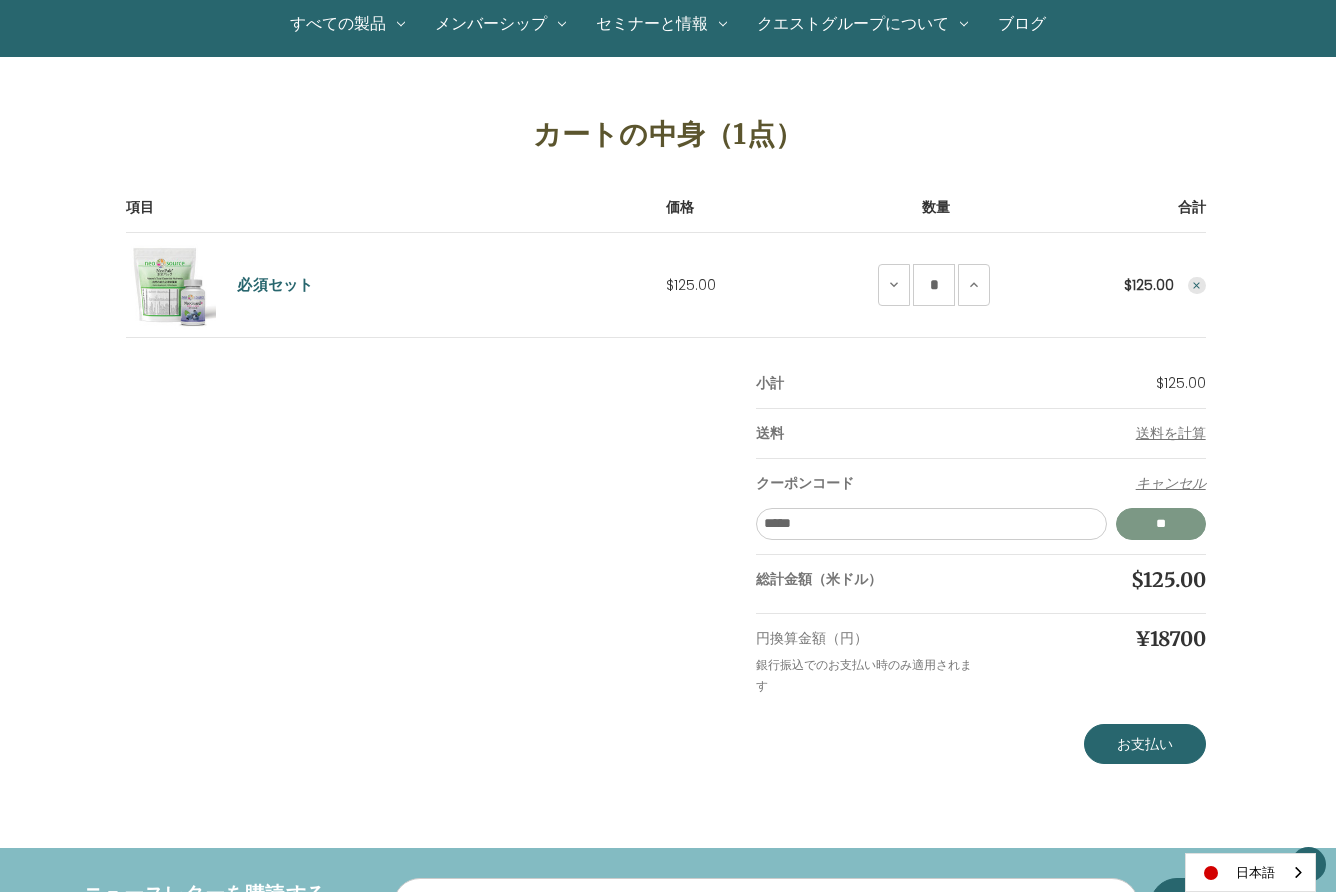 click on "**" at bounding box center [1161, 524] 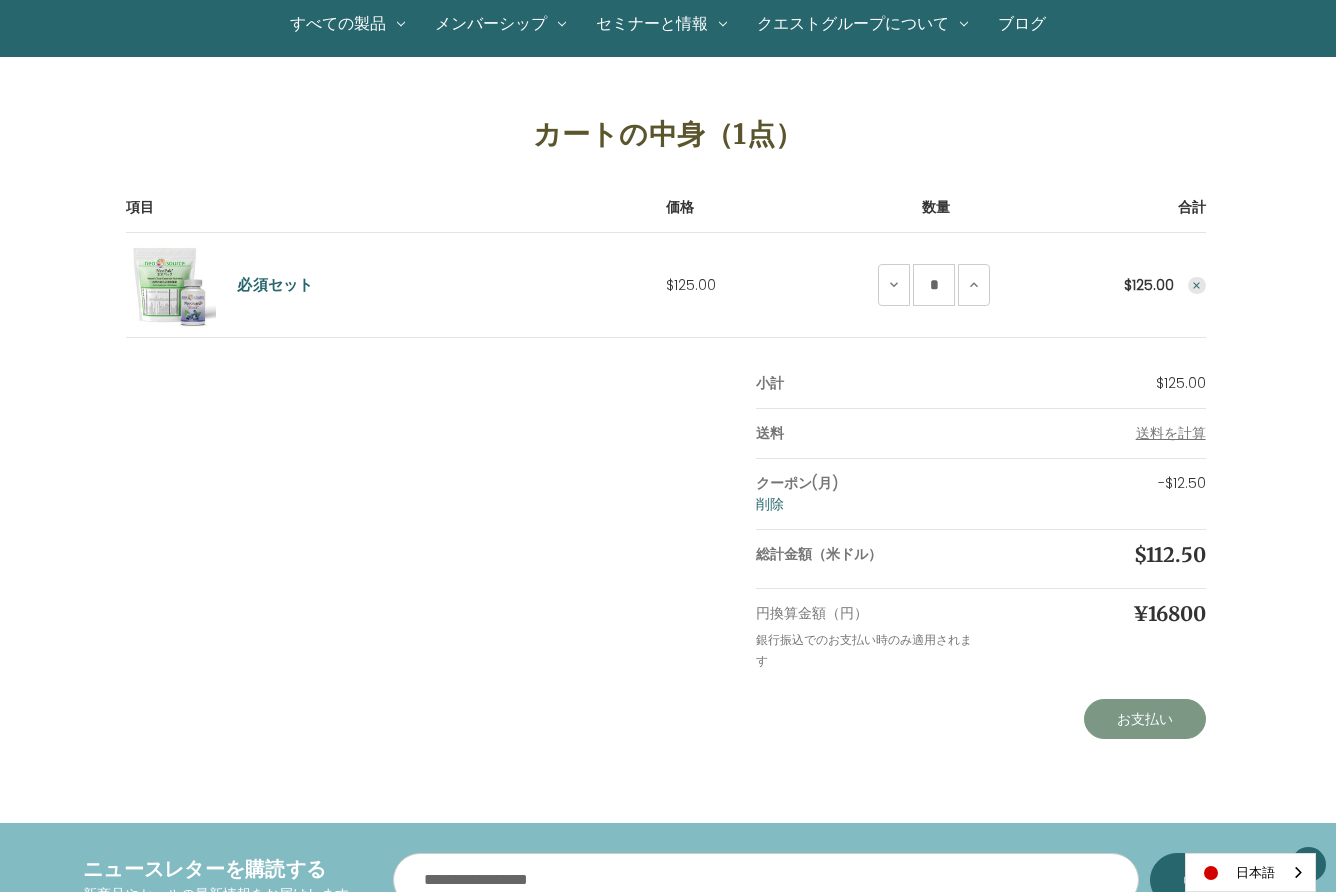 click on "お支払い" at bounding box center (1145, 719) 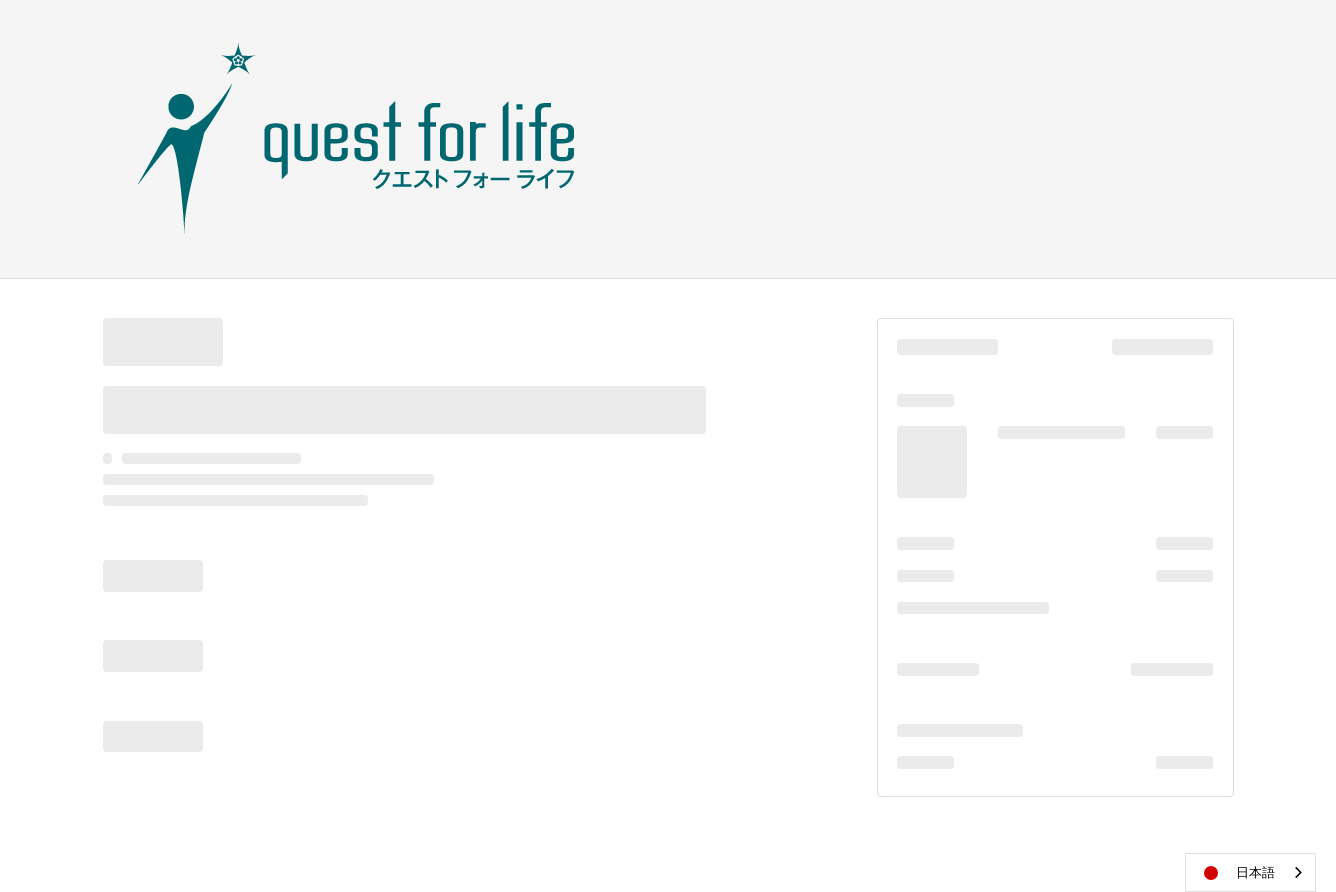 scroll, scrollTop: 0, scrollLeft: 0, axis: both 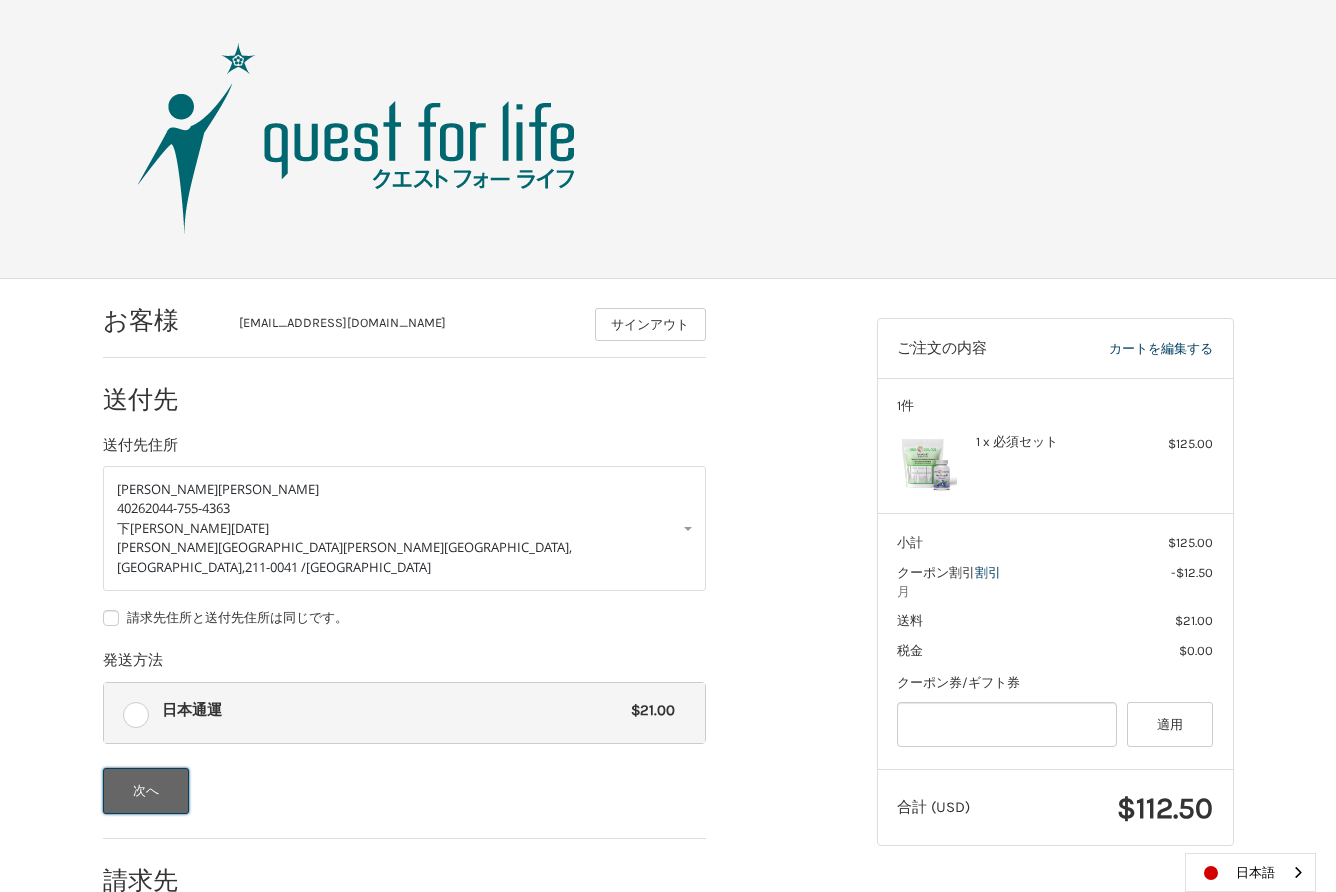 click on "次へ" at bounding box center [146, 791] 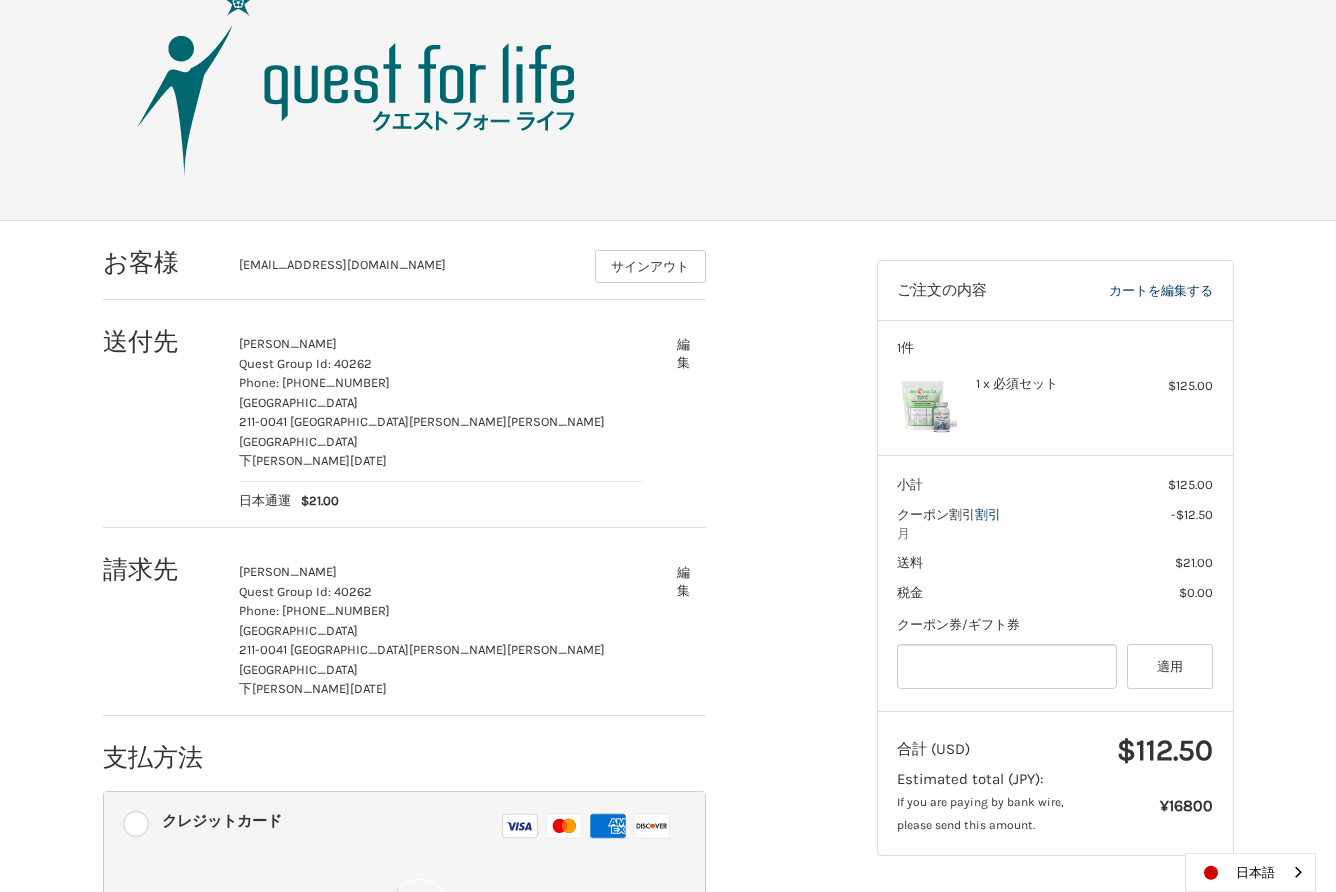 scroll, scrollTop: 60, scrollLeft: 0, axis: vertical 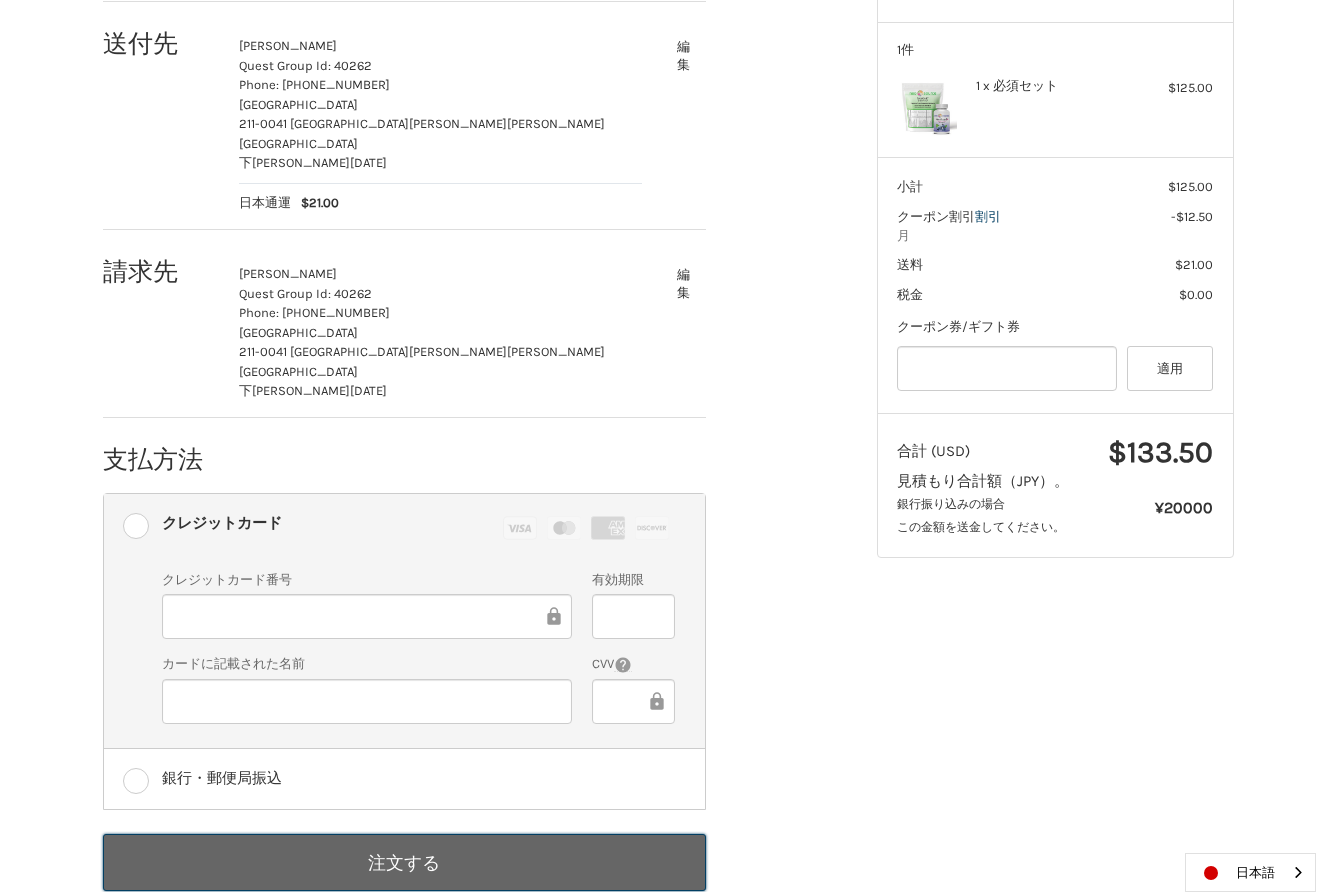 click on "注文する" at bounding box center (404, 862) 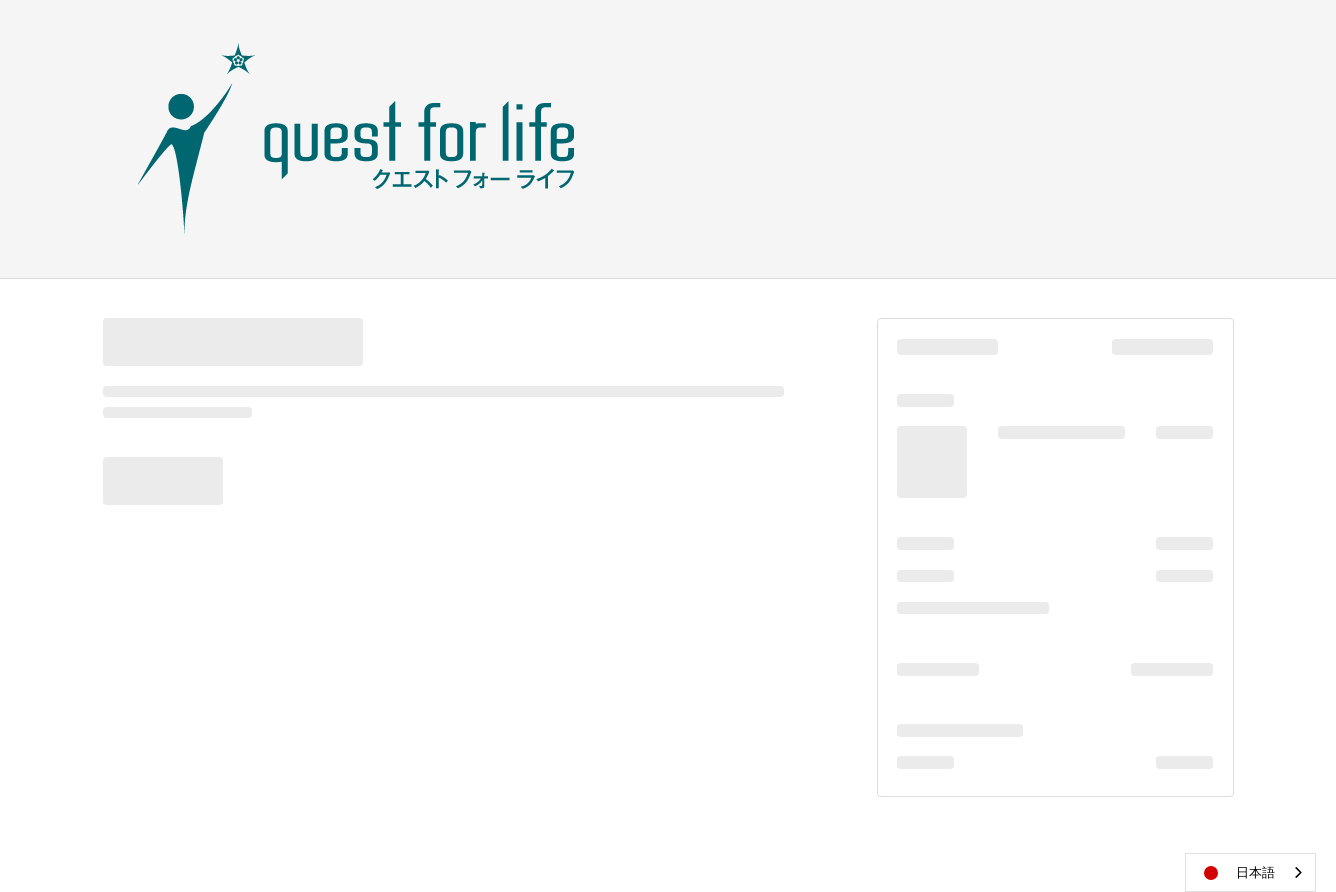 scroll, scrollTop: 0, scrollLeft: 0, axis: both 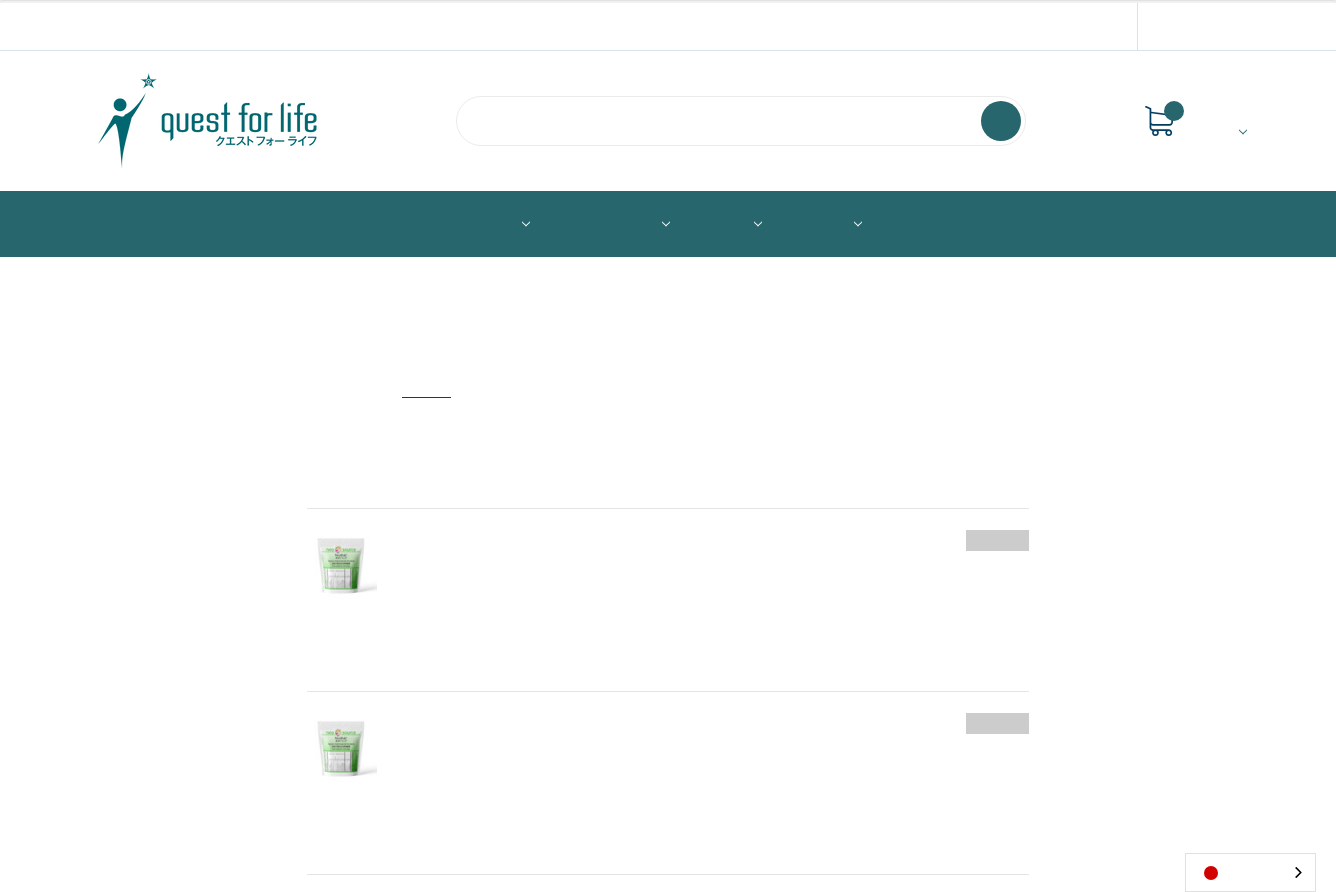 click at bounding box center [741, 121] 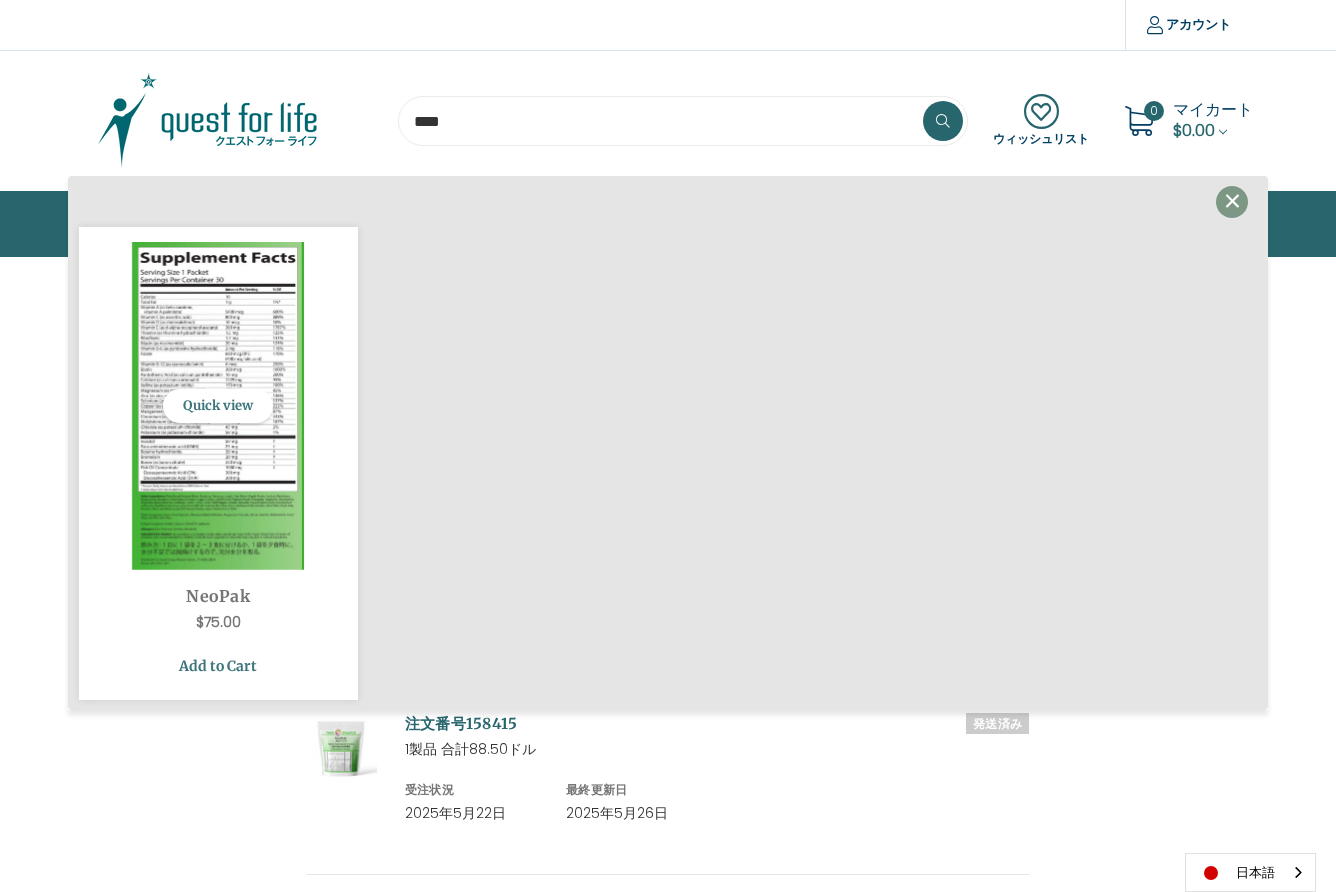 type on "****" 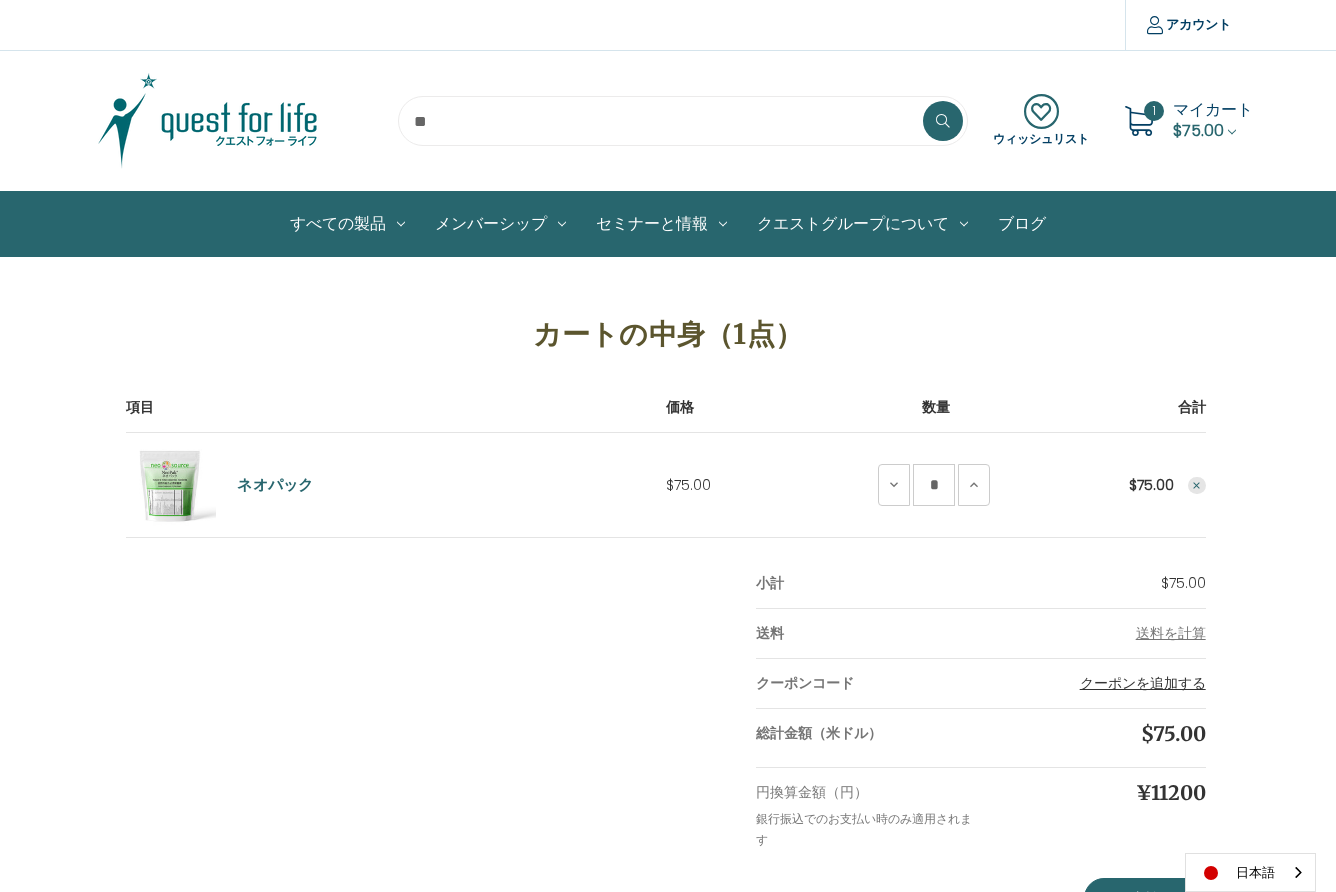 scroll, scrollTop: 0, scrollLeft: 0, axis: both 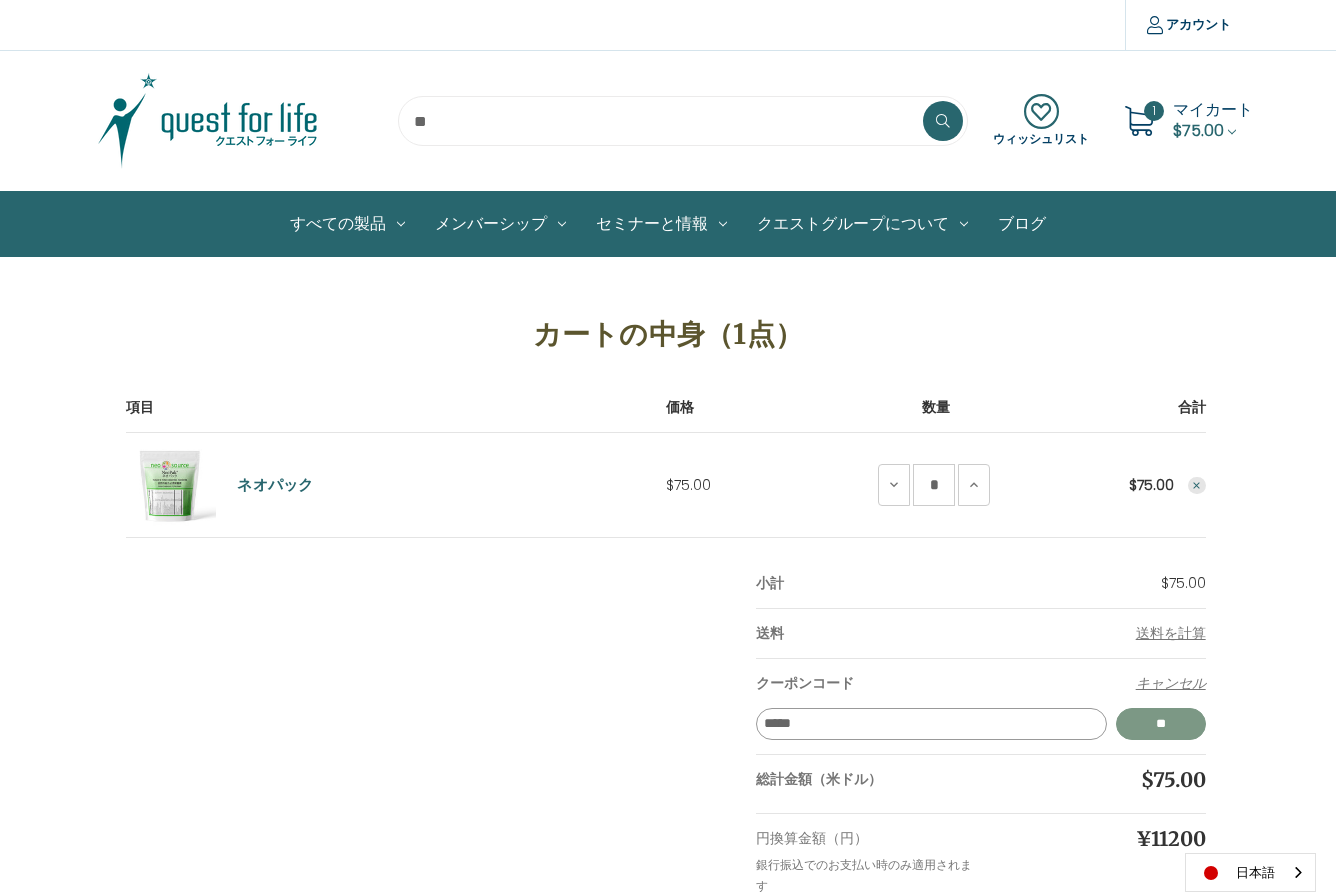 type on "*****" 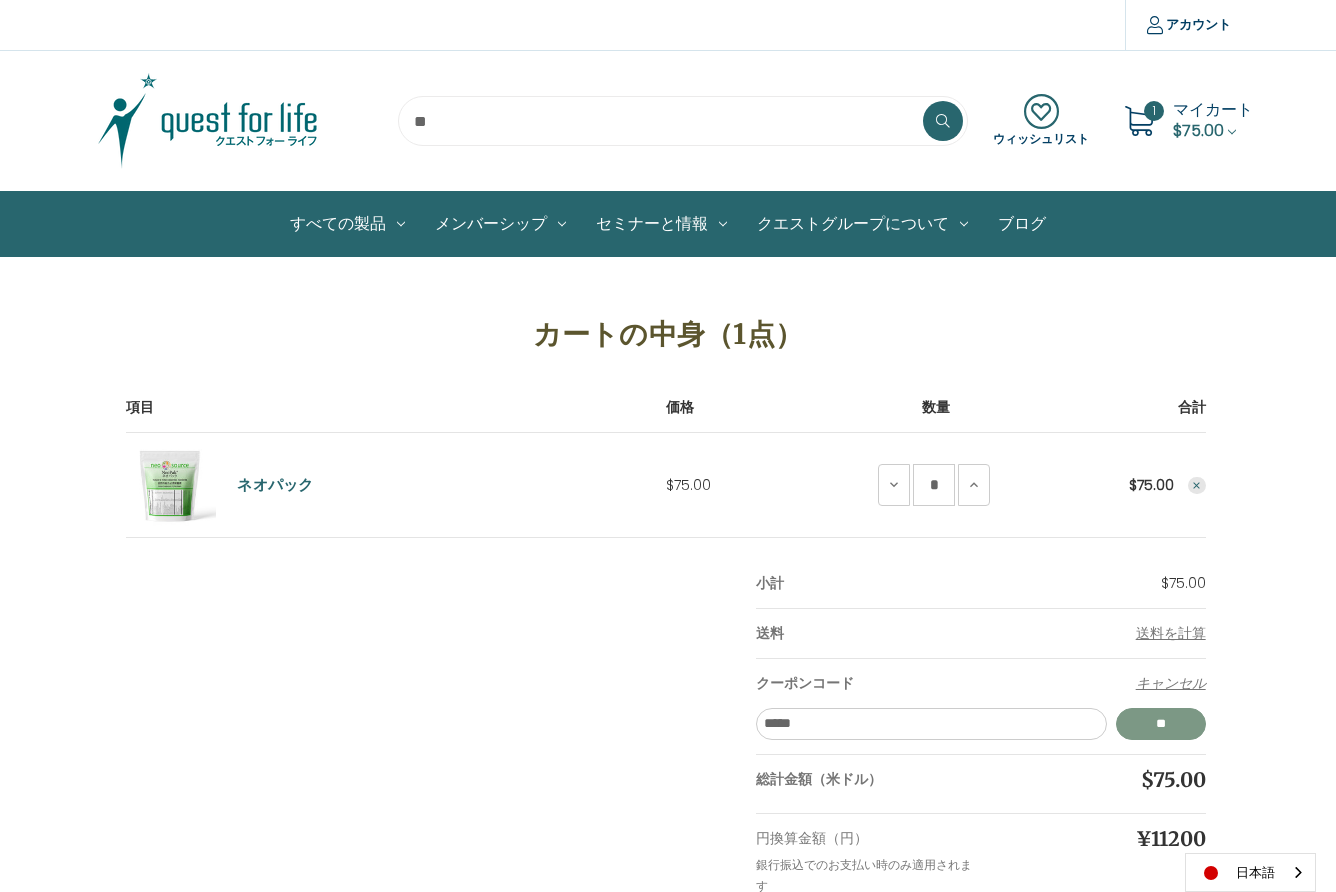 click on "**" at bounding box center [1161, 724] 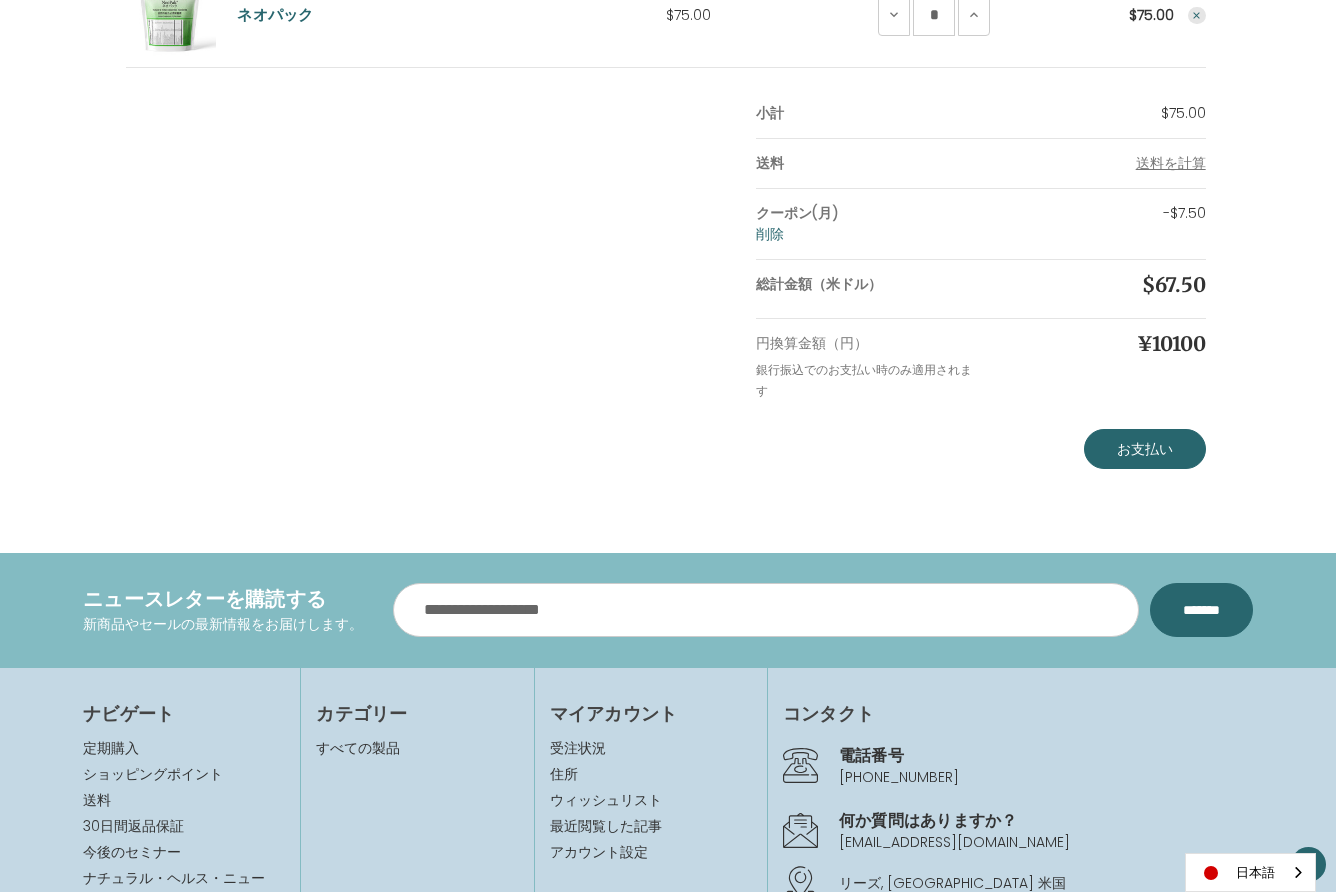 scroll, scrollTop: 487, scrollLeft: 0, axis: vertical 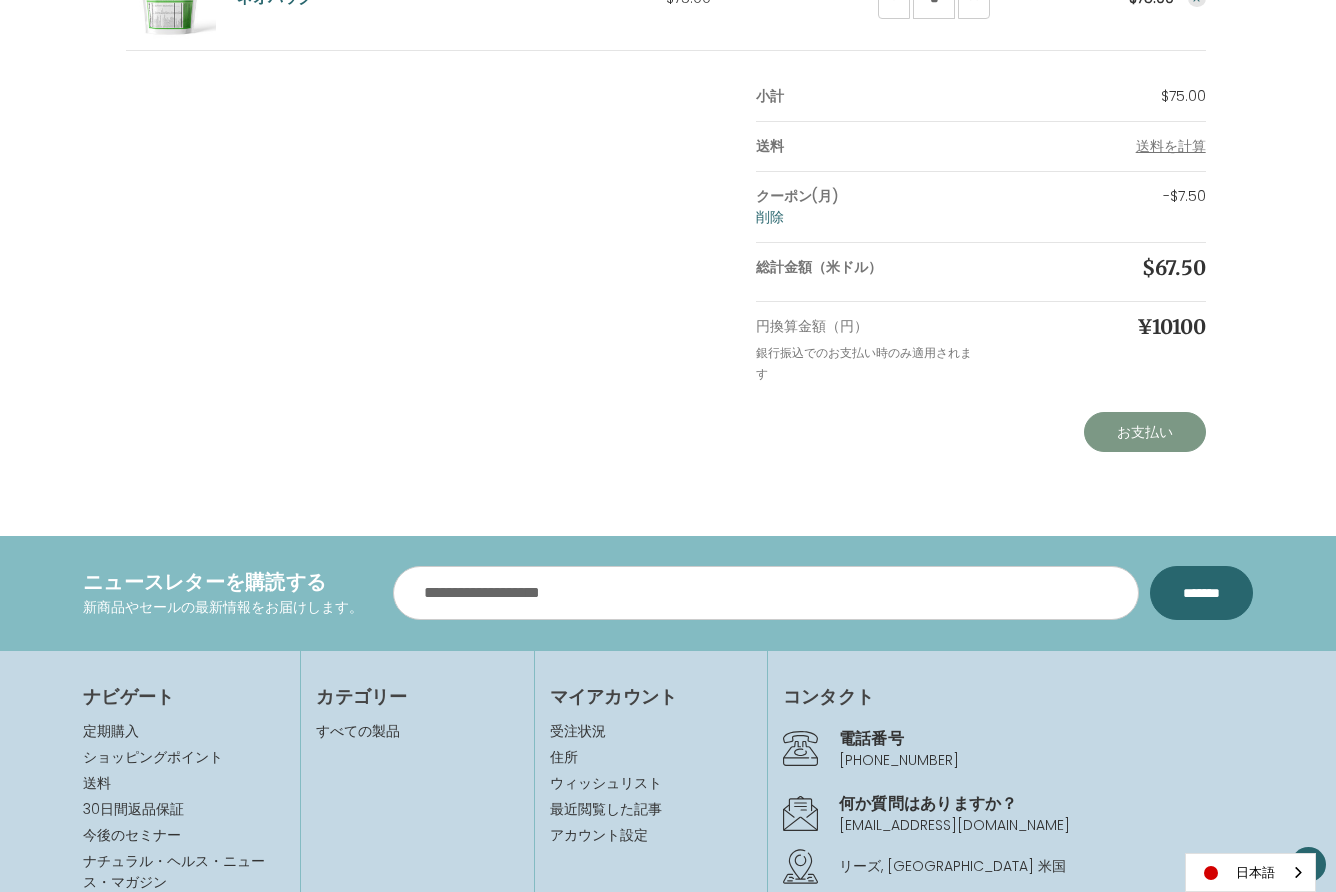 click on "お支払い" at bounding box center (1145, 432) 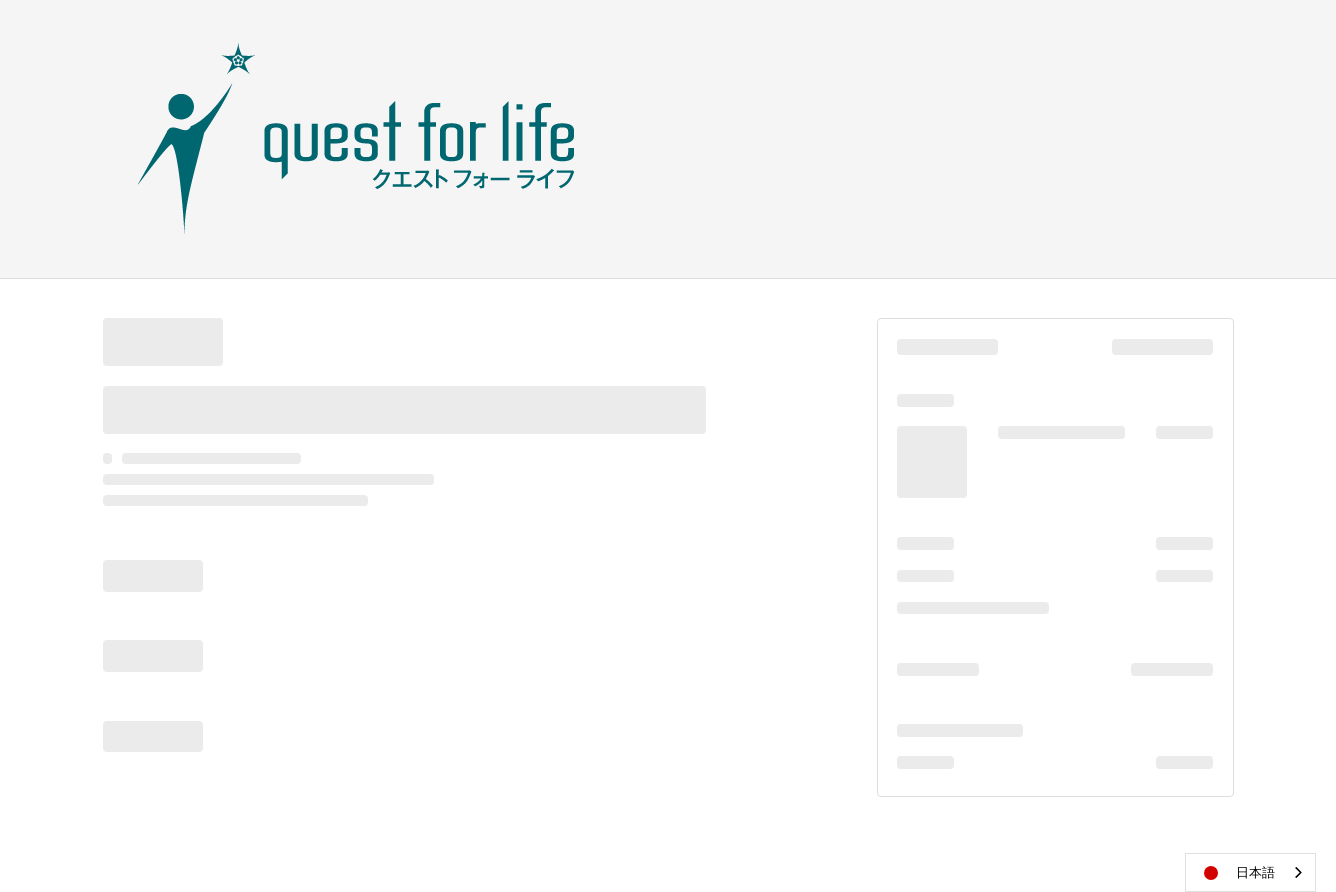 scroll, scrollTop: 0, scrollLeft: 0, axis: both 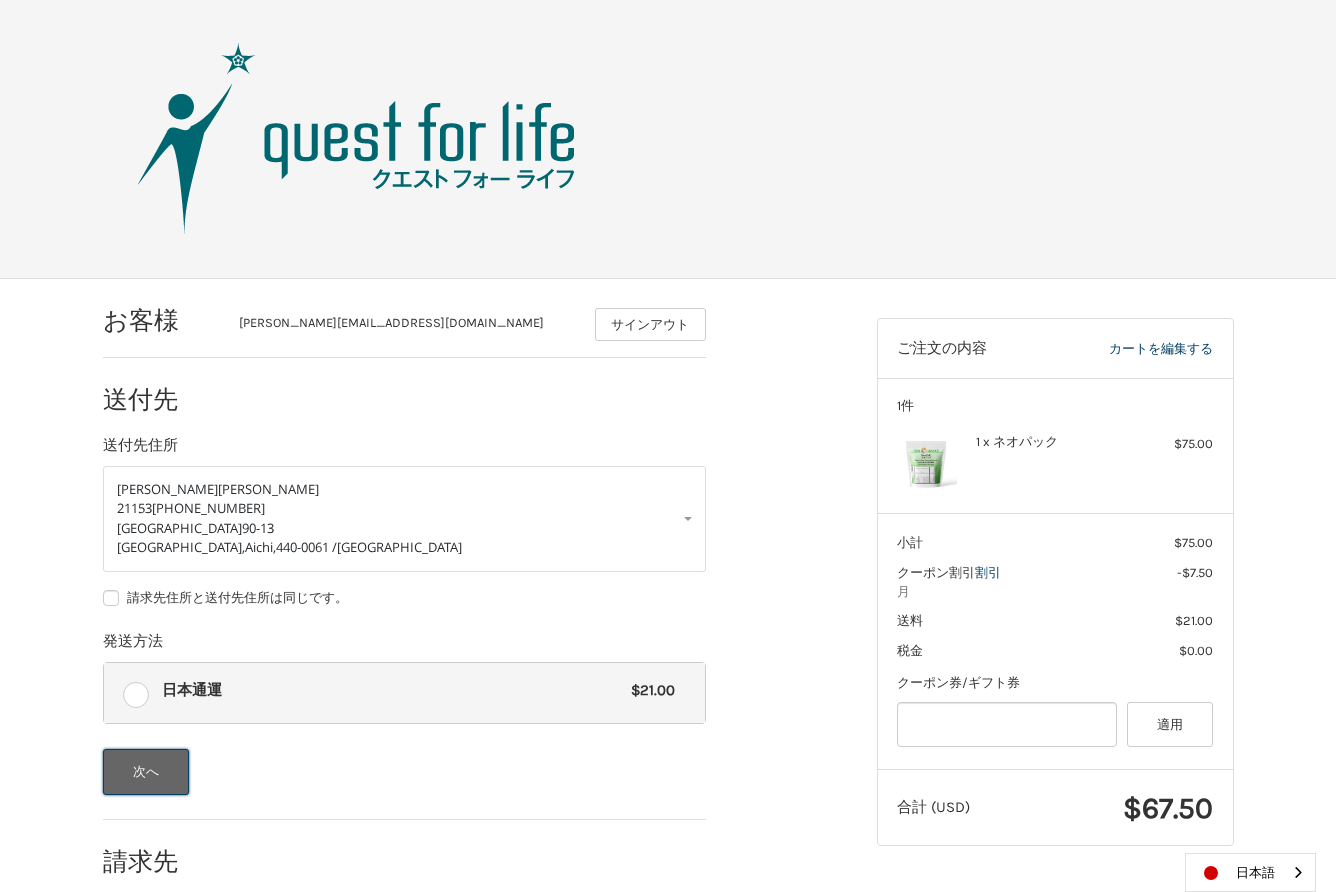 click on "次へ" at bounding box center [146, 772] 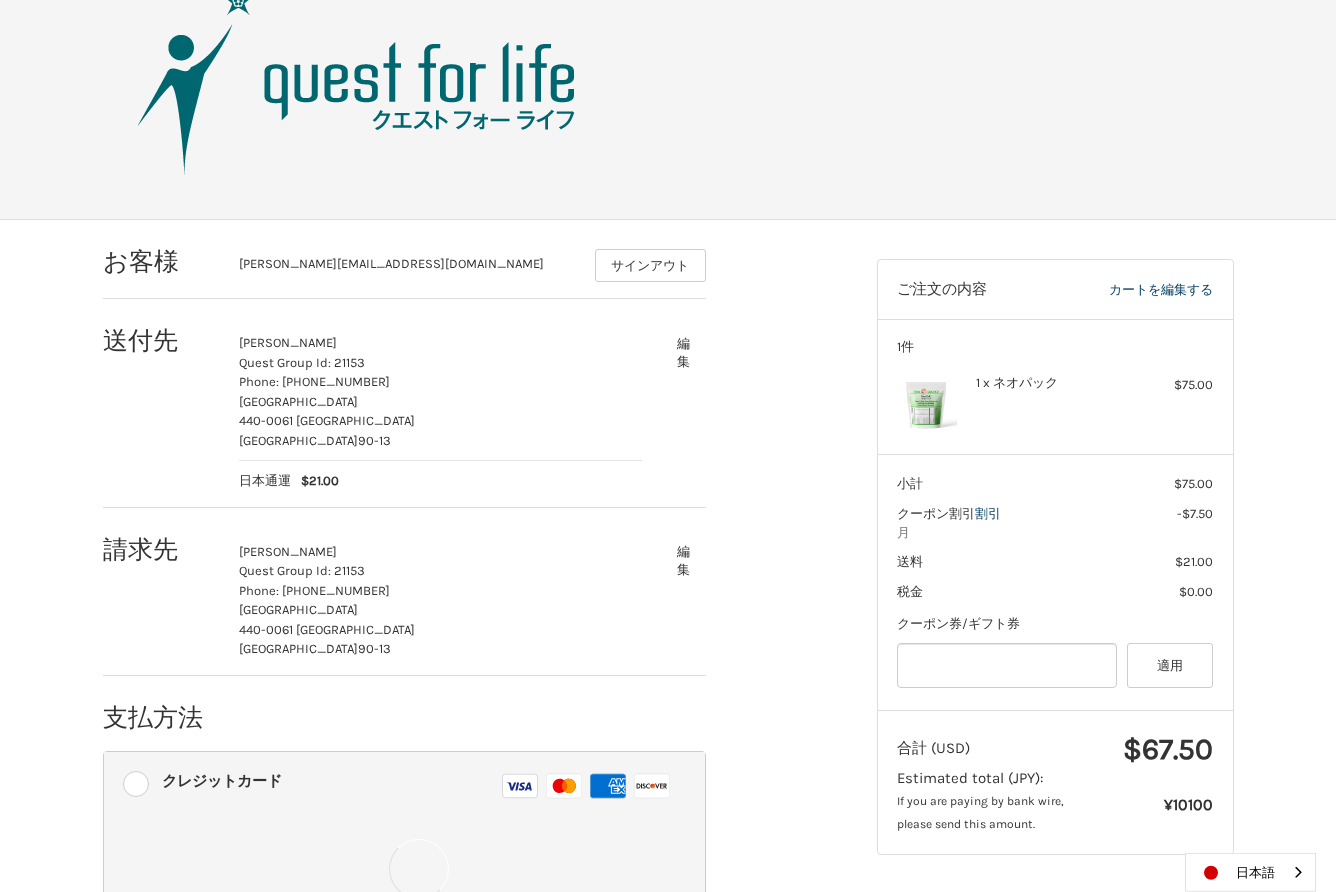 scroll, scrollTop: 60, scrollLeft: 0, axis: vertical 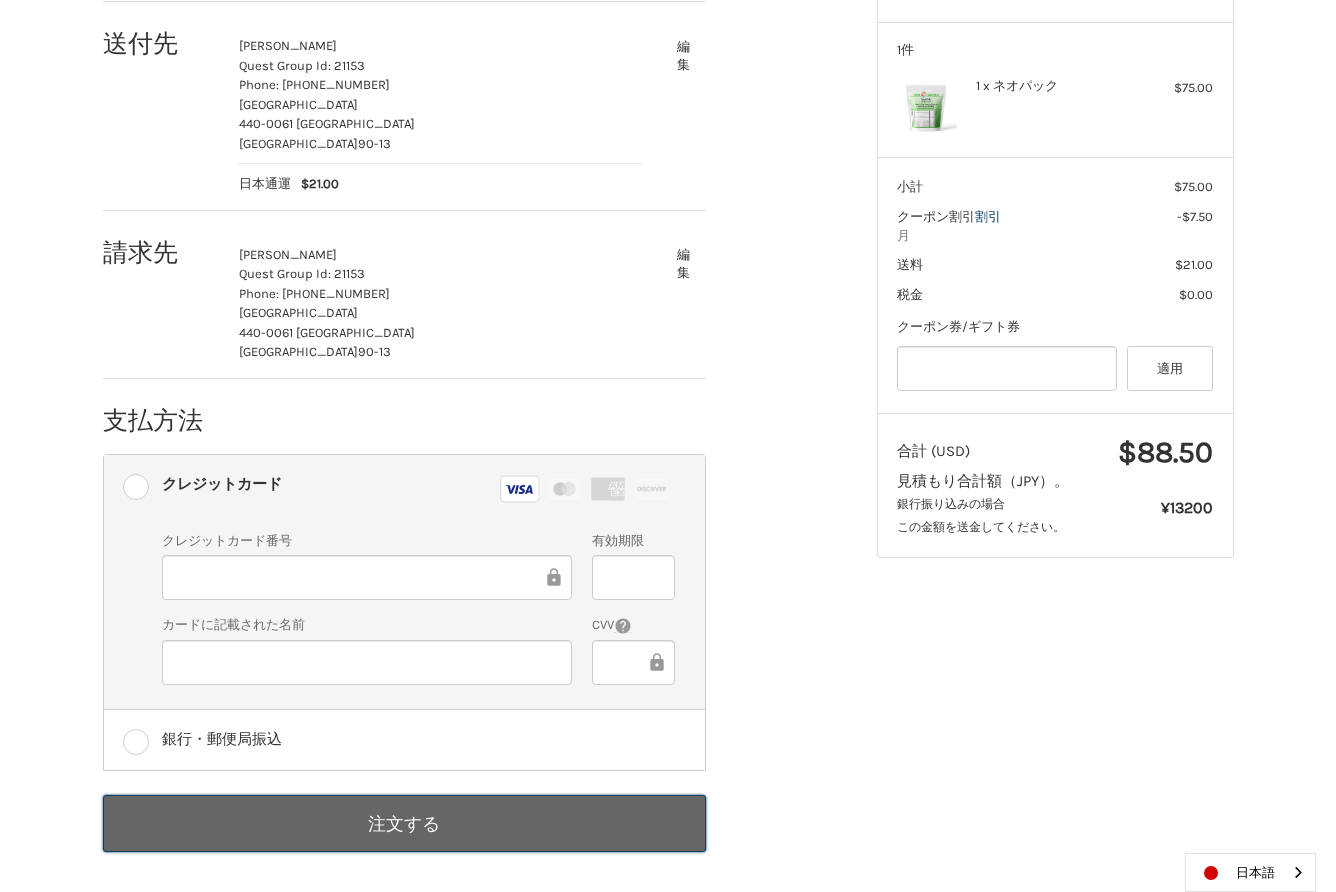 click on "注文する" at bounding box center [404, 823] 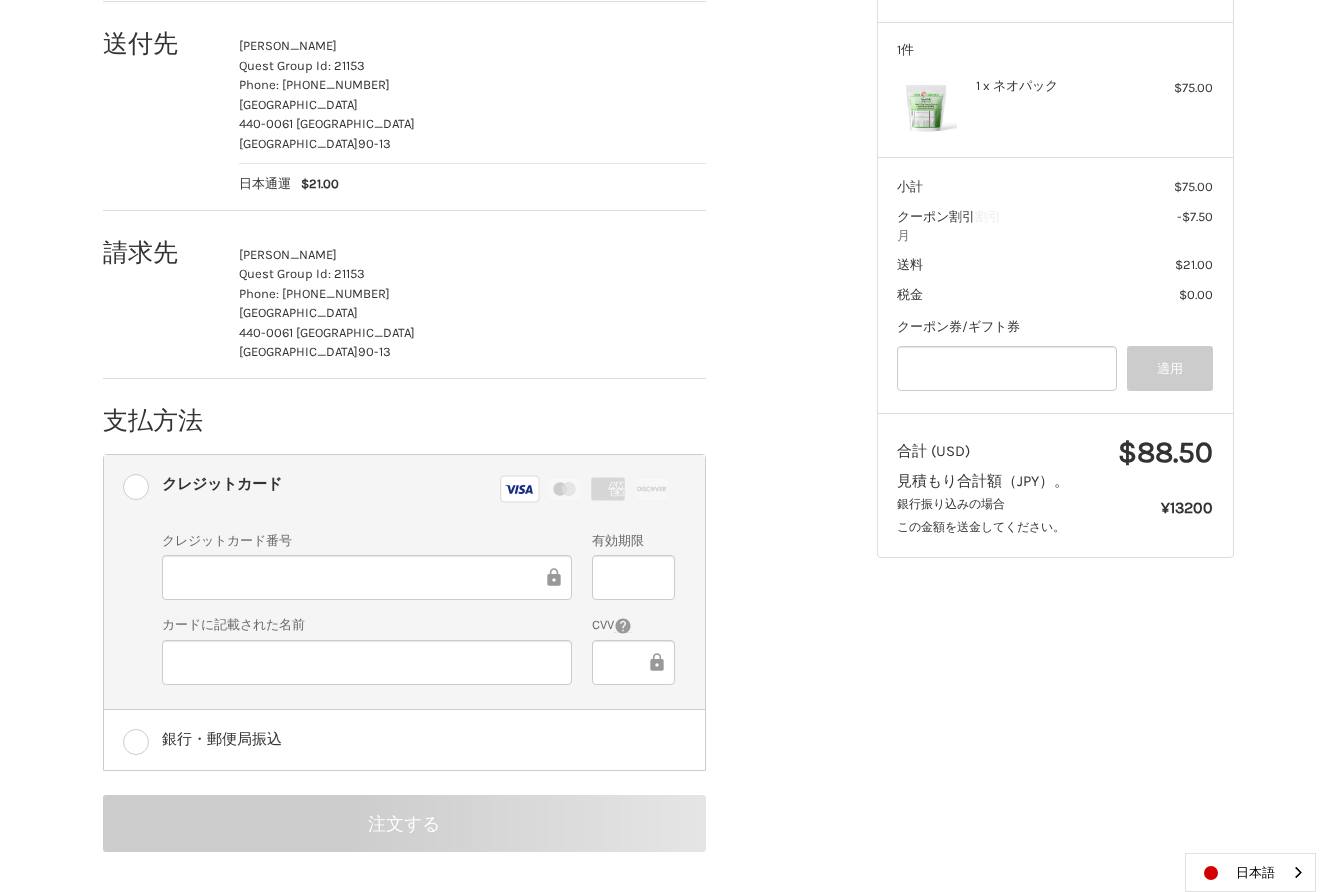 scroll, scrollTop: 0, scrollLeft: 0, axis: both 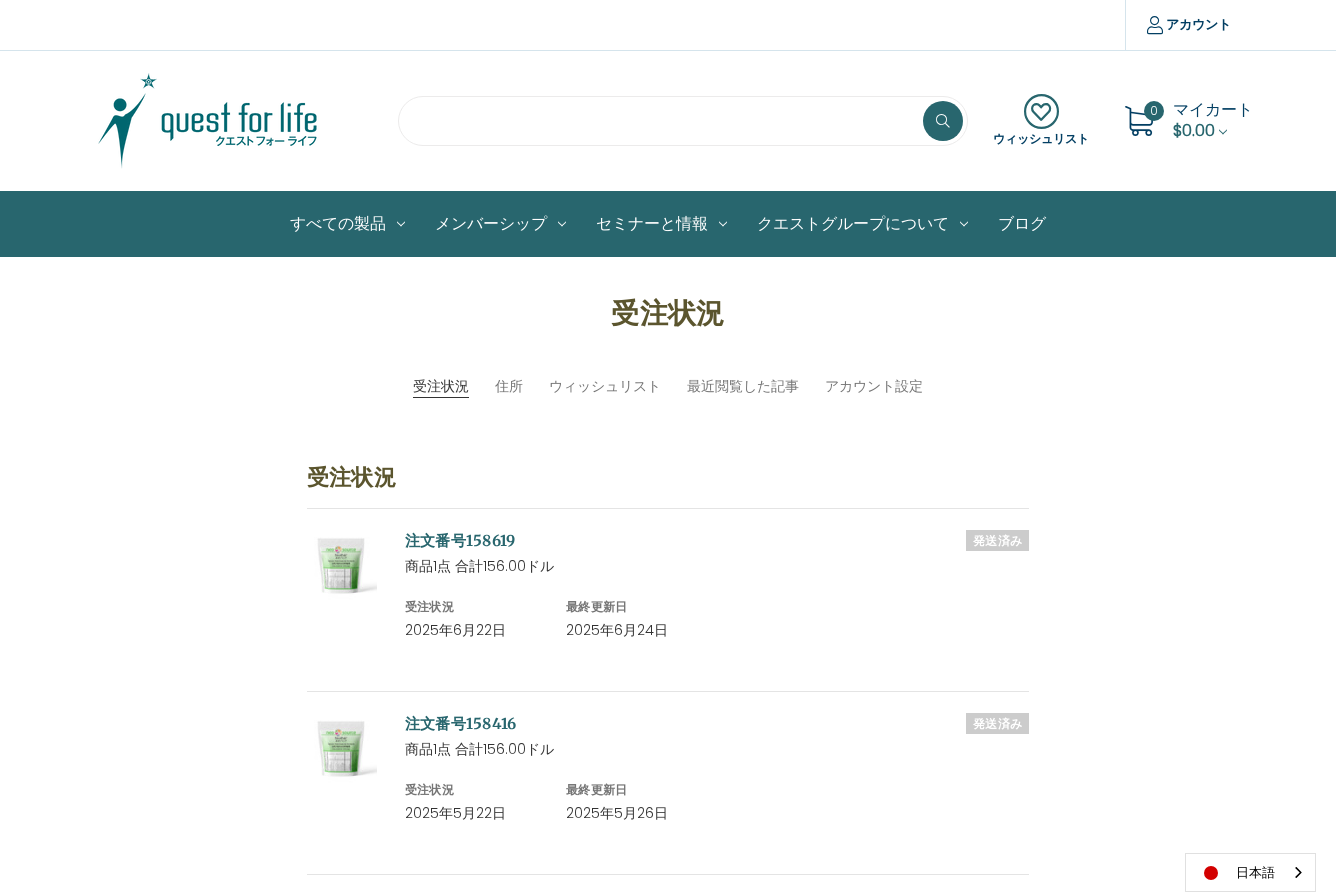 click at bounding box center (683, 121) 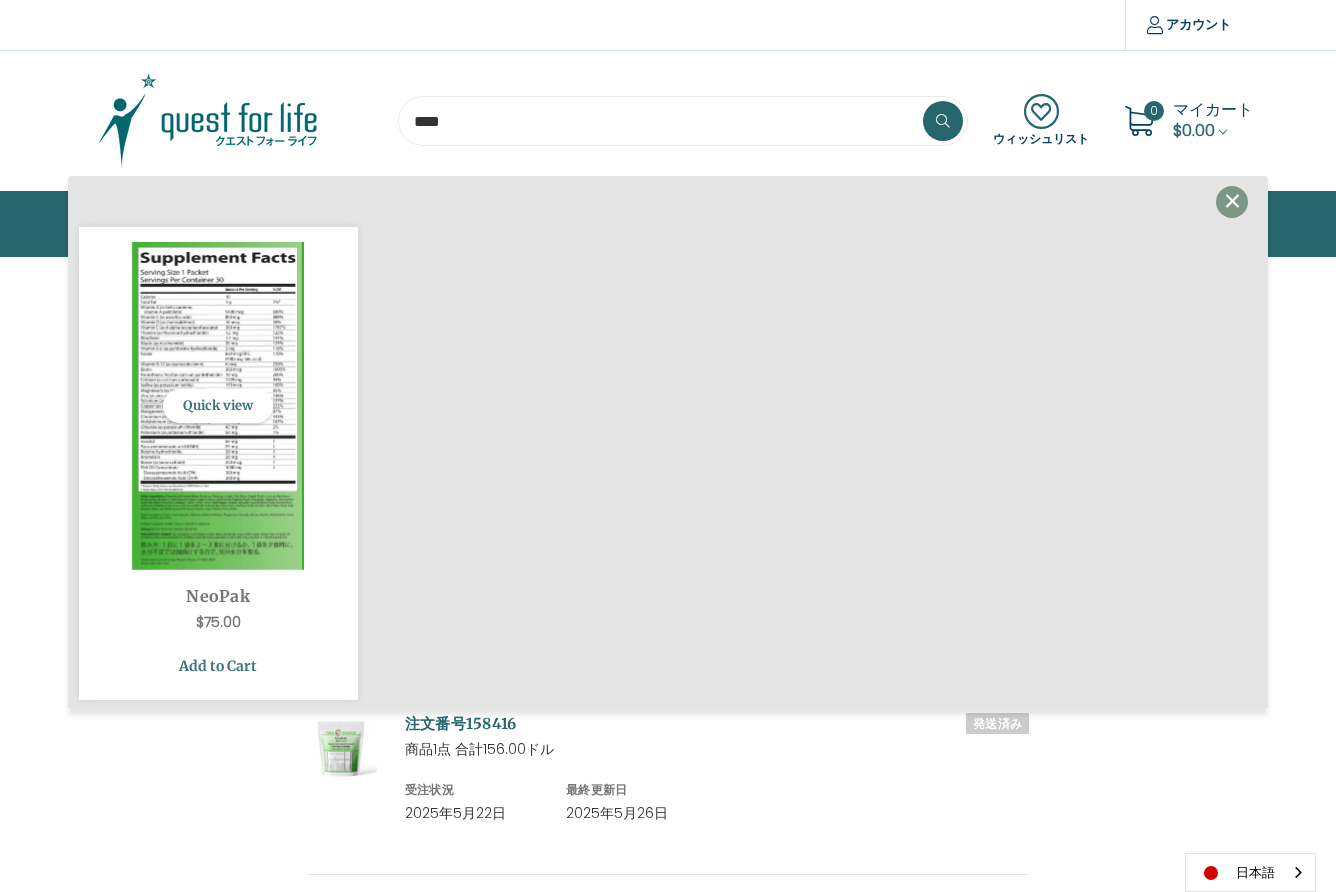 type on "****" 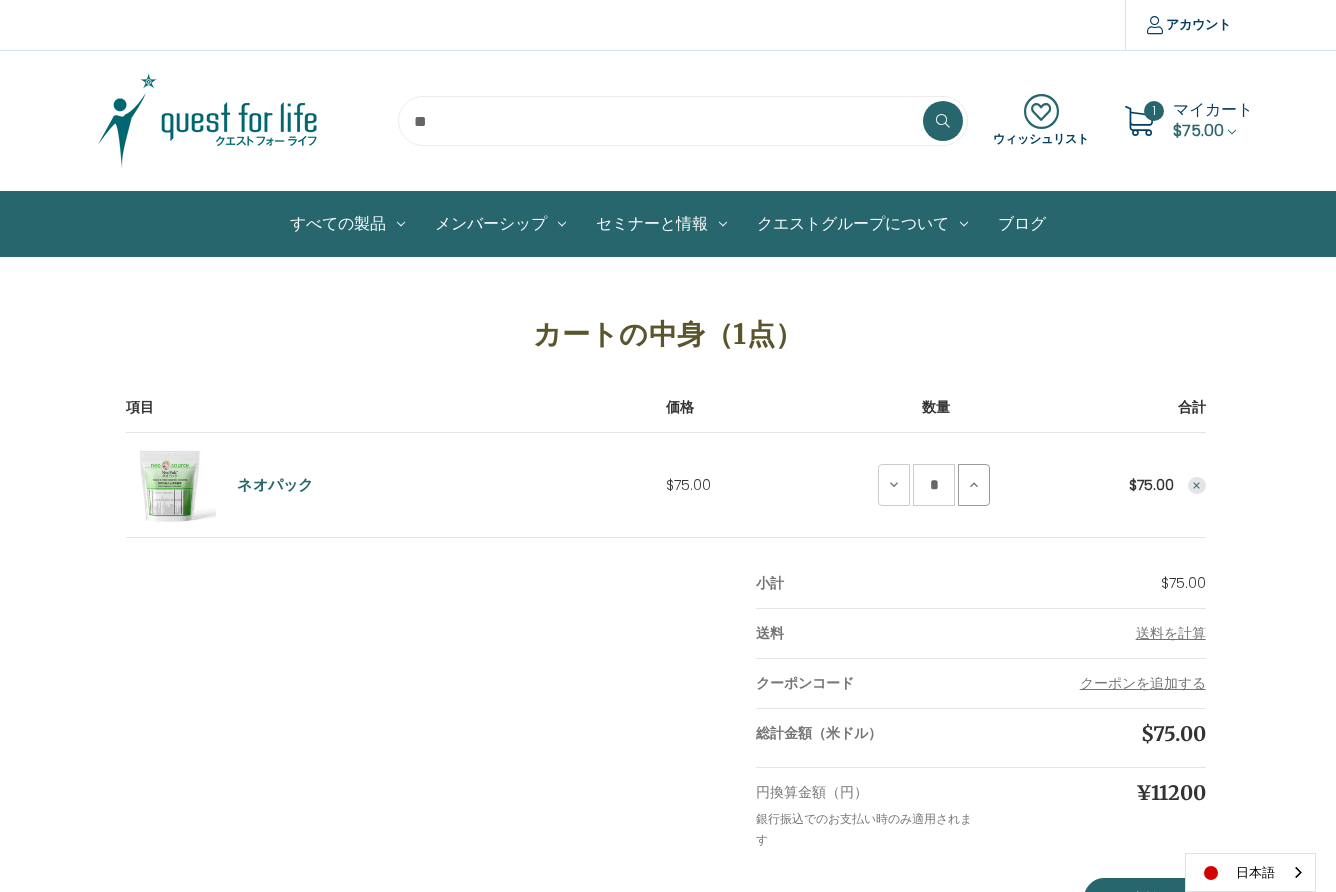 scroll, scrollTop: 0, scrollLeft: 0, axis: both 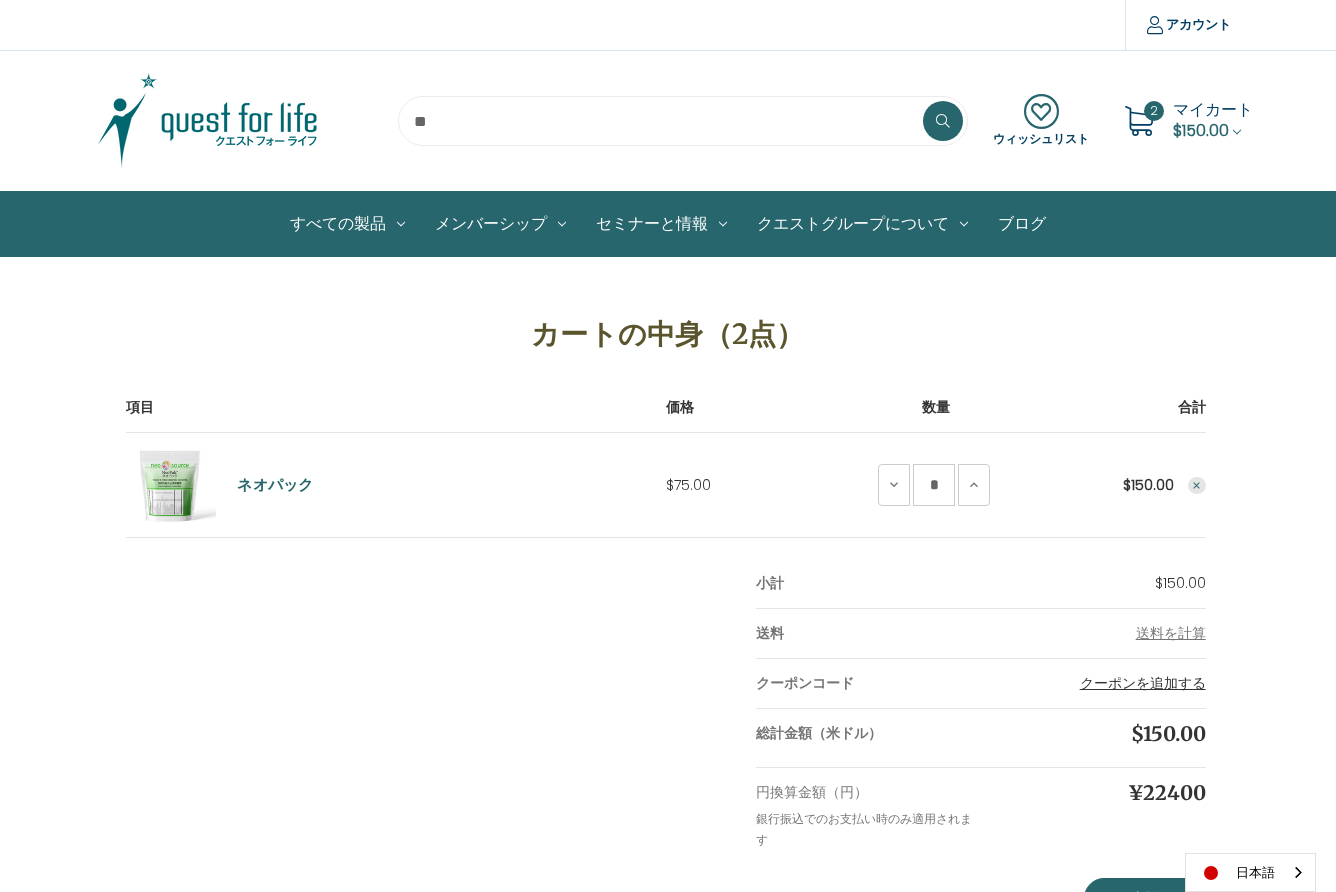 click on "クーポンを追加する" at bounding box center (1143, 683) 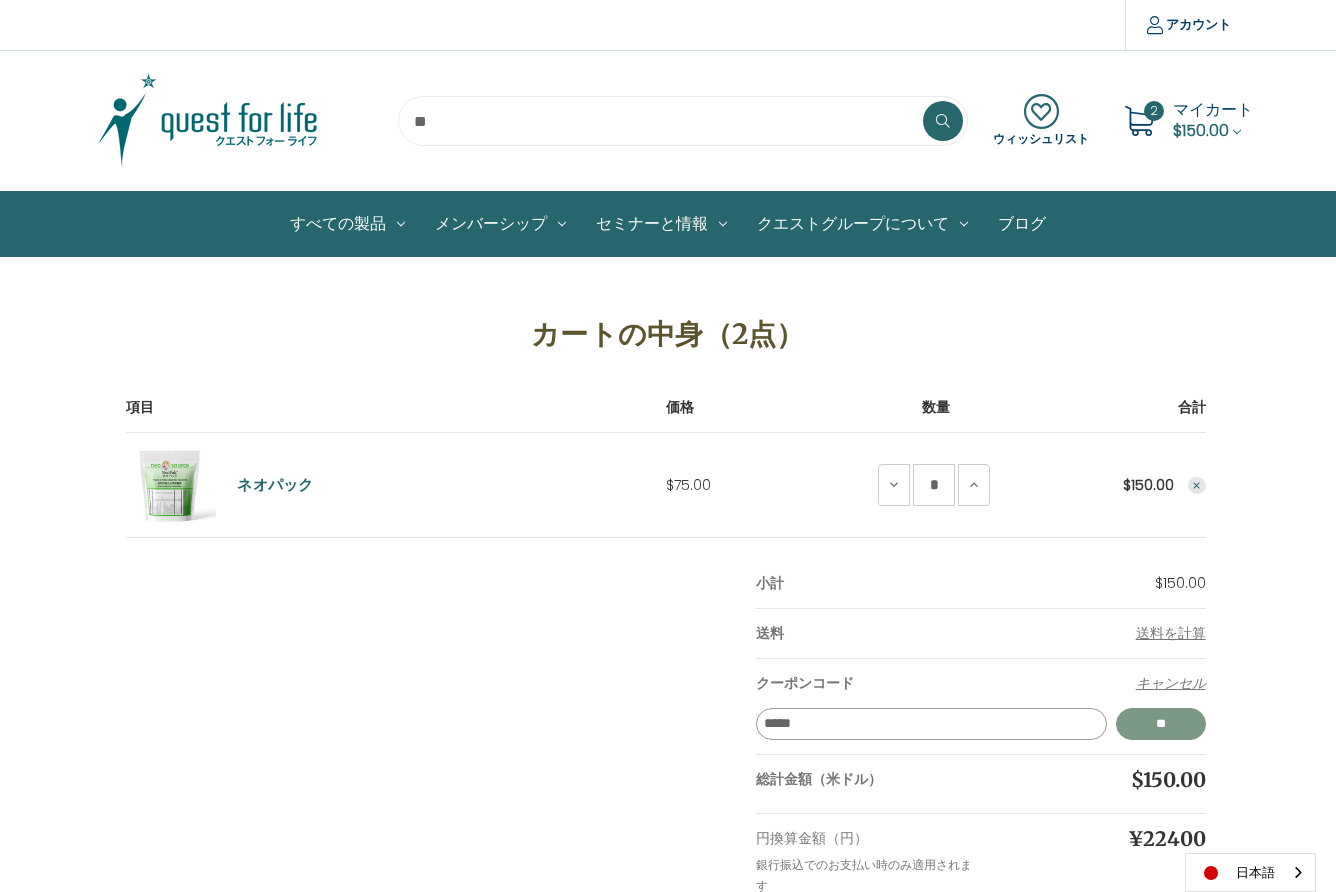 type on "*****" 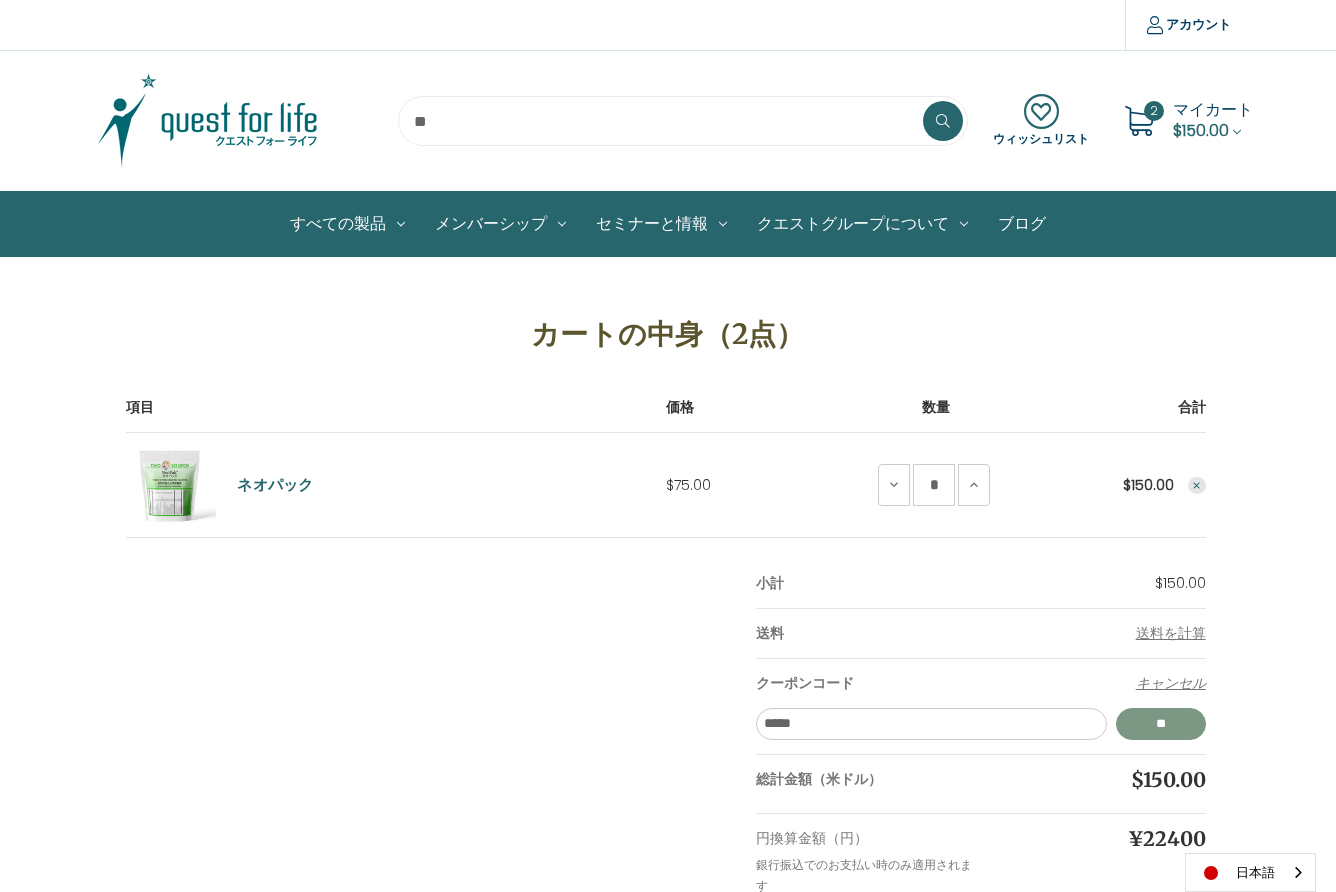 click on "**" at bounding box center (1161, 724) 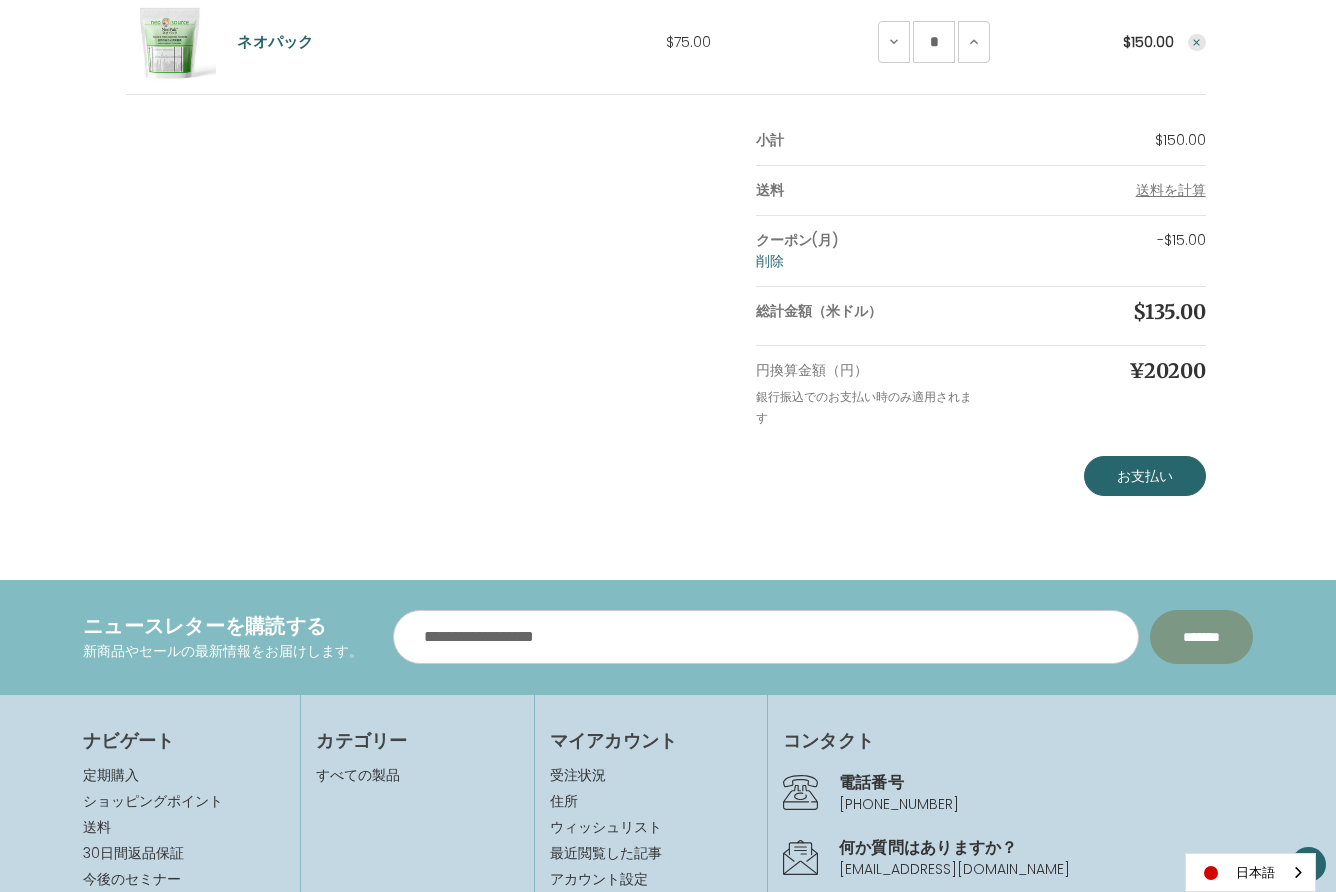 scroll, scrollTop: 467, scrollLeft: 0, axis: vertical 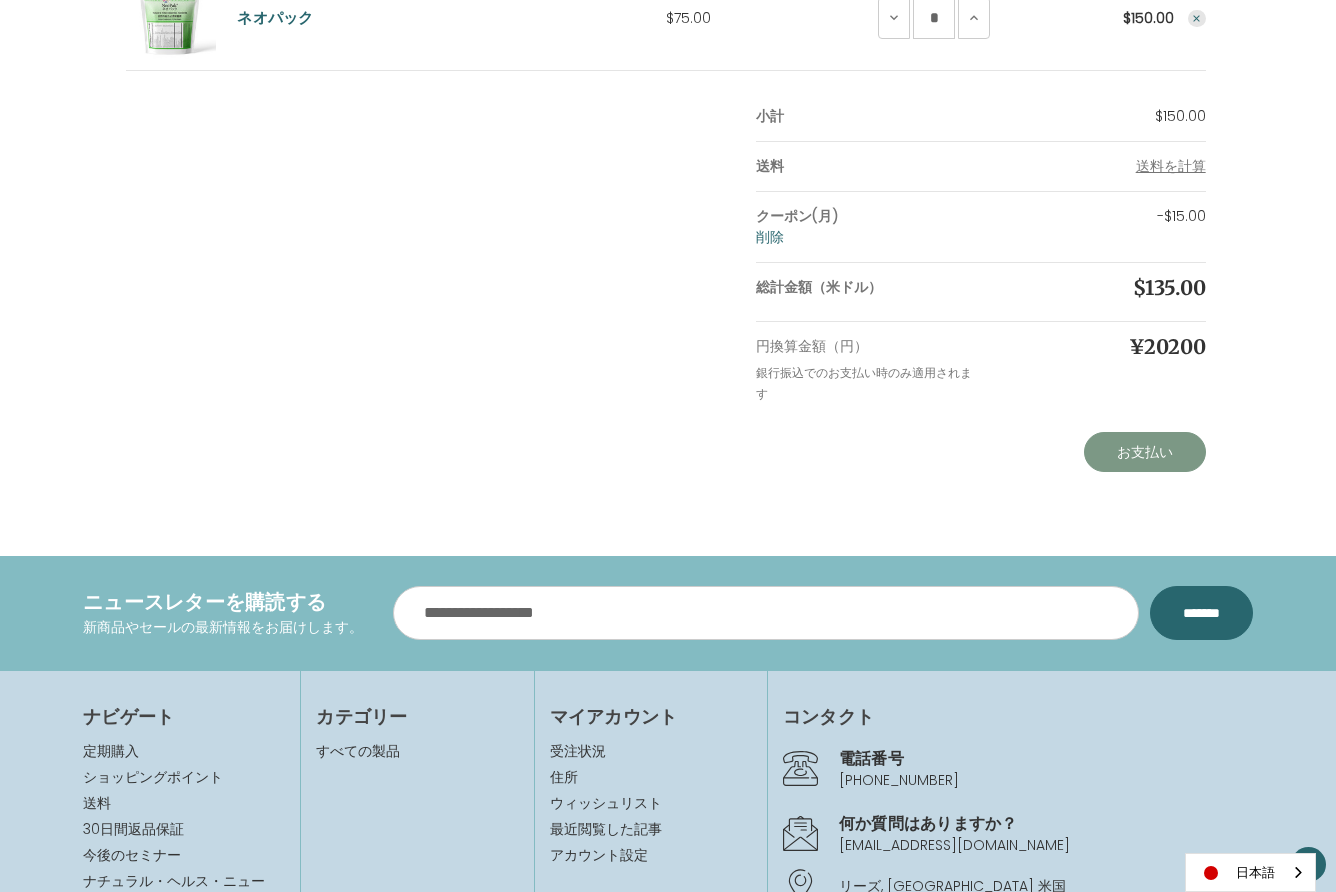 click on "お支払い" at bounding box center [1145, 452] 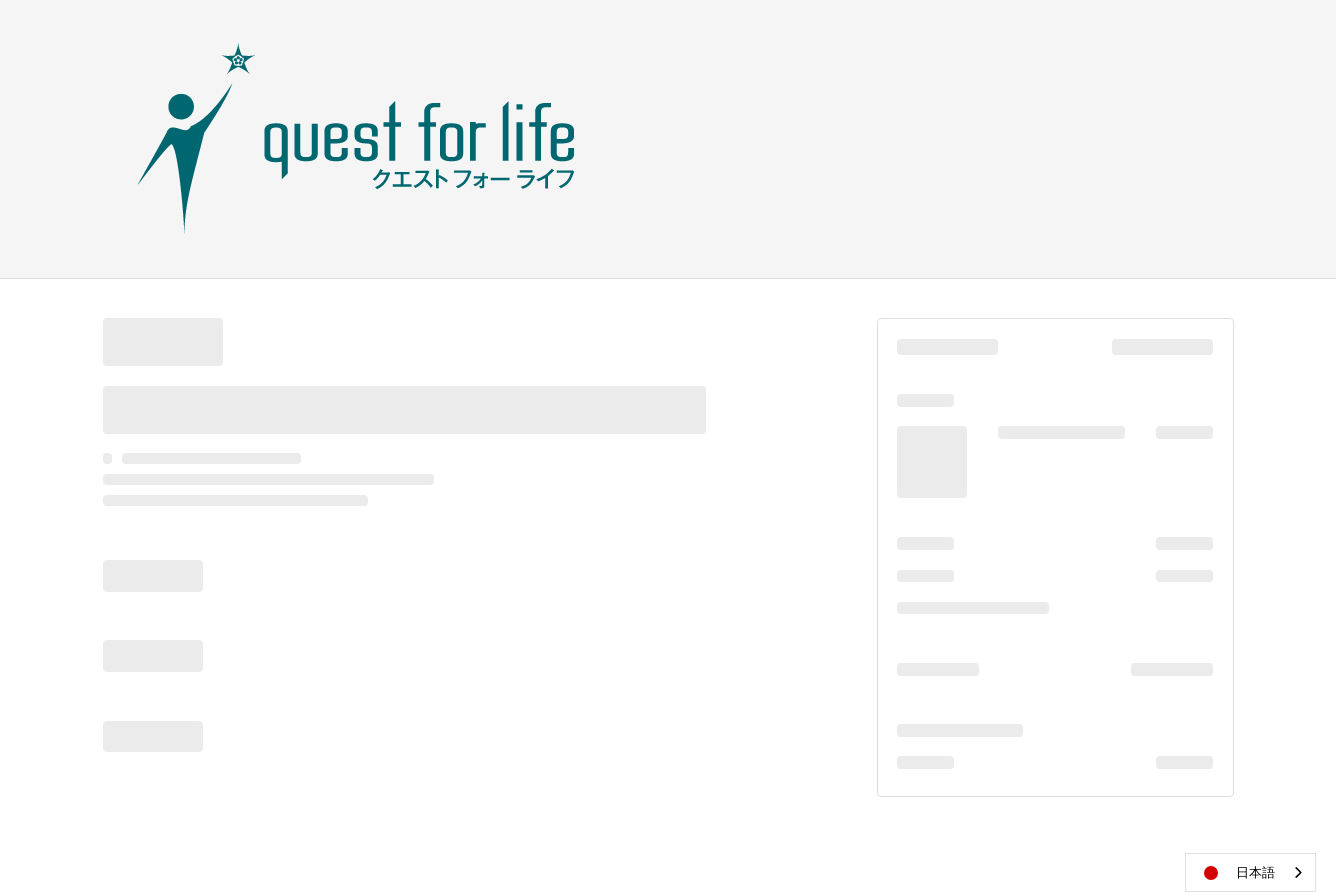 scroll, scrollTop: 0, scrollLeft: 0, axis: both 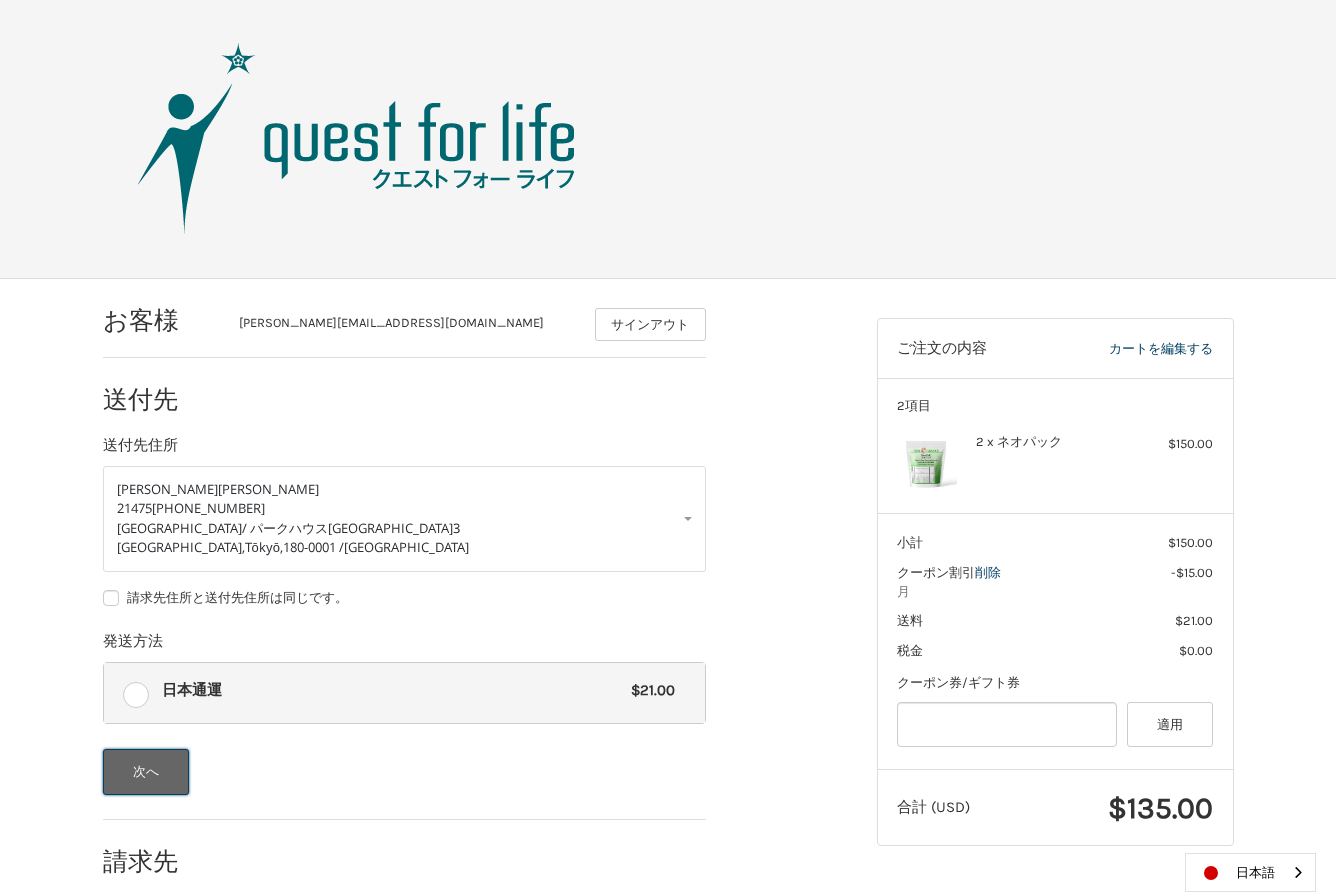 click on "次へ" at bounding box center [146, 772] 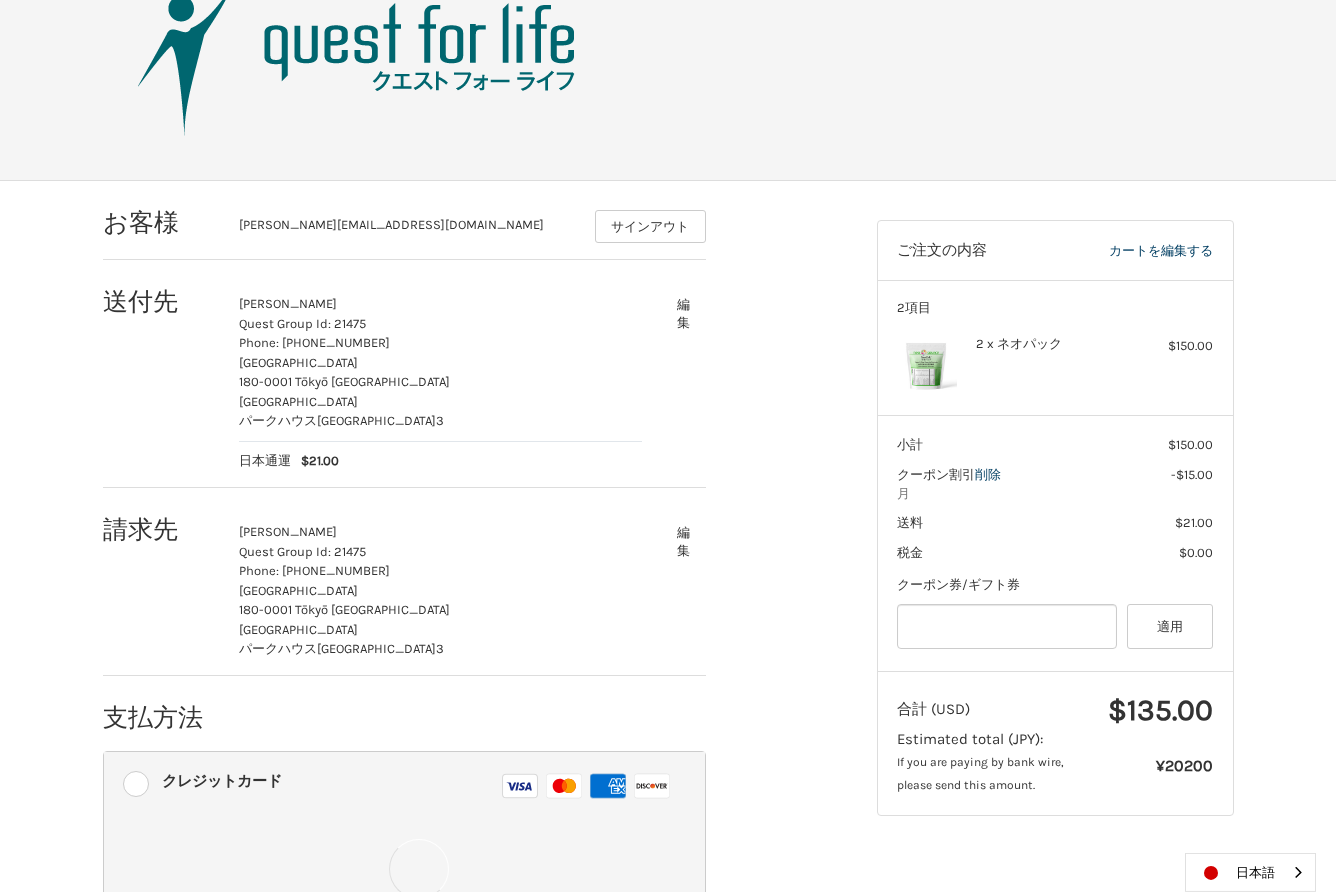 scroll, scrollTop: 99, scrollLeft: 0, axis: vertical 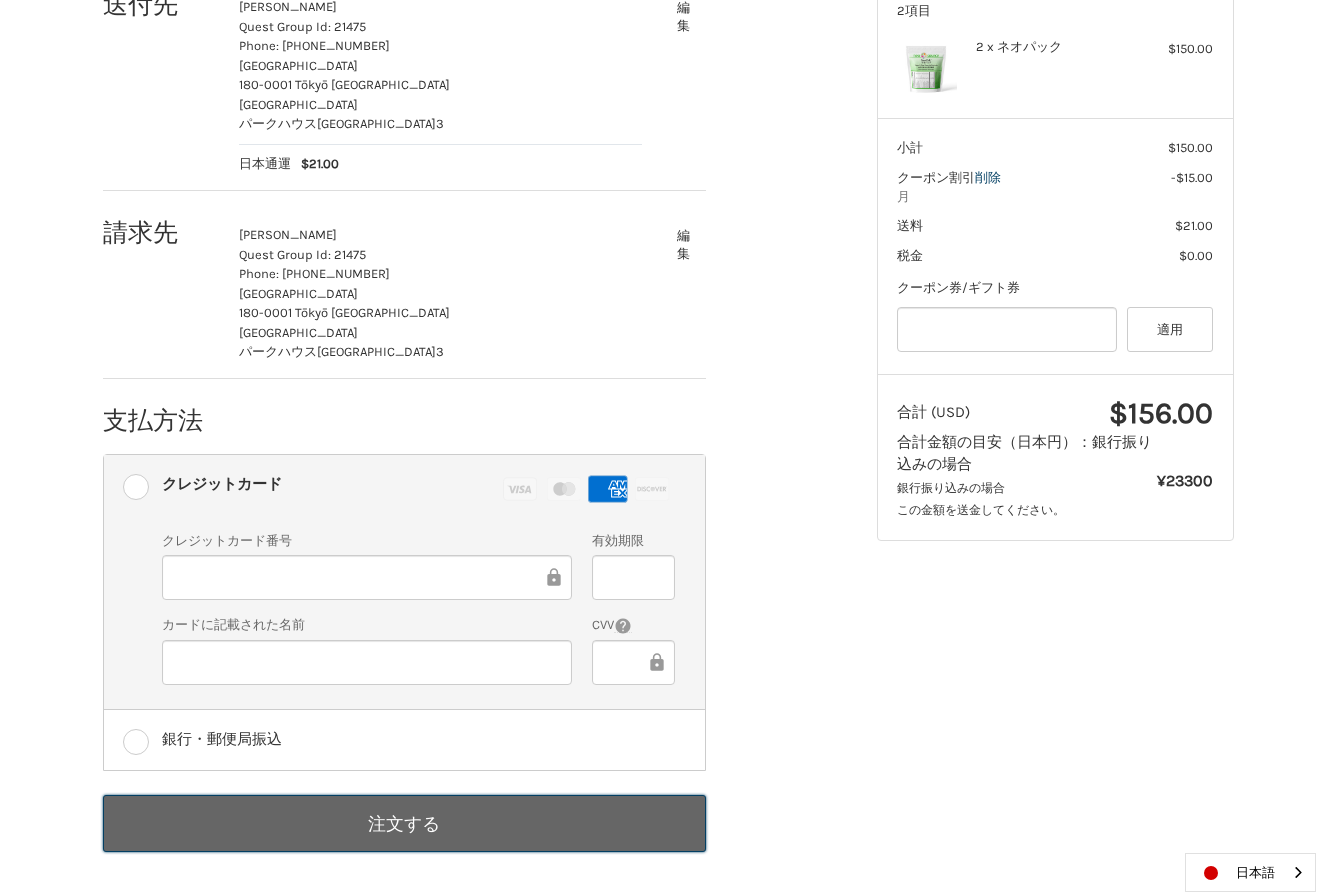 click on "注文する" at bounding box center (404, 823) 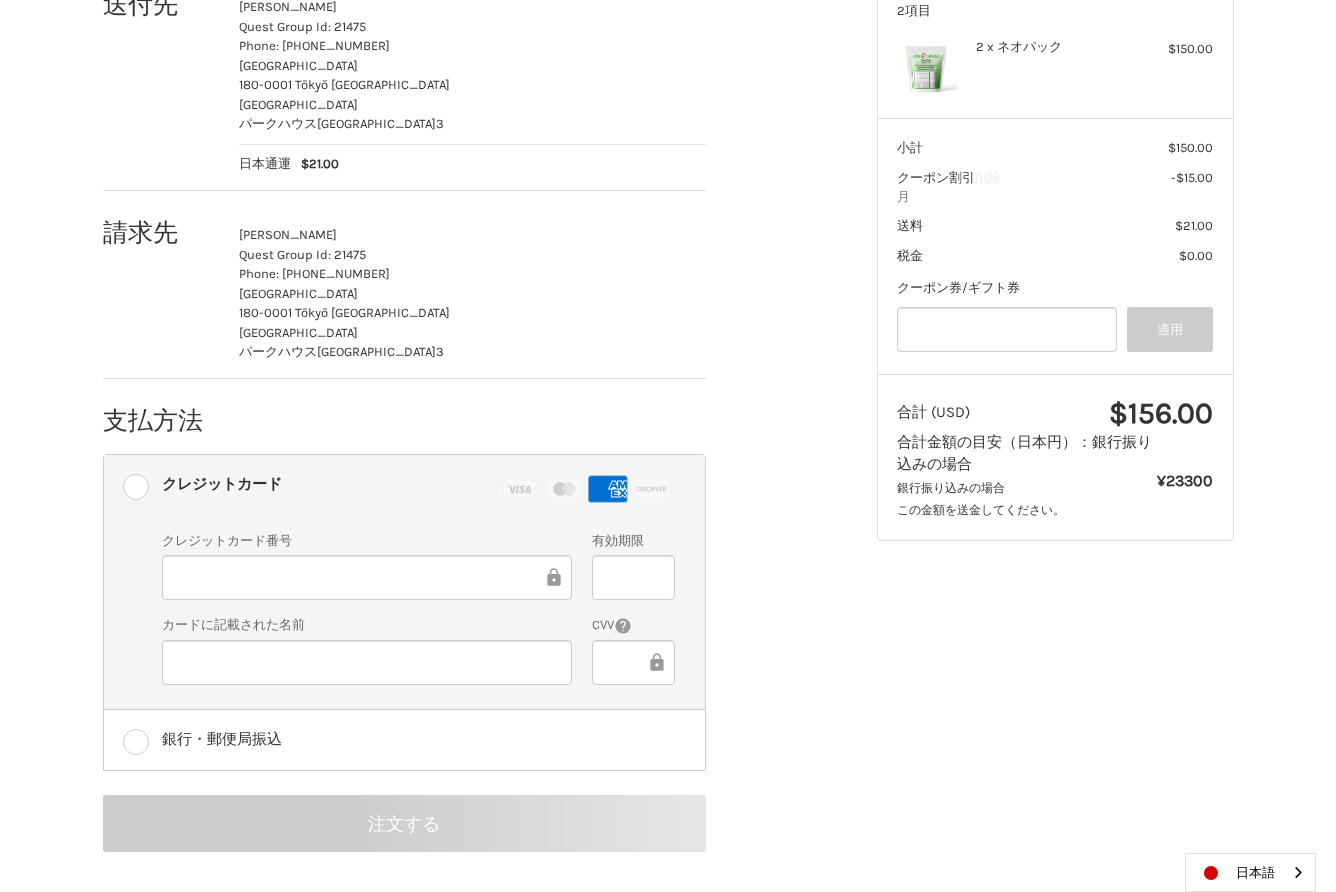 scroll, scrollTop: 0, scrollLeft: 0, axis: both 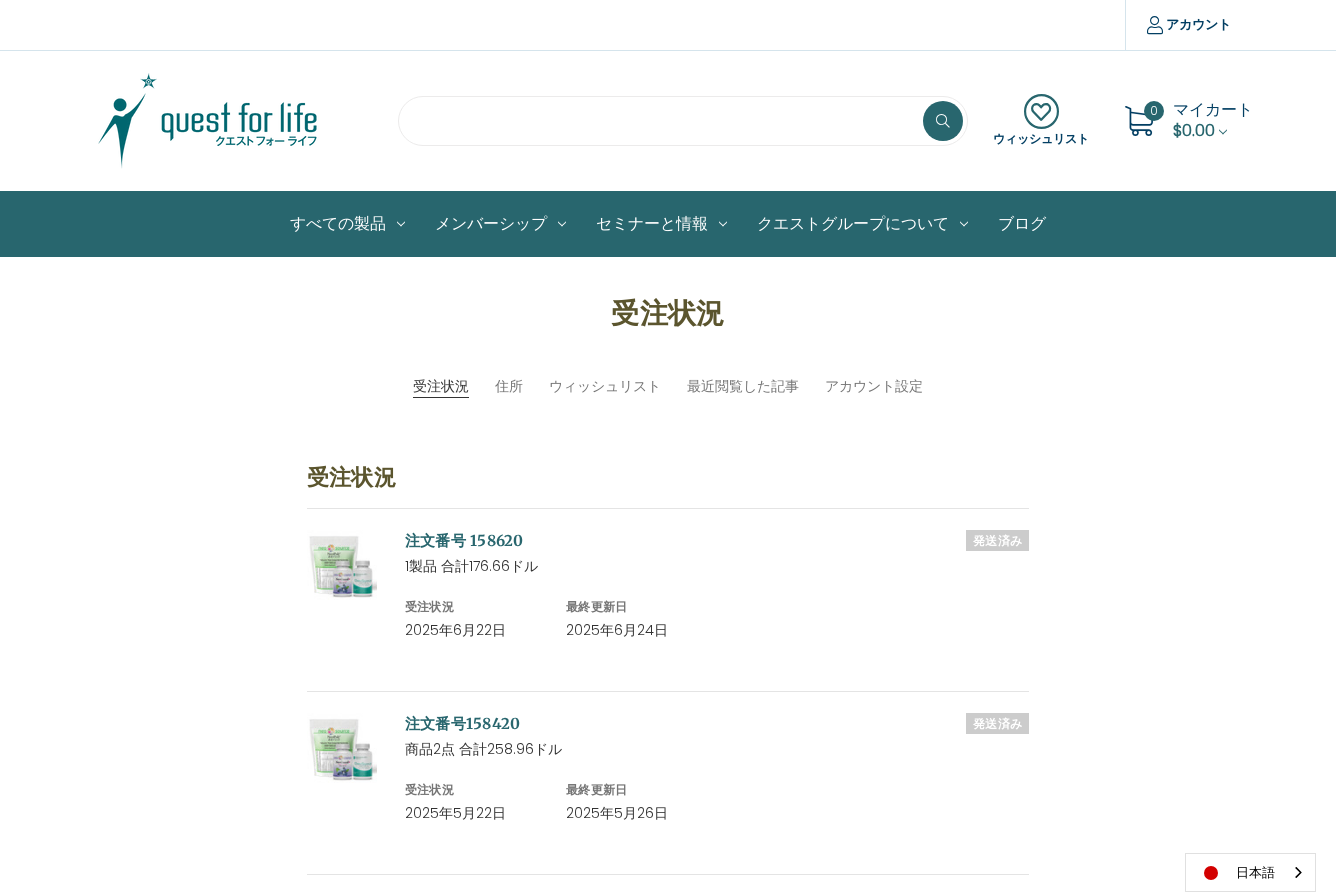 click at bounding box center (683, 121) 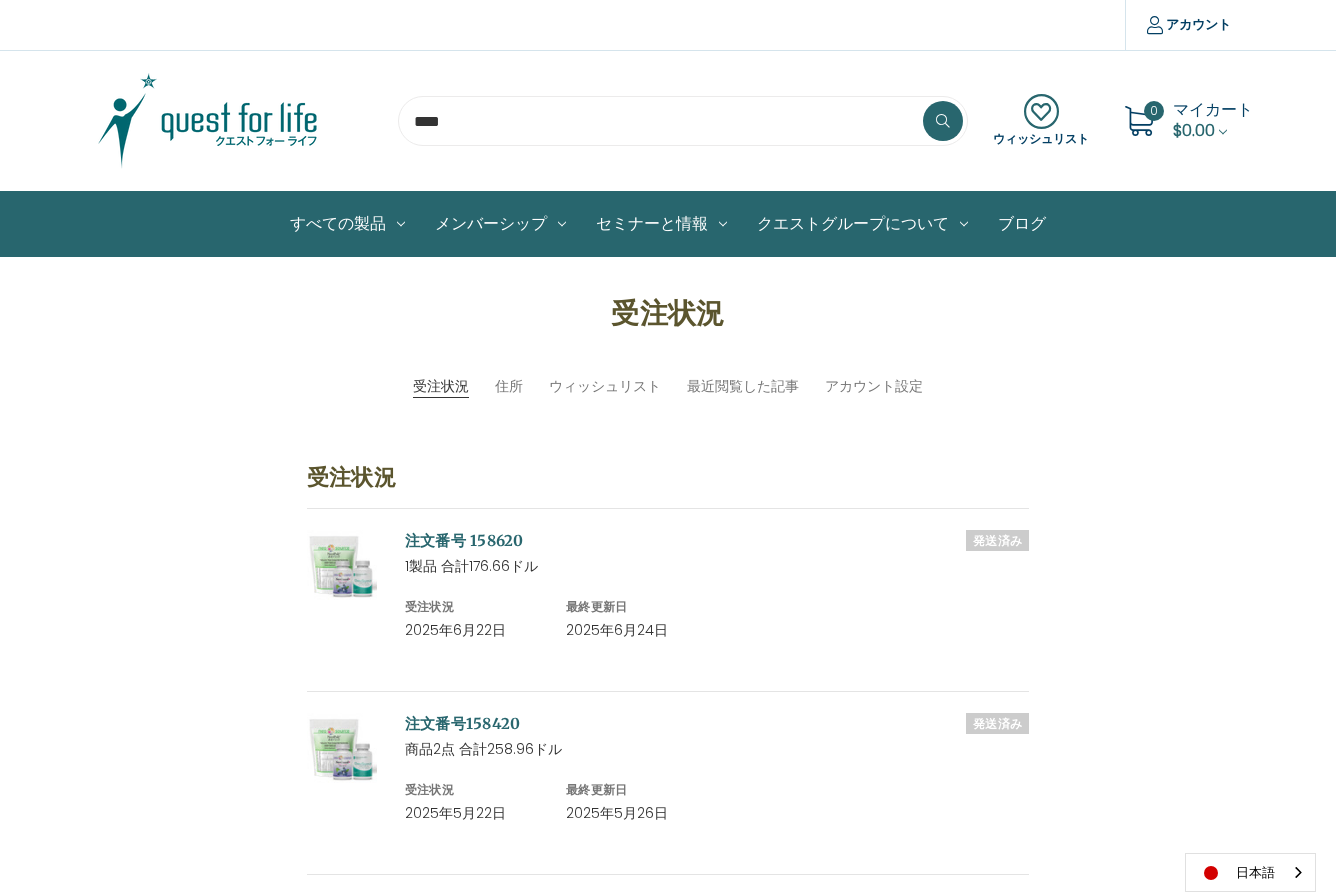 type on "****" 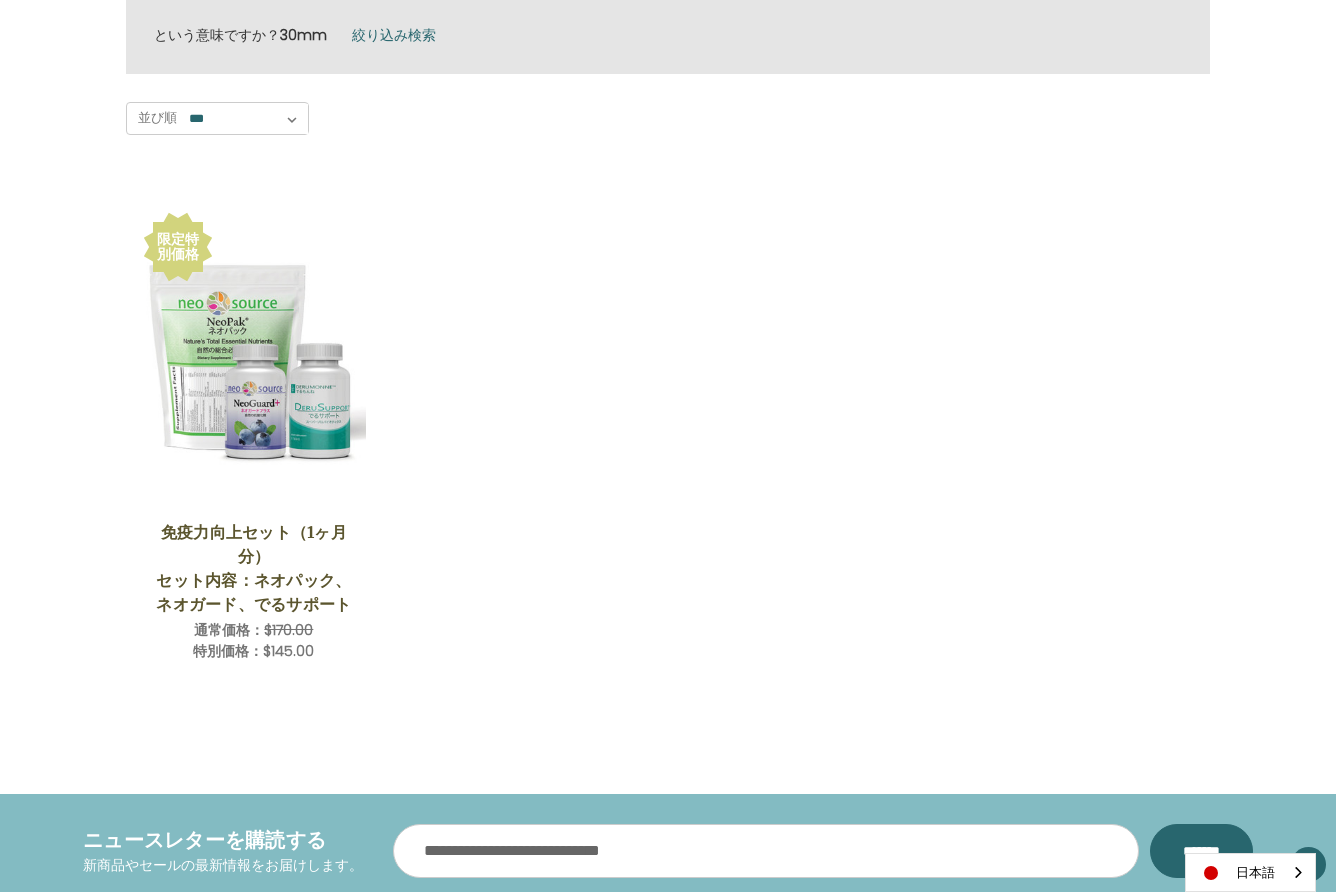 scroll, scrollTop: 465, scrollLeft: 0, axis: vertical 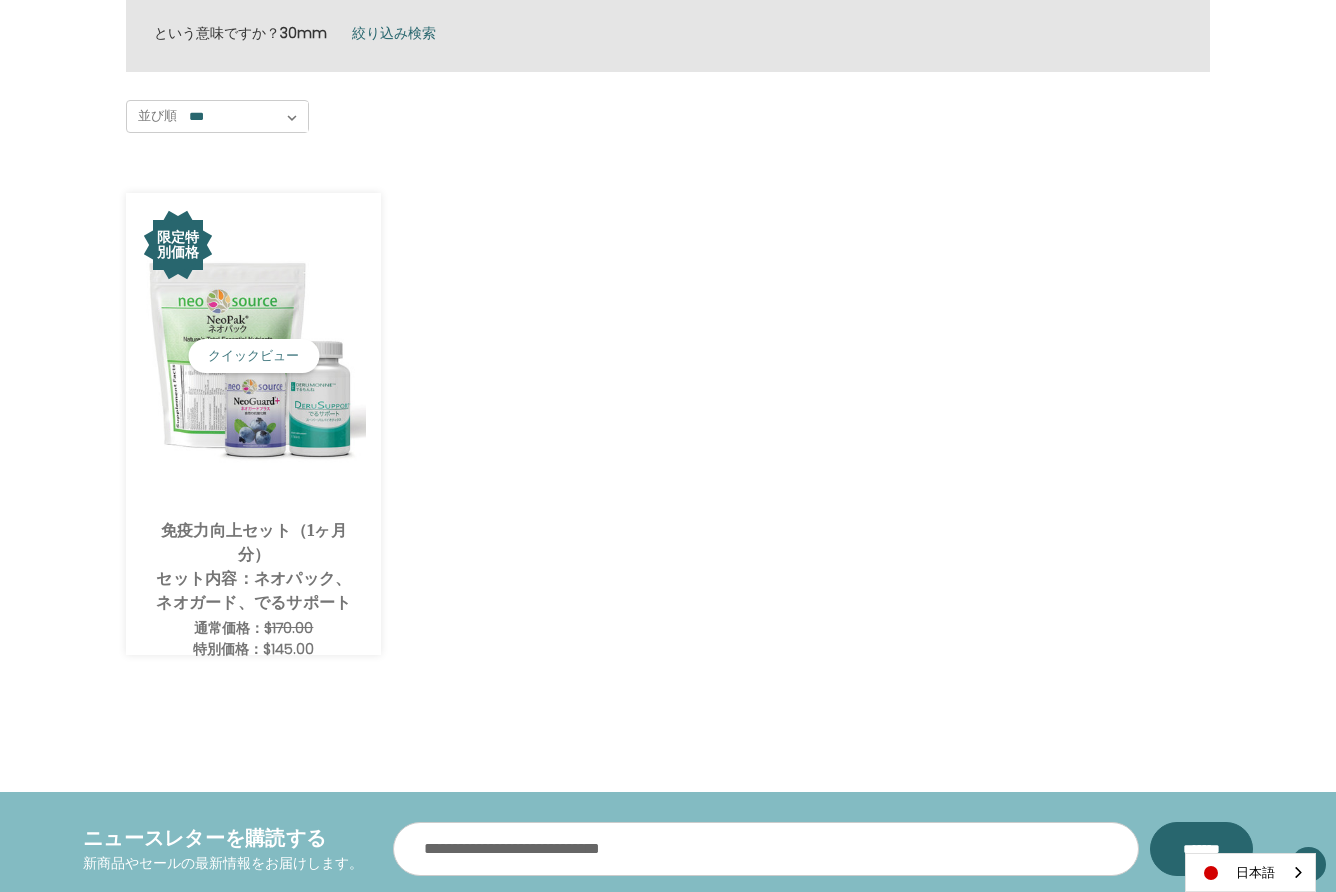 click on "免疫力向上セット（1ヶ月分）" at bounding box center [254, 542] 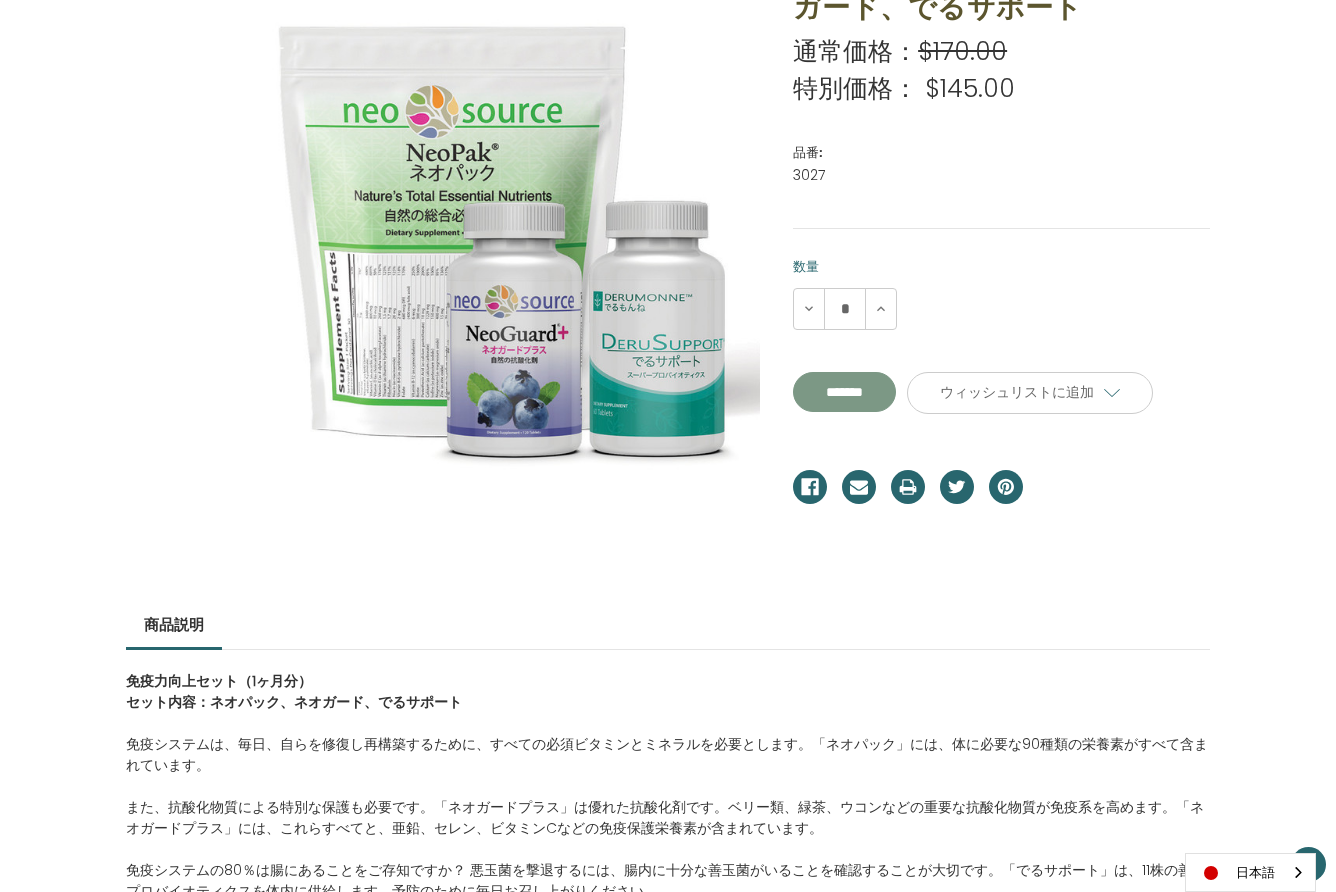 scroll, scrollTop: 420, scrollLeft: 0, axis: vertical 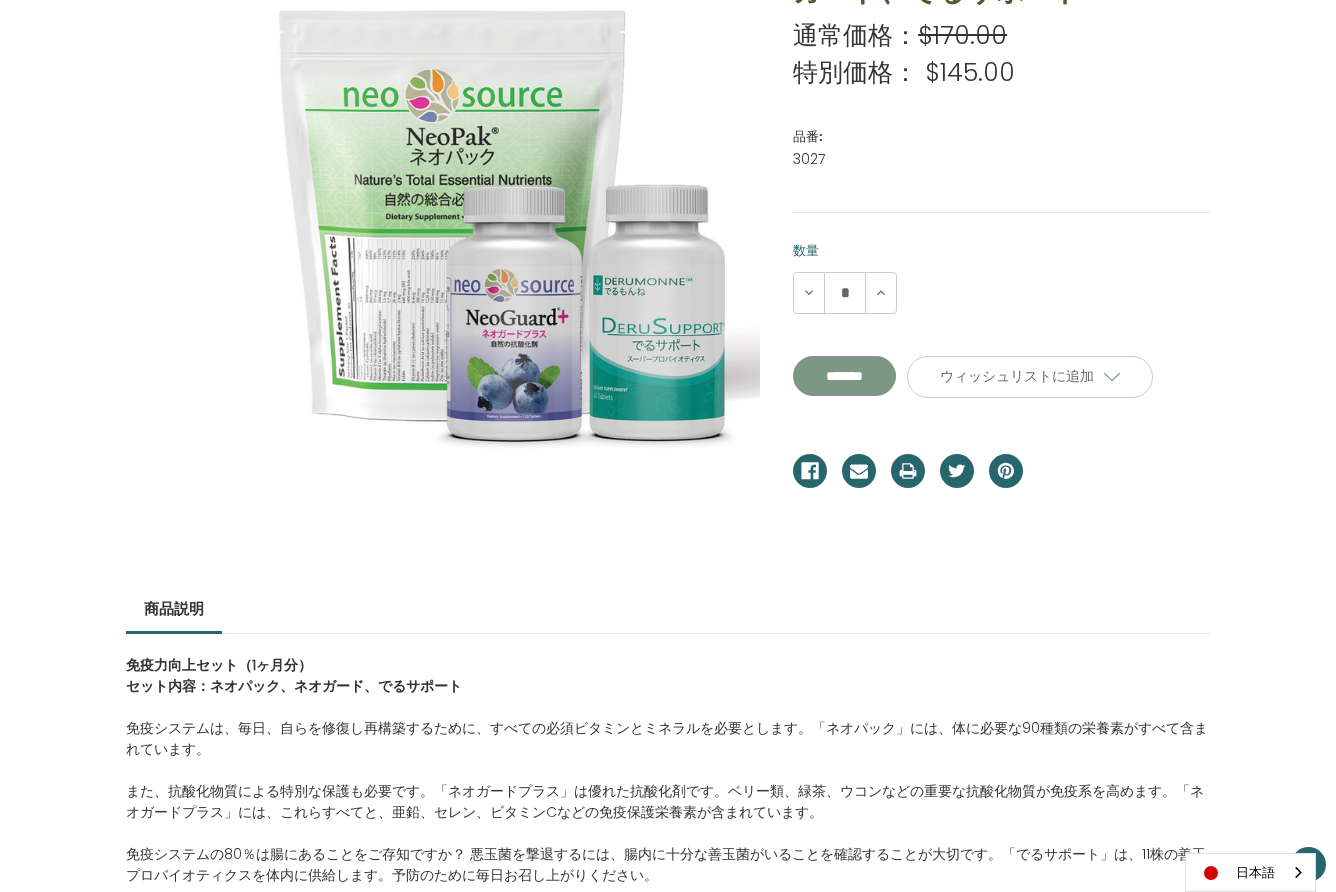 click on "*******" at bounding box center (844, 376) 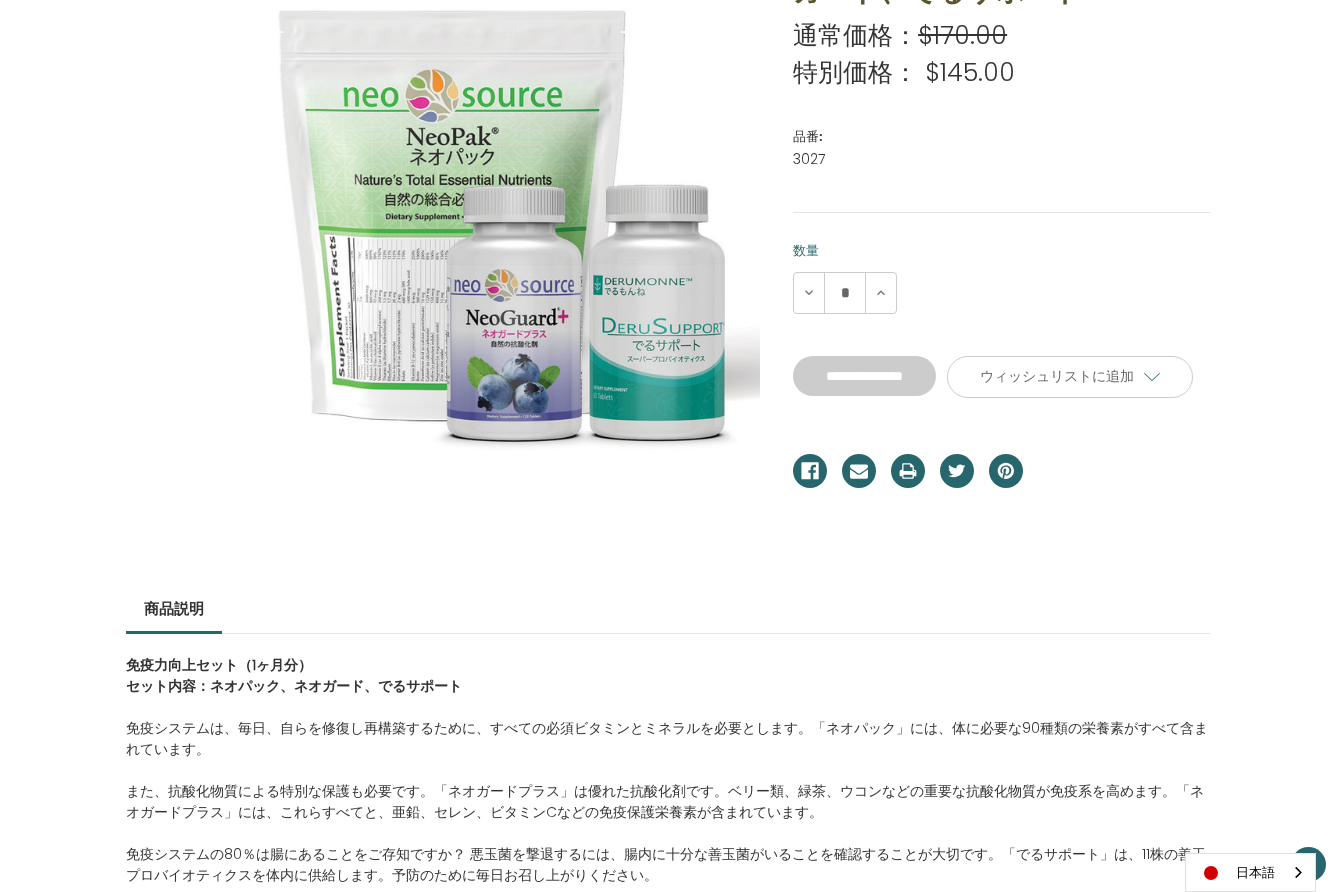 type on "*******" 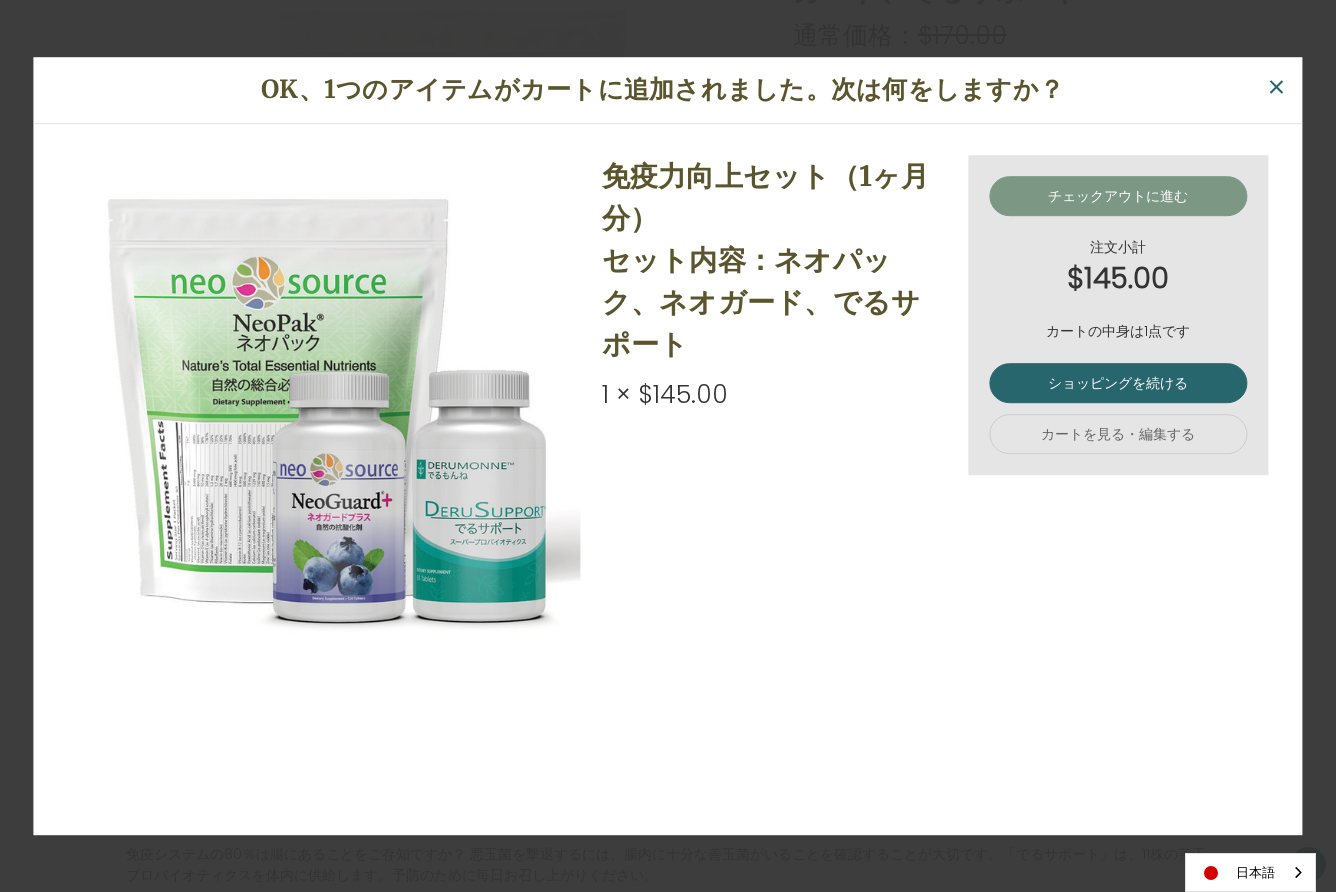 click on "チェックアウトに進む" at bounding box center [1118, 196] 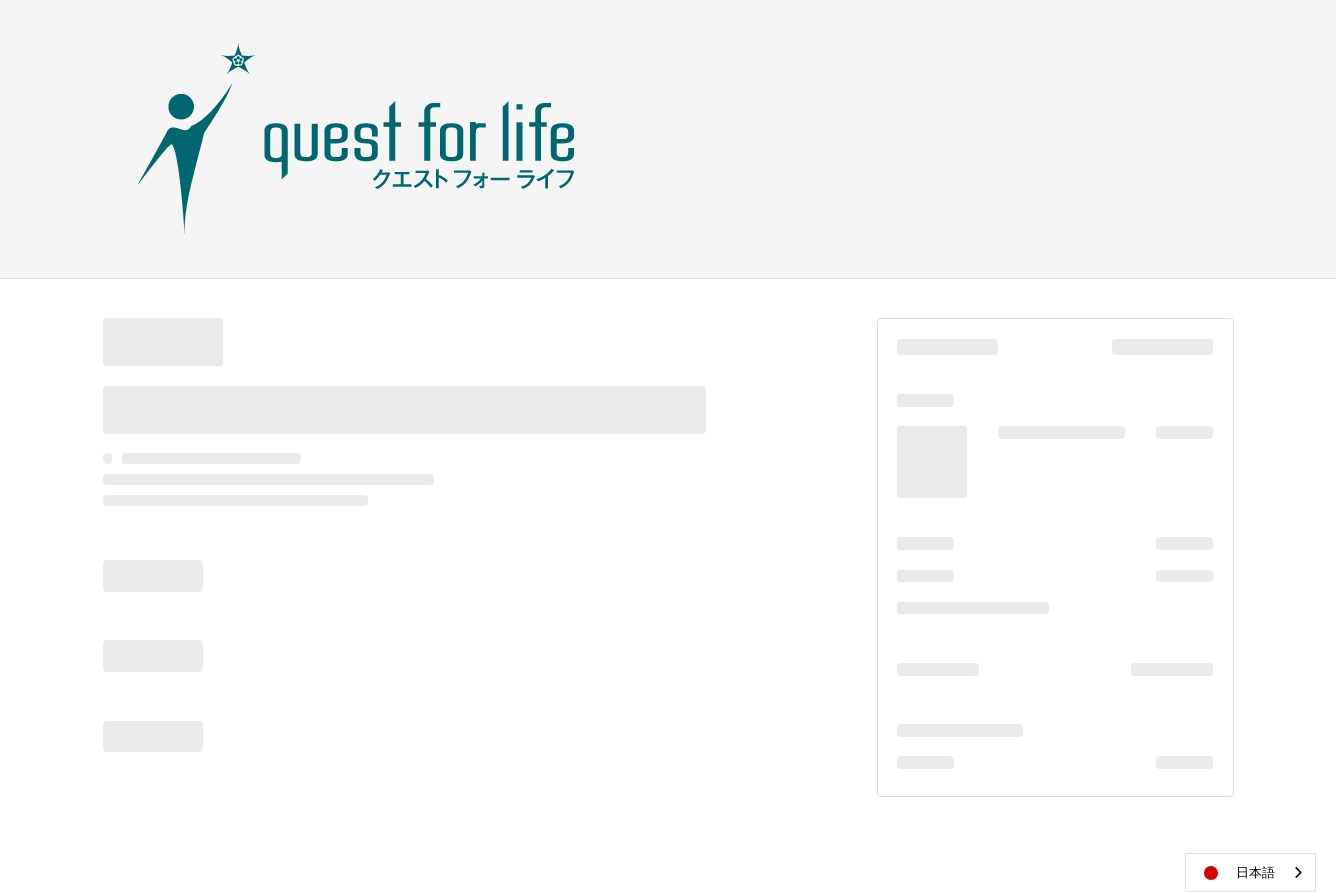 scroll, scrollTop: 0, scrollLeft: 0, axis: both 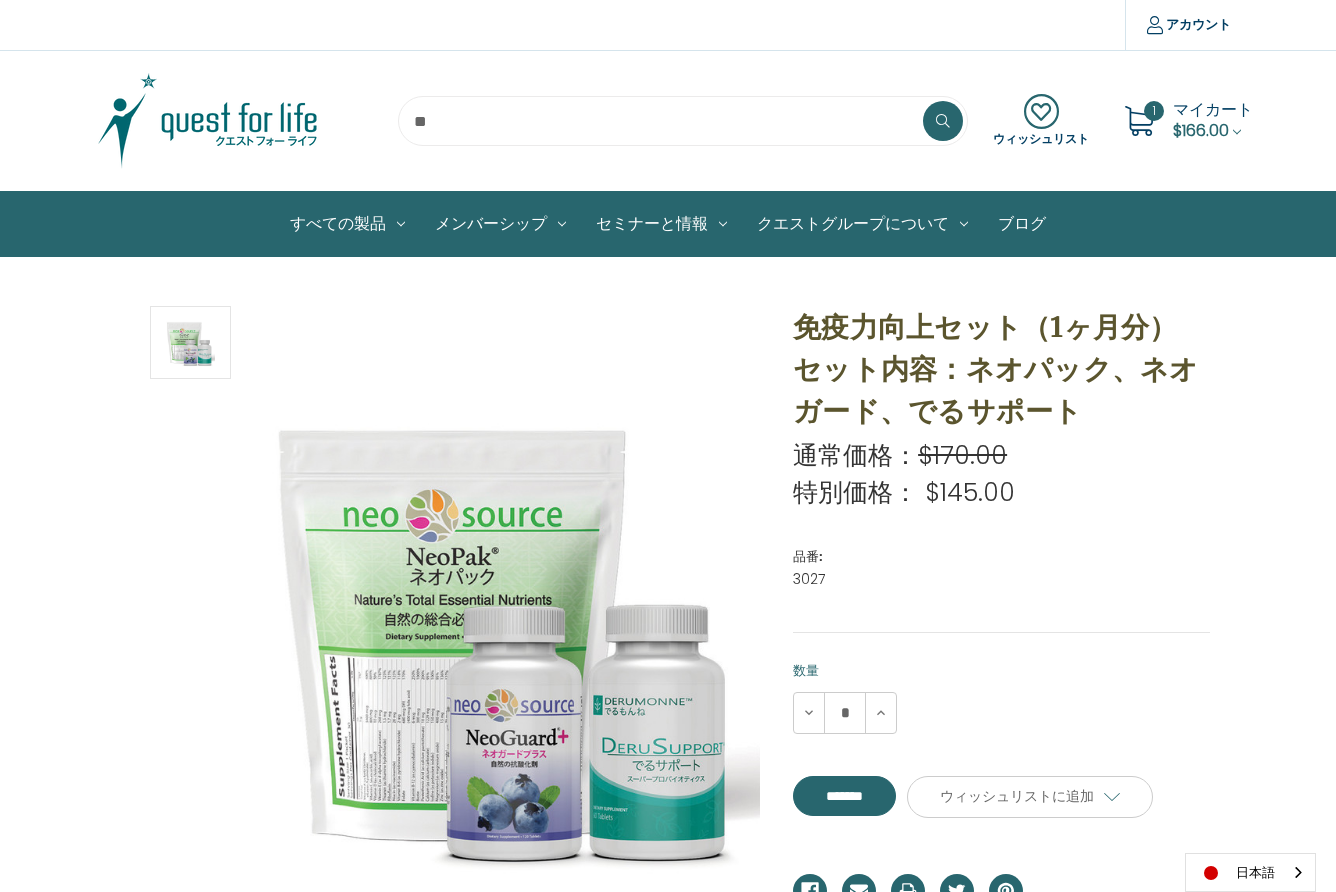 click on "$166.00" at bounding box center [1201, 130] 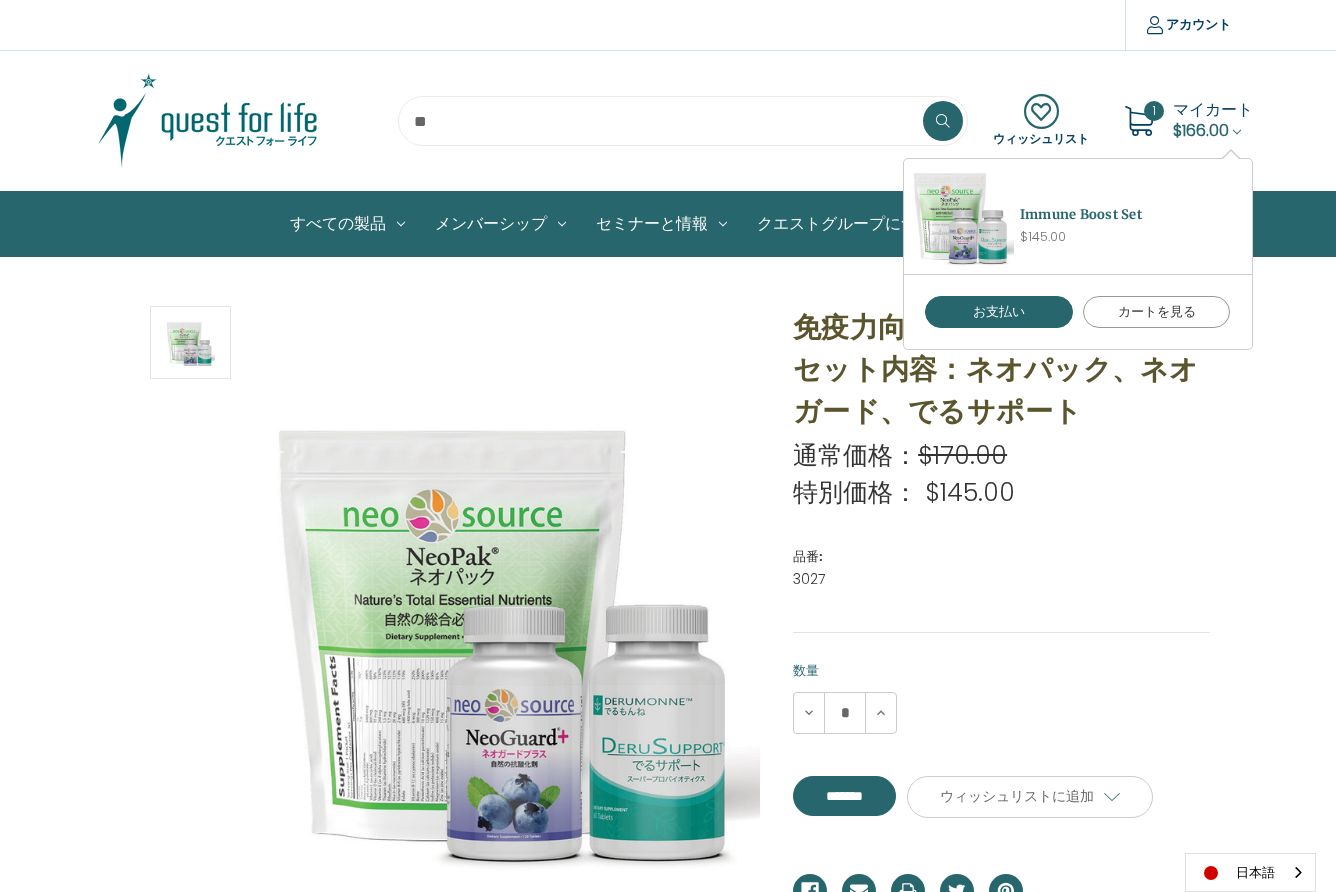 click on "カートを見る" at bounding box center [1157, 312] 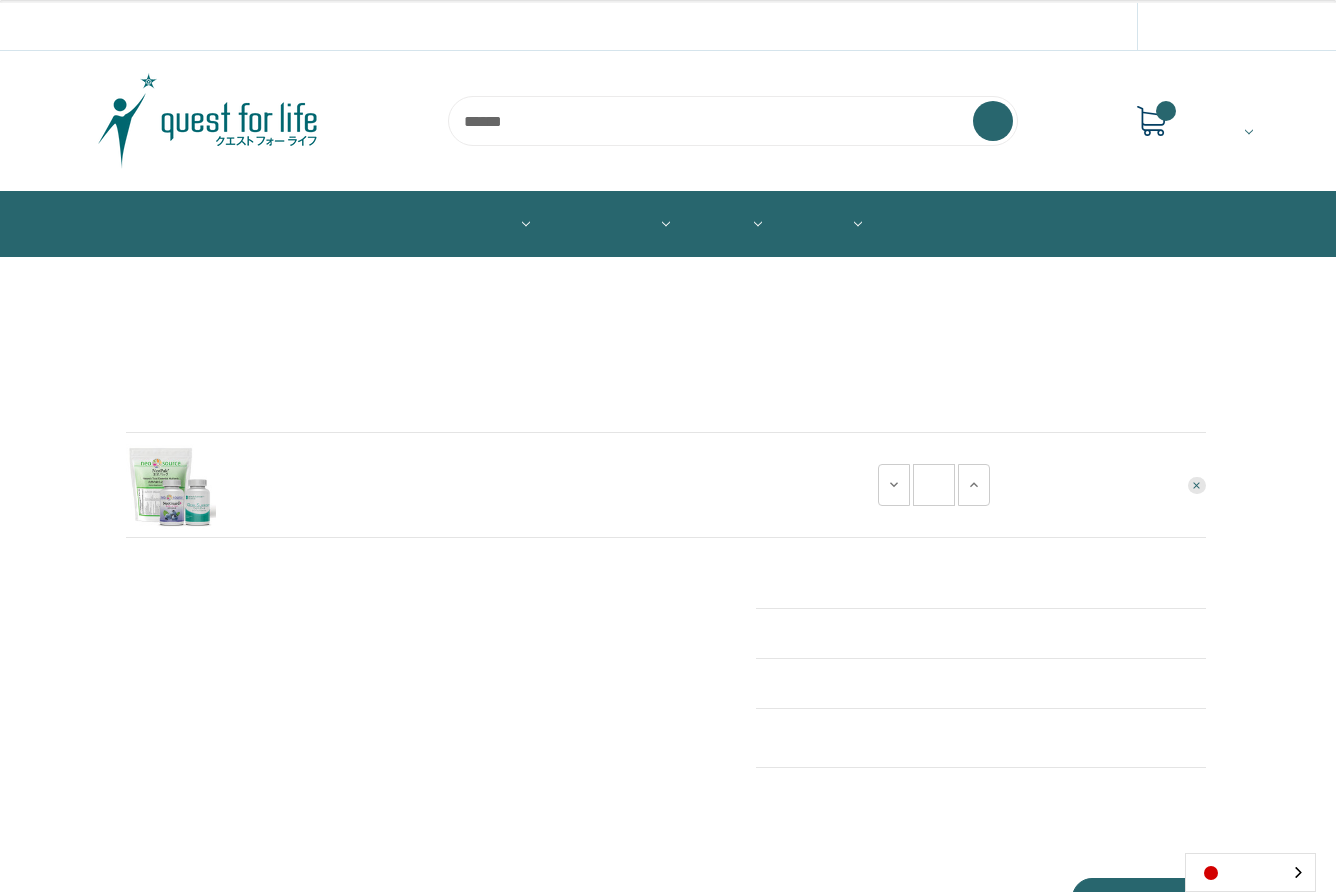 scroll, scrollTop: 0, scrollLeft: 0, axis: both 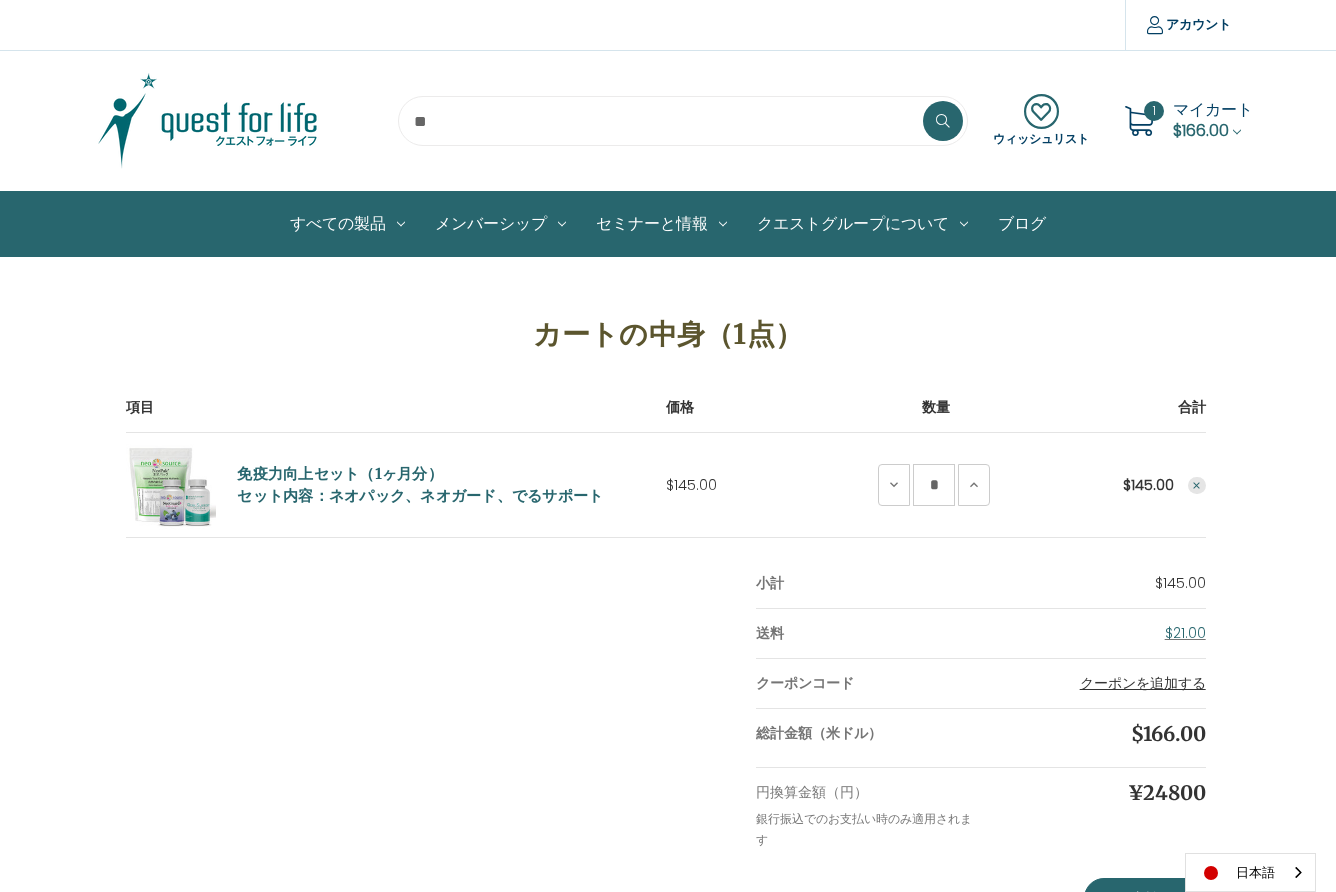 click on "クーポンを追加する" at bounding box center (1143, 683) 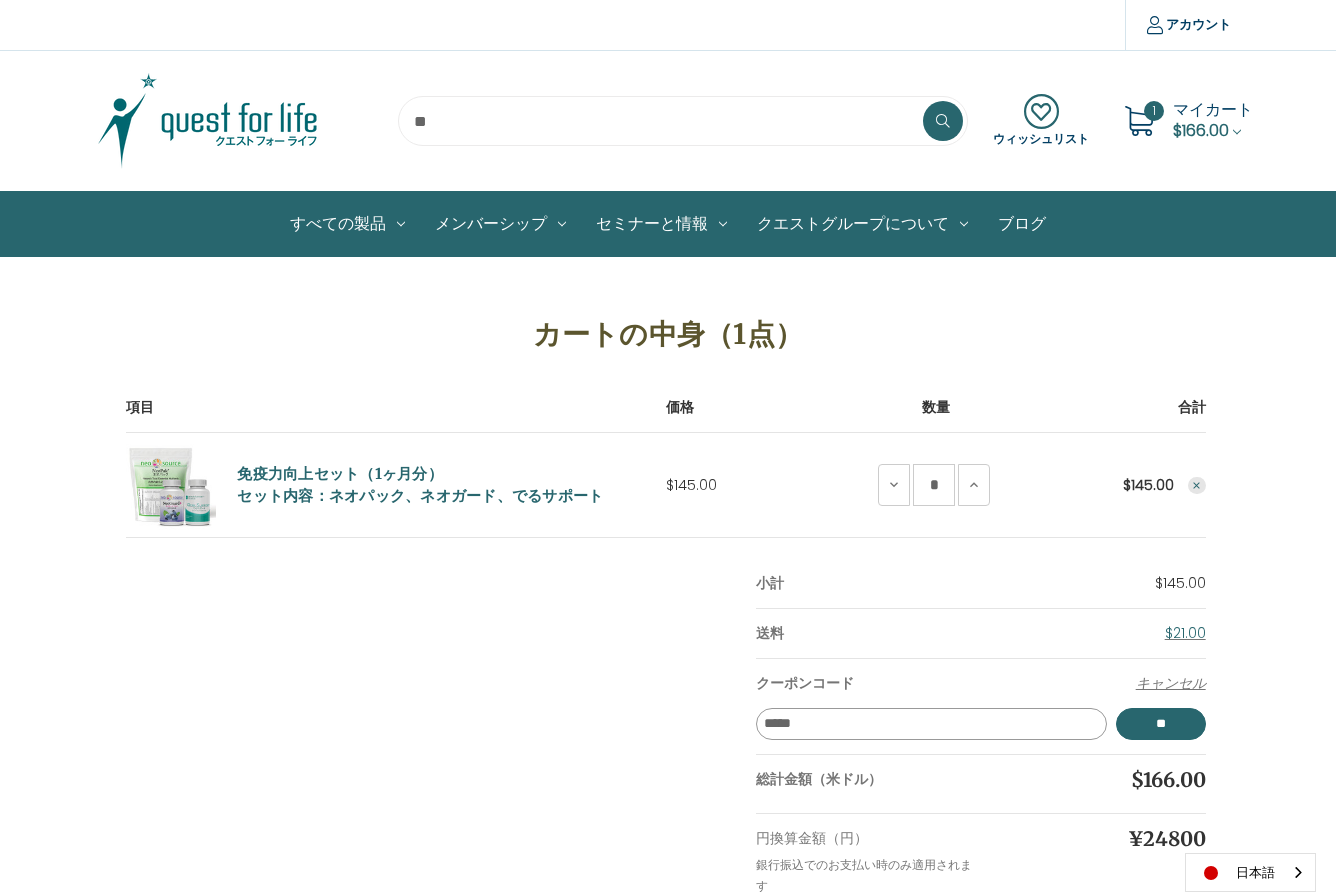 type on "*****" 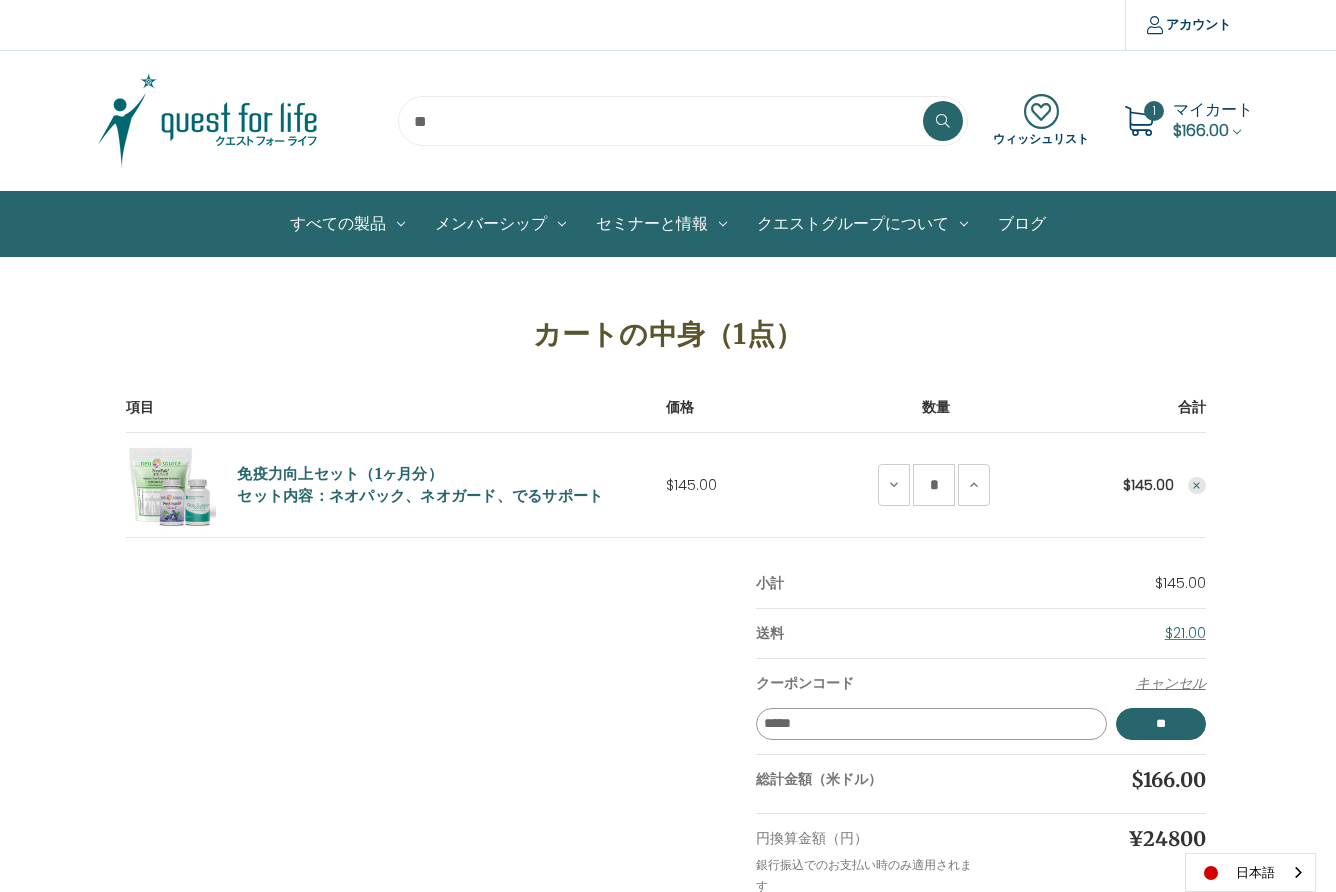click on "*****" at bounding box center (1161, 724) 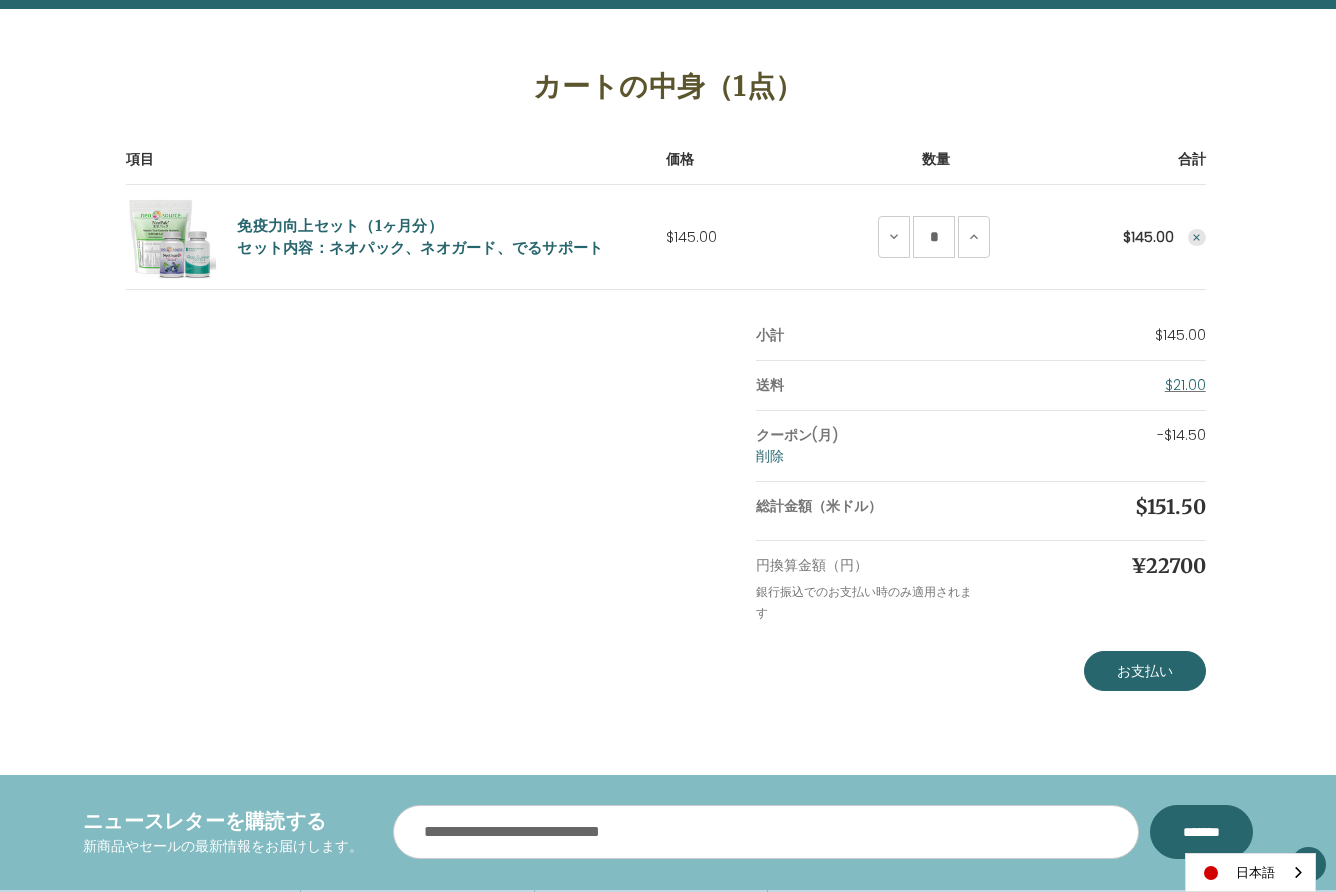 scroll, scrollTop: 259, scrollLeft: 0, axis: vertical 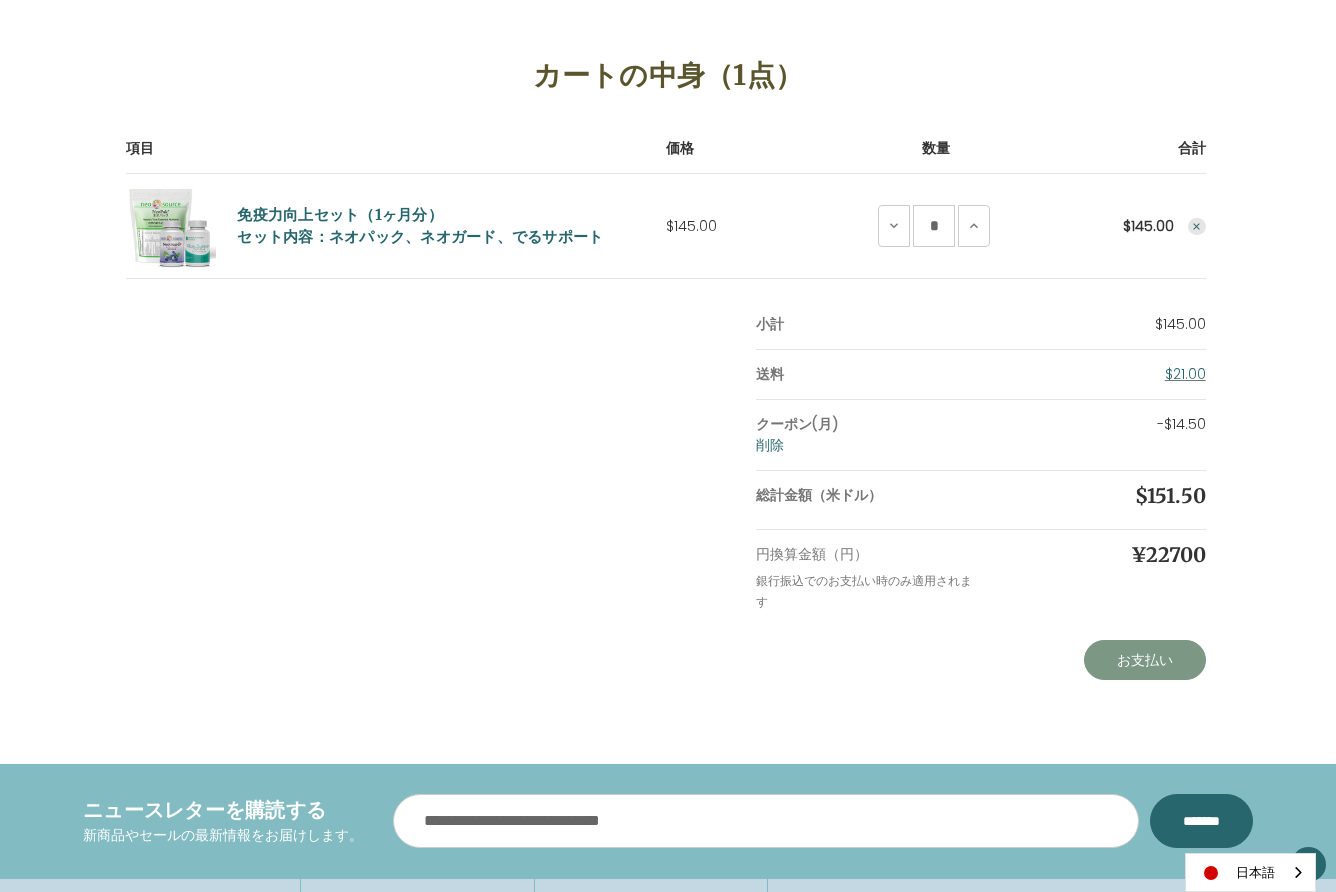 click on "お支払い" at bounding box center (1145, 660) 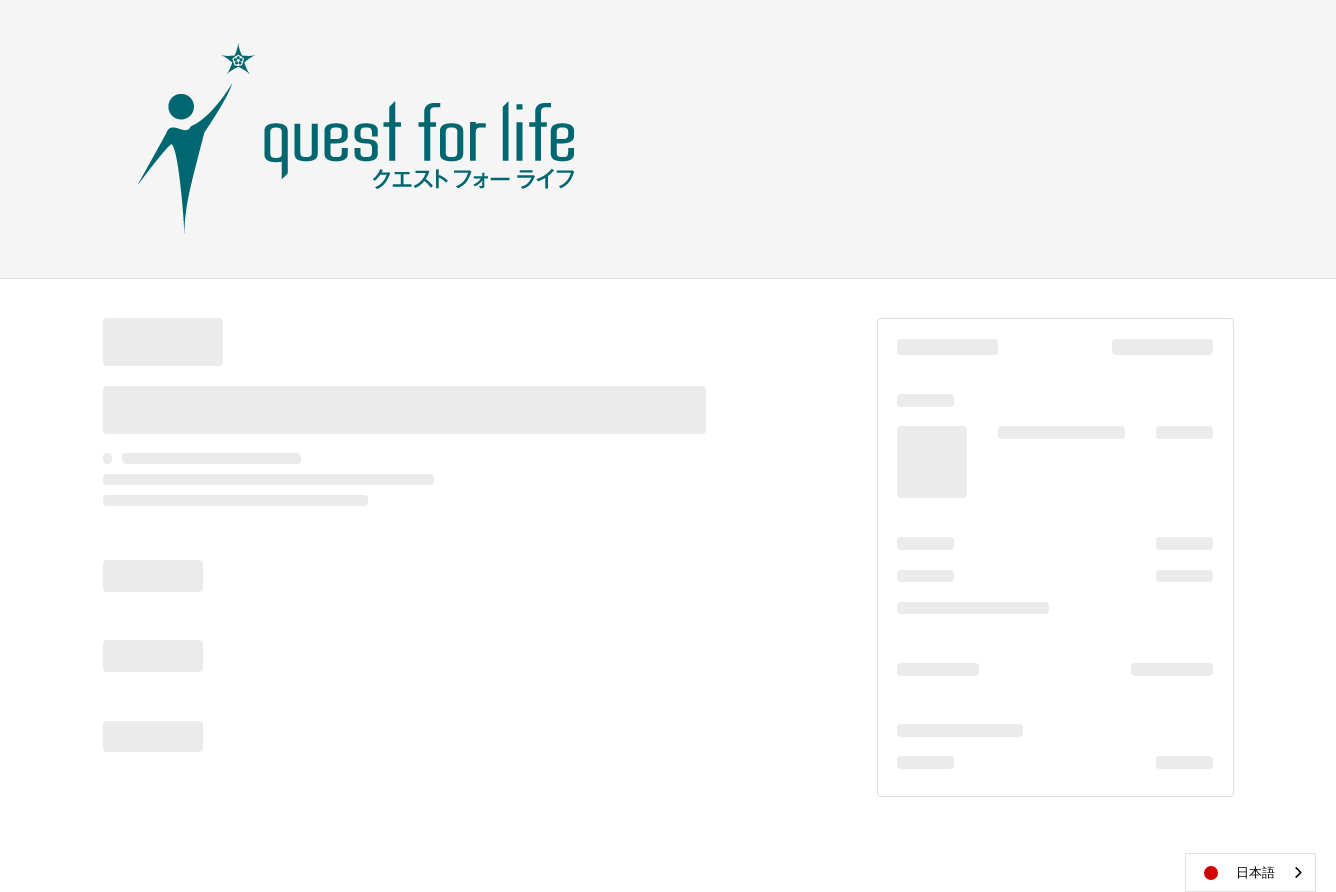 scroll, scrollTop: 0, scrollLeft: 0, axis: both 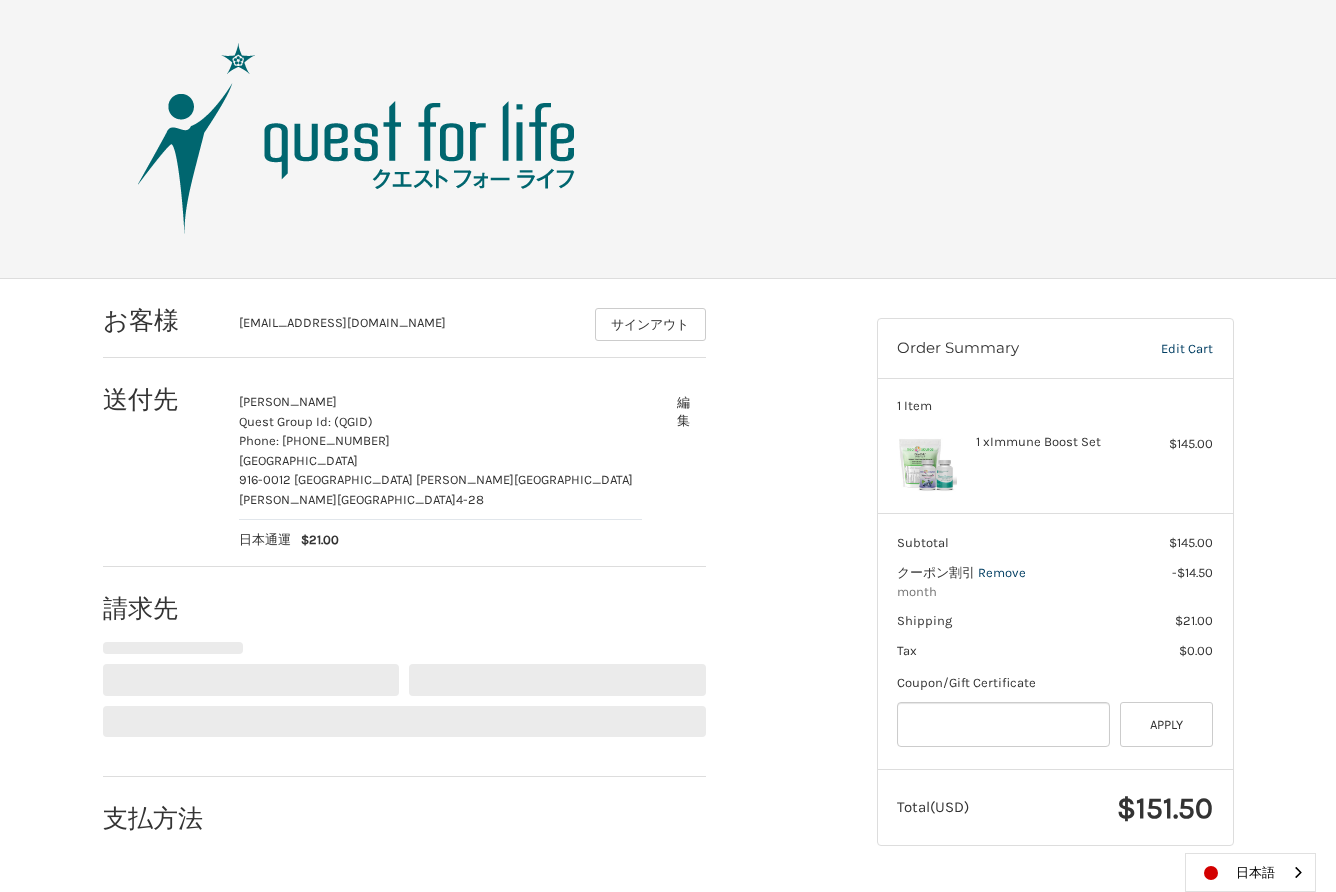select on "**" 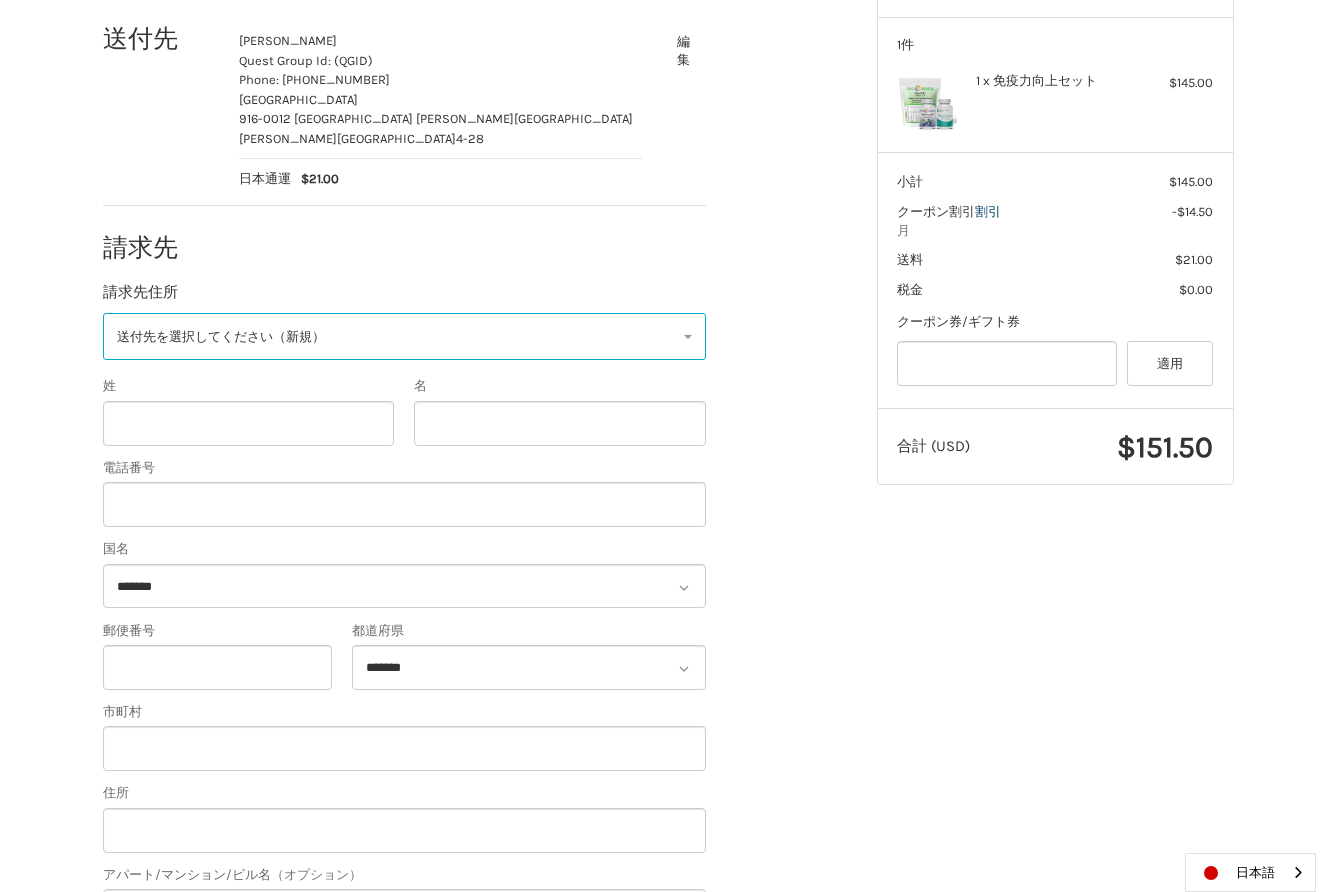 scroll, scrollTop: 375, scrollLeft: 0, axis: vertical 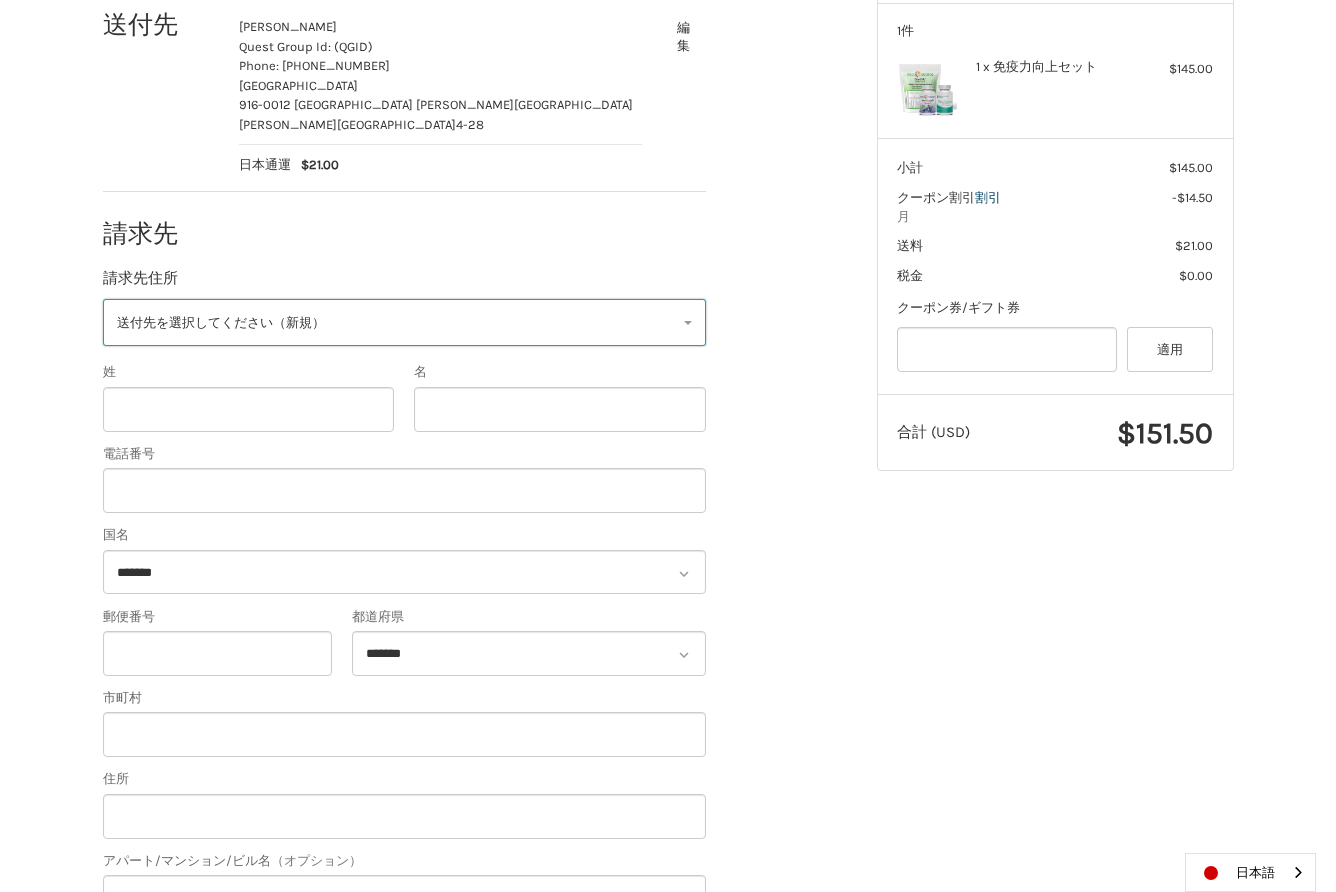 click on "送付先を選択してください（新規）" at bounding box center (221, 322) 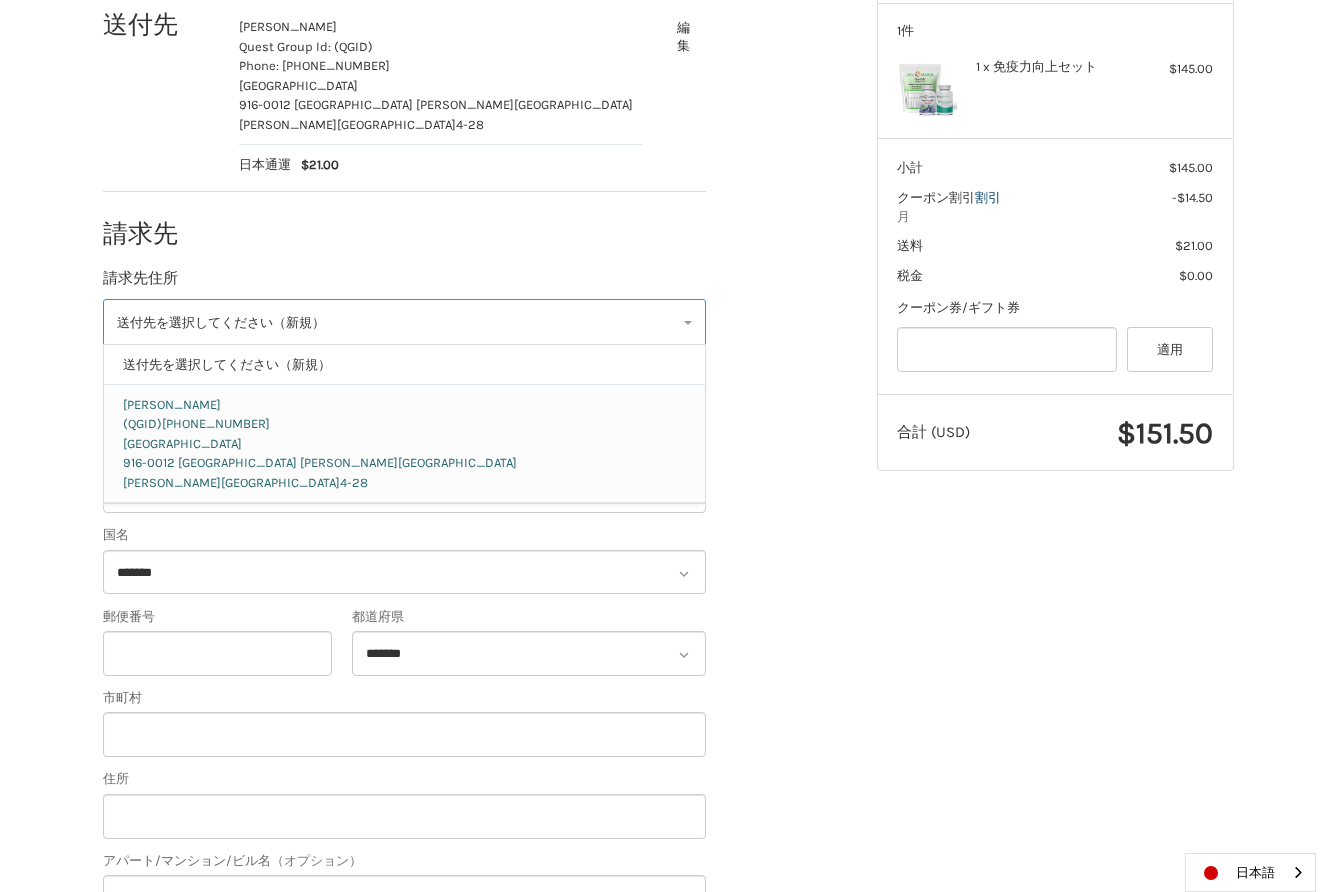 click on "0778-51-1885" at bounding box center [216, 423] 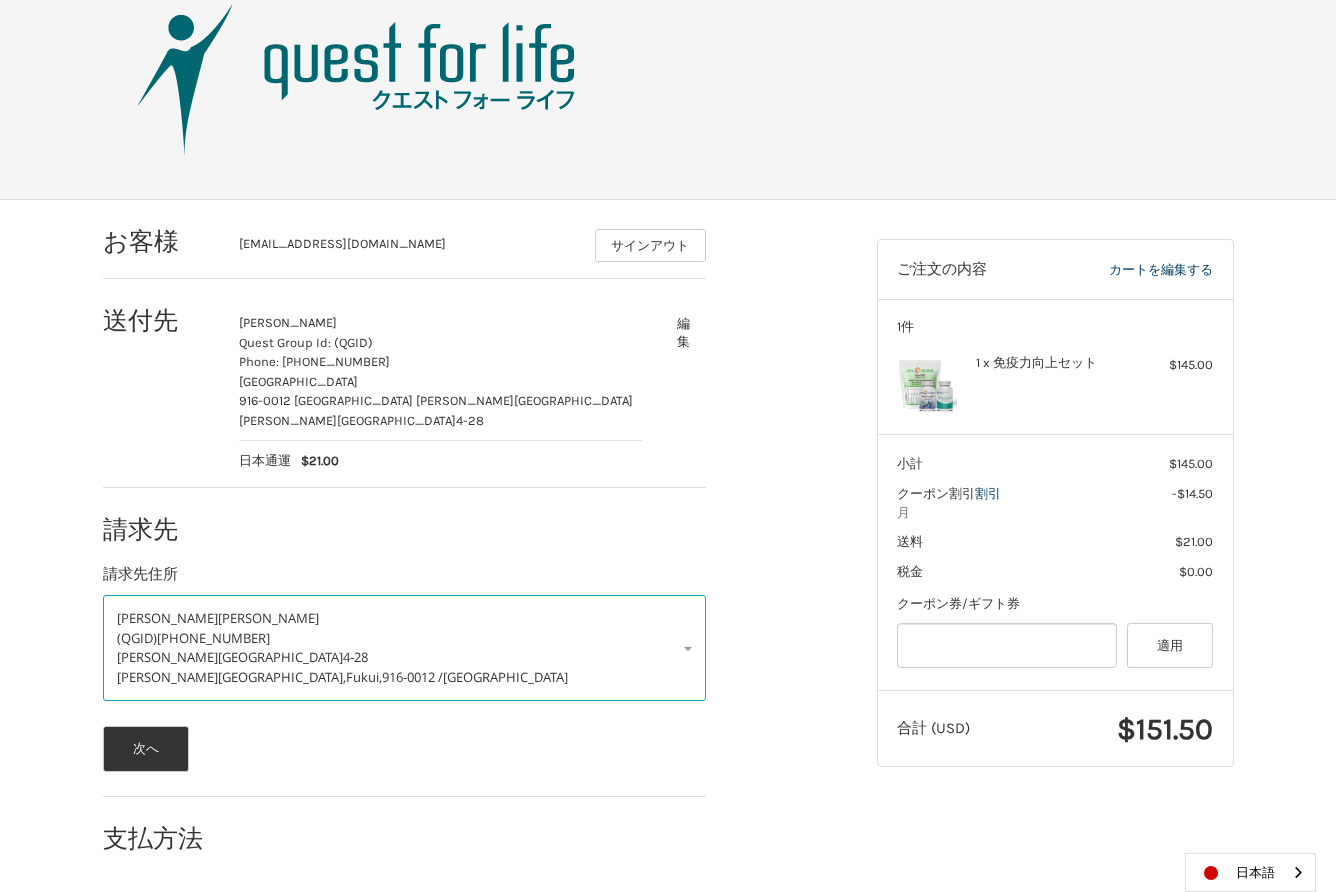 scroll, scrollTop: 74, scrollLeft: 0, axis: vertical 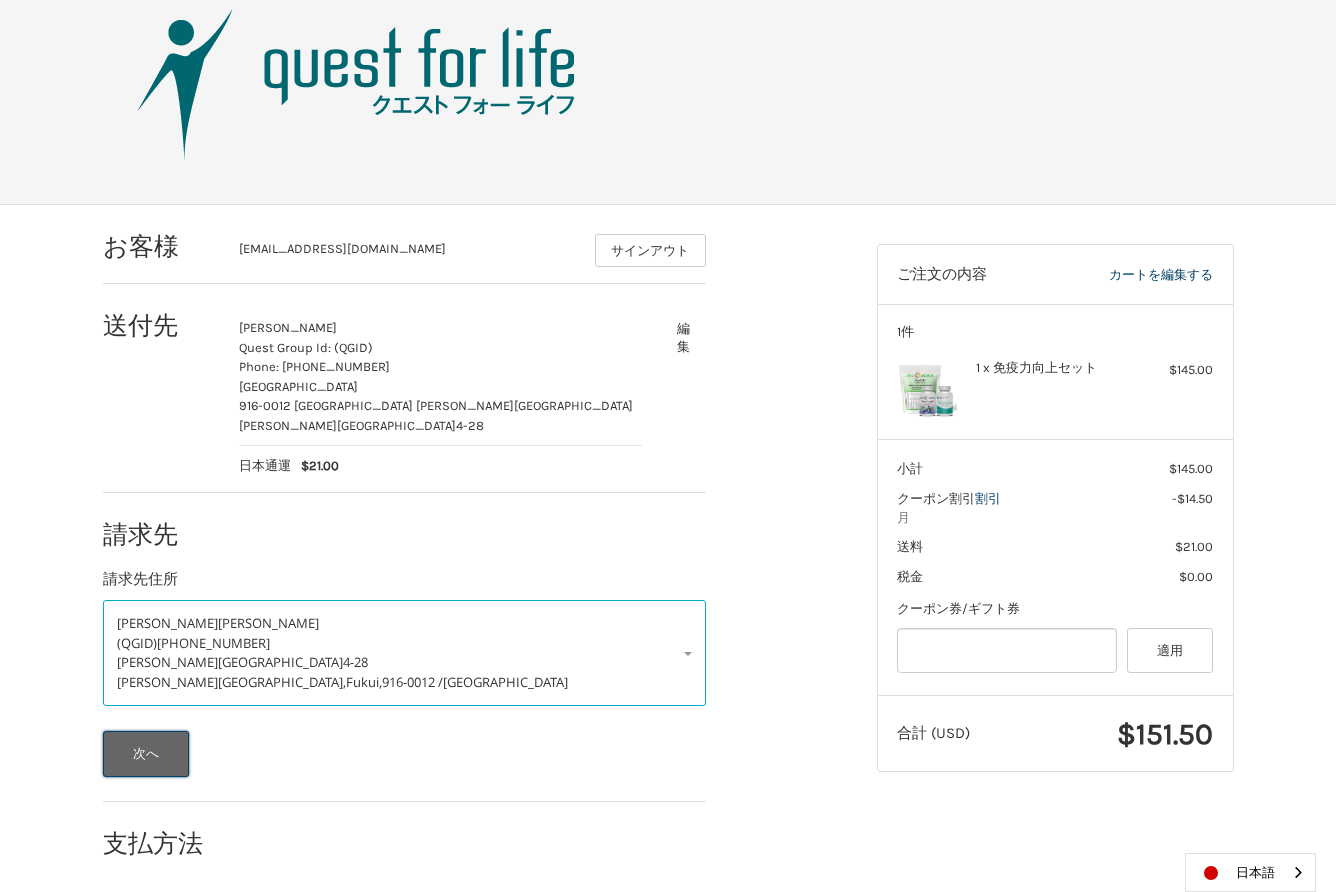 click on "次へ" at bounding box center [146, 754] 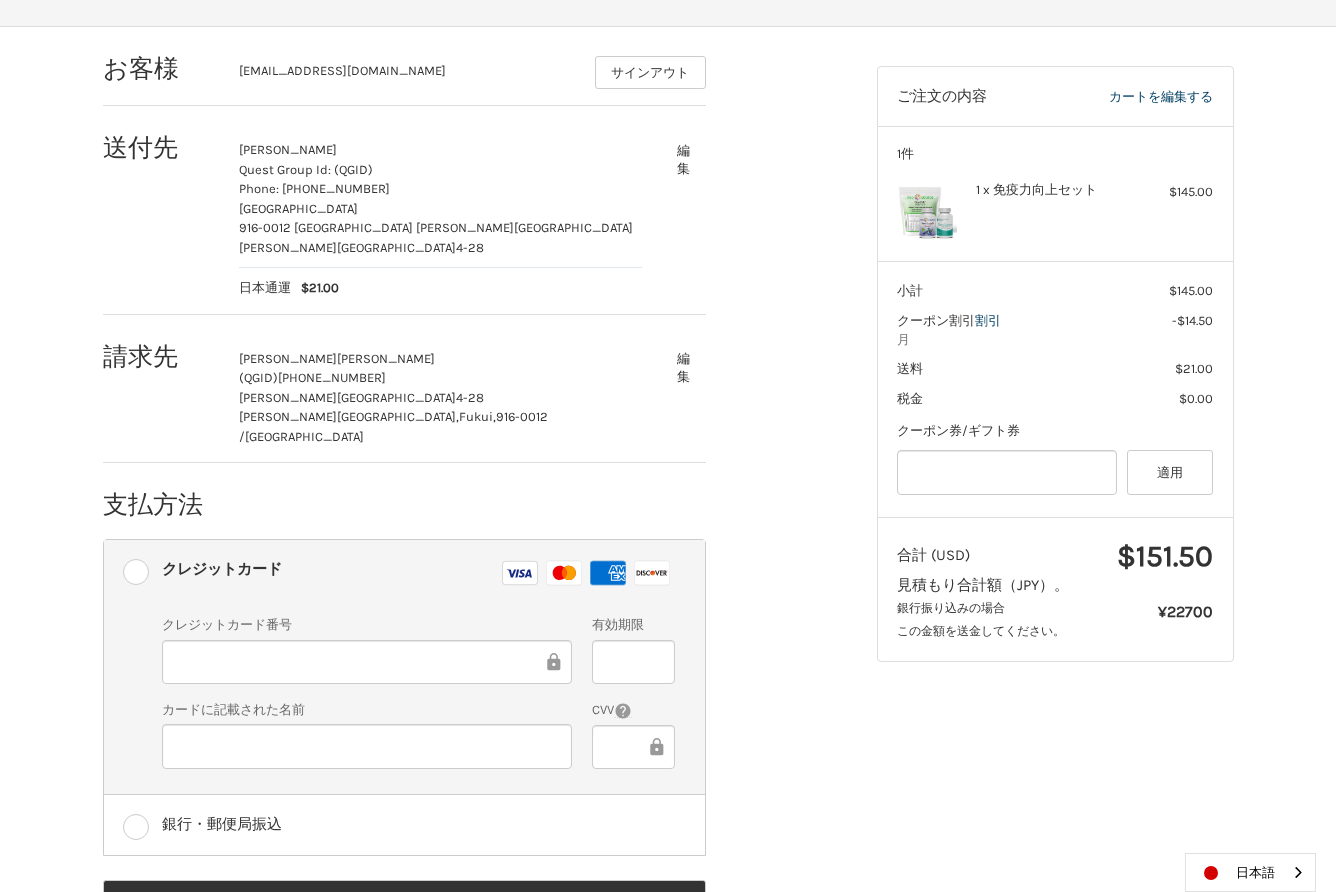 scroll, scrollTop: 317, scrollLeft: 0, axis: vertical 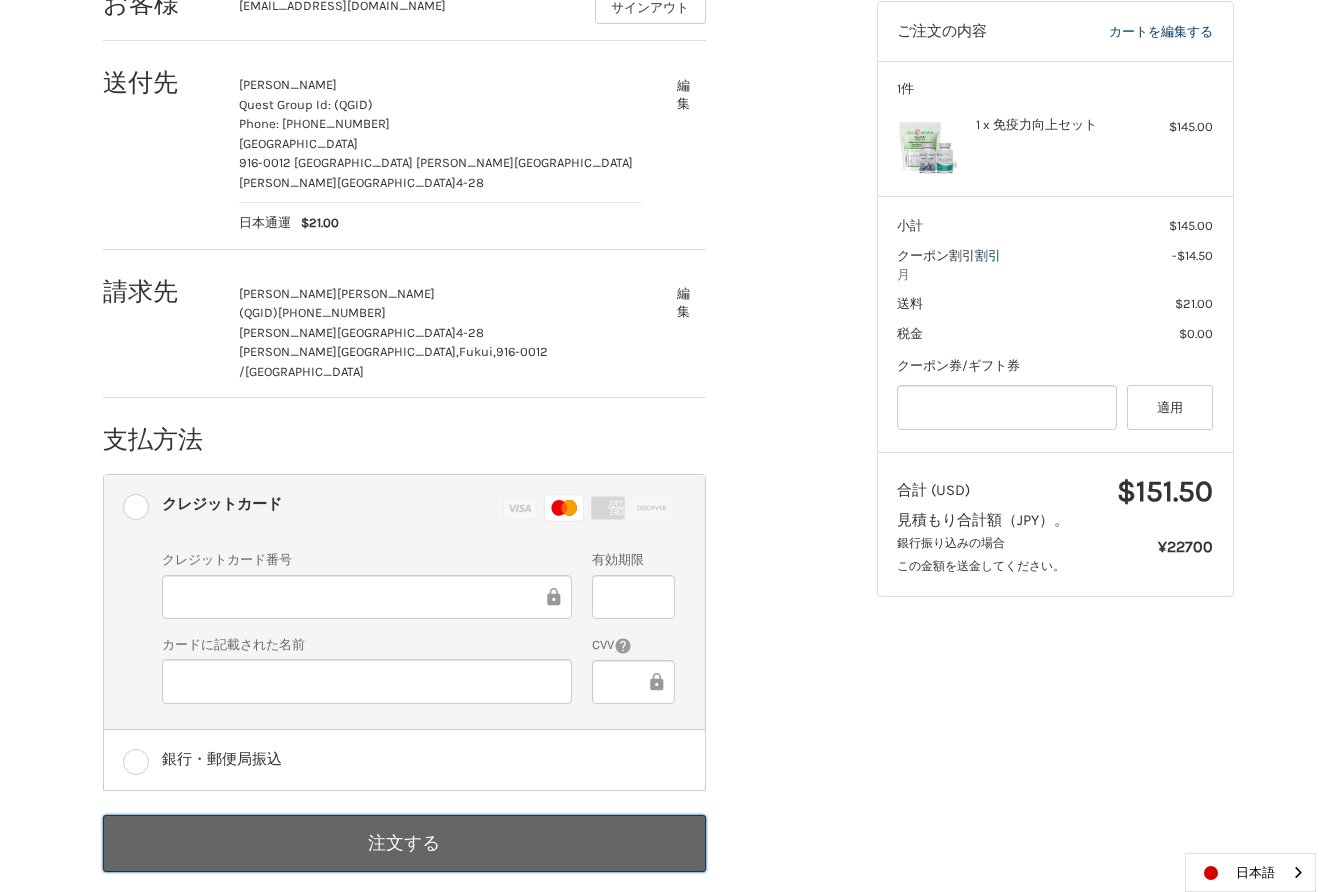 click on "注文する" at bounding box center [404, 843] 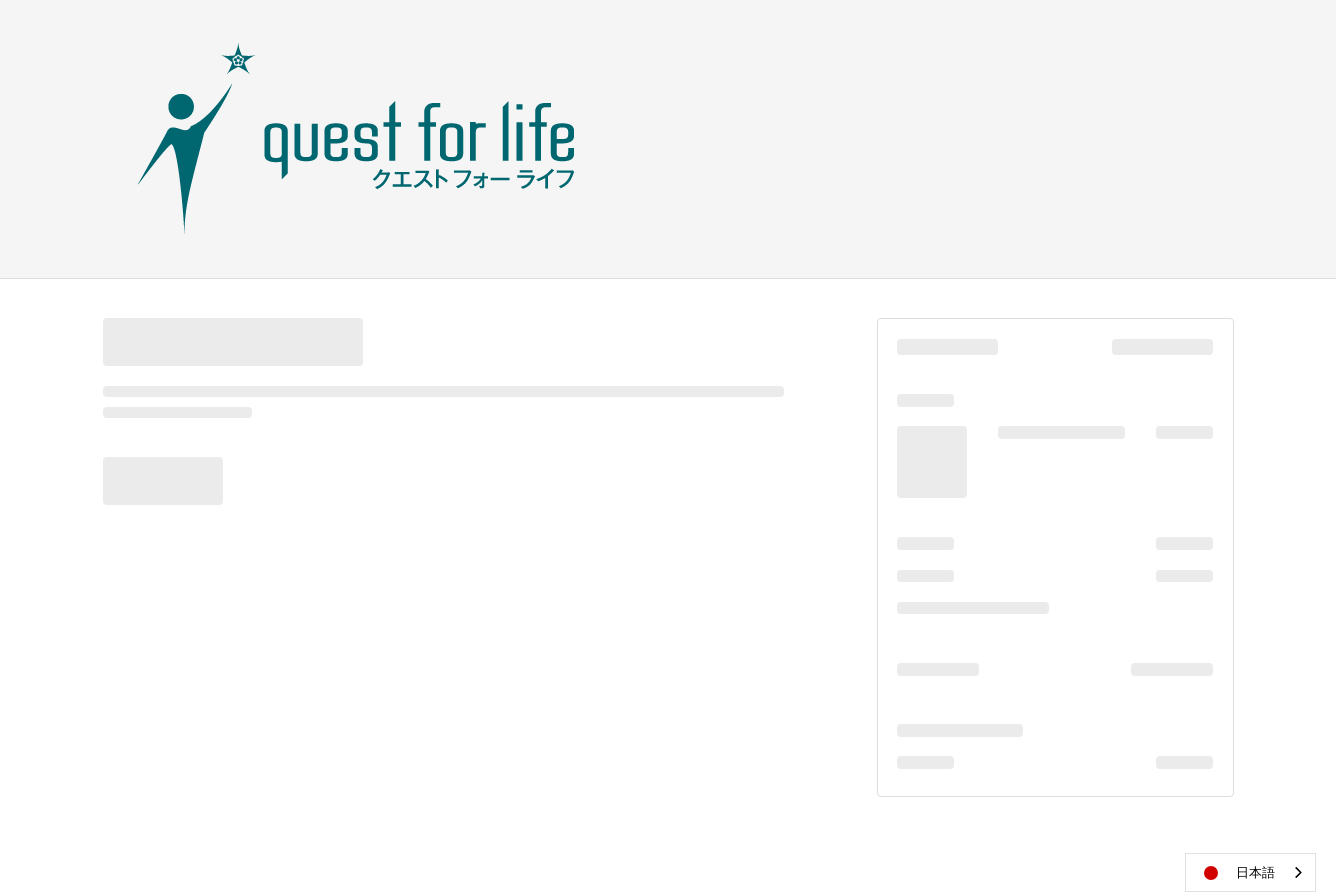 scroll, scrollTop: 0, scrollLeft: 0, axis: both 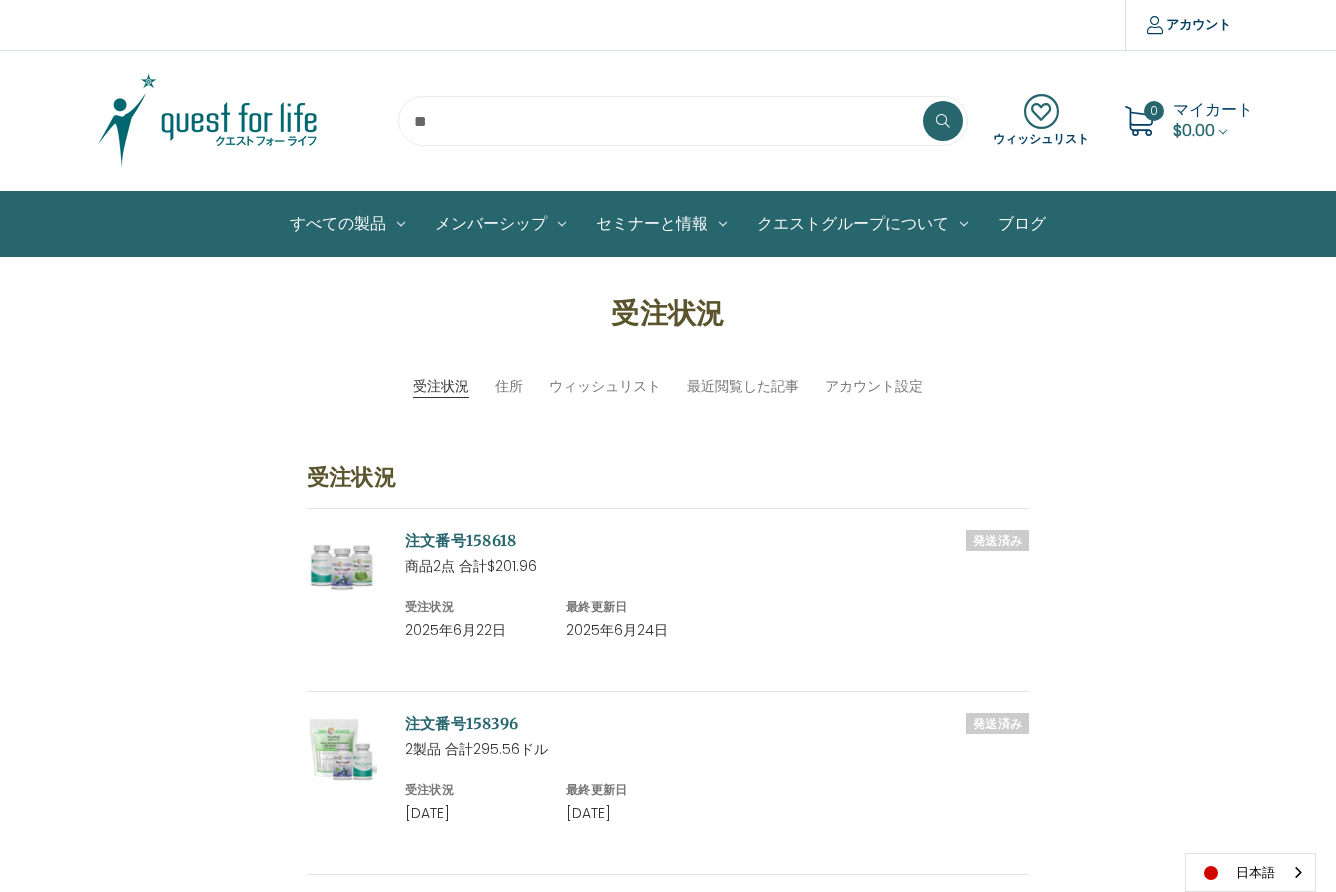 click at bounding box center [683, 121] 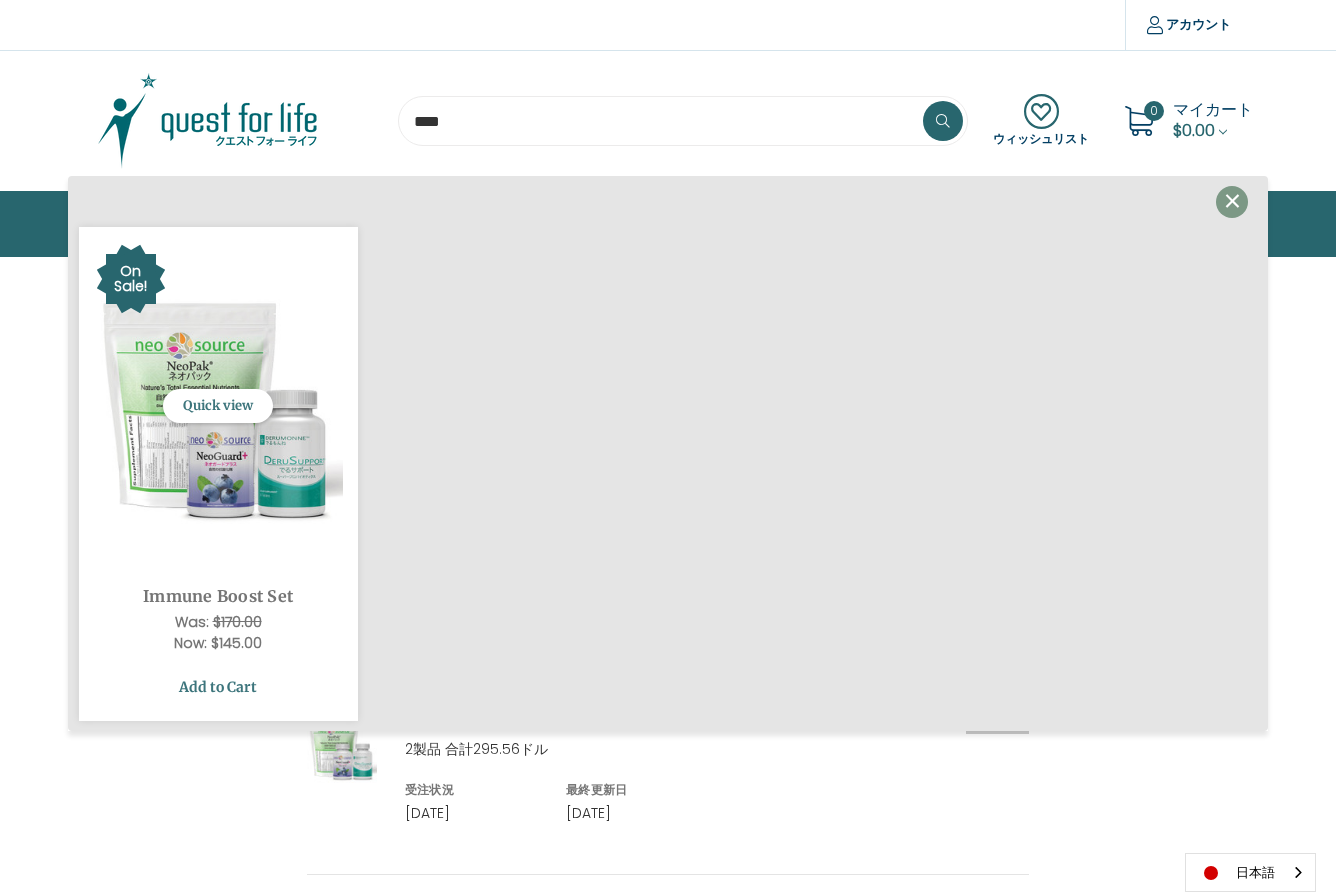 type on "****" 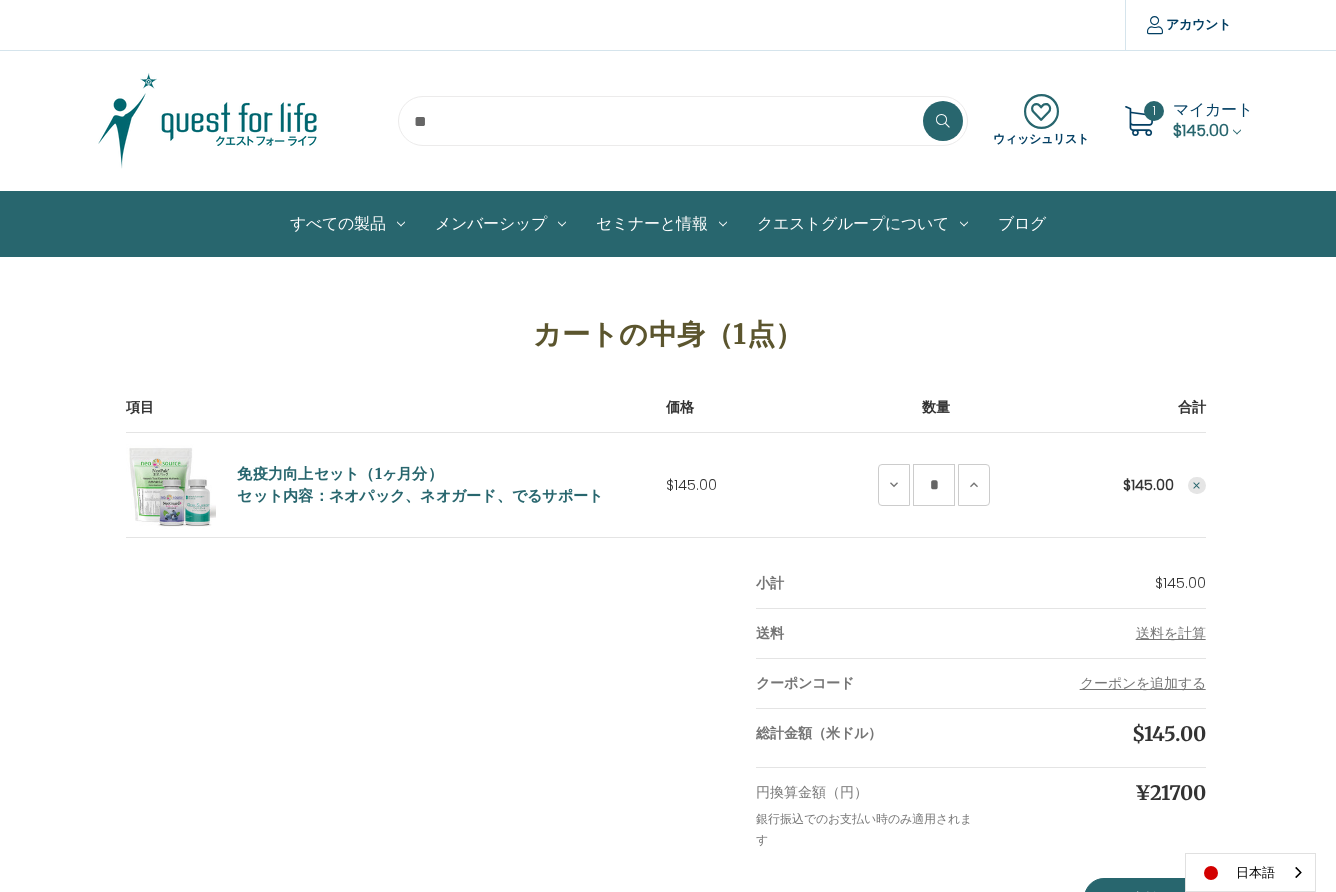 scroll, scrollTop: 0, scrollLeft: 0, axis: both 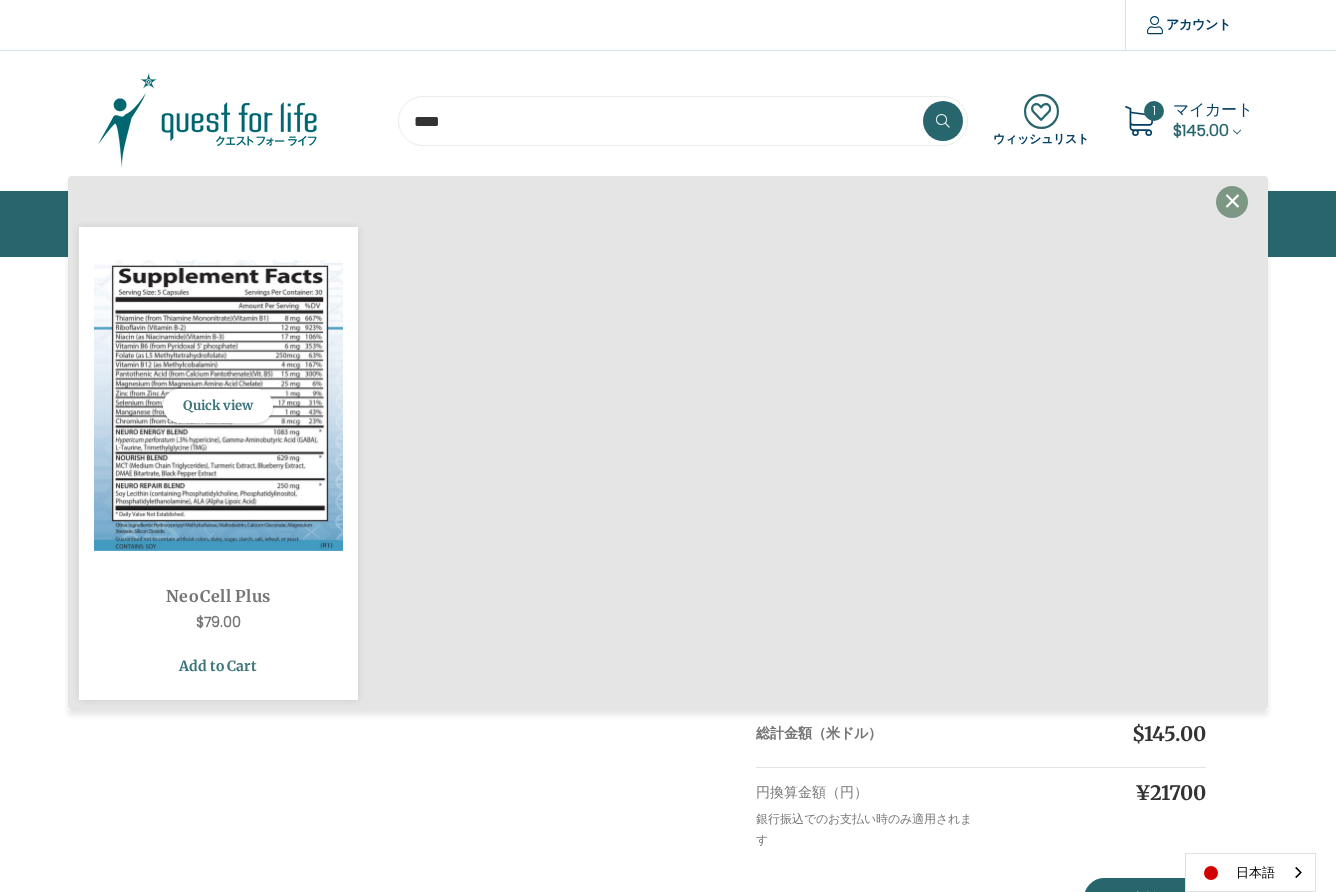 type on "****" 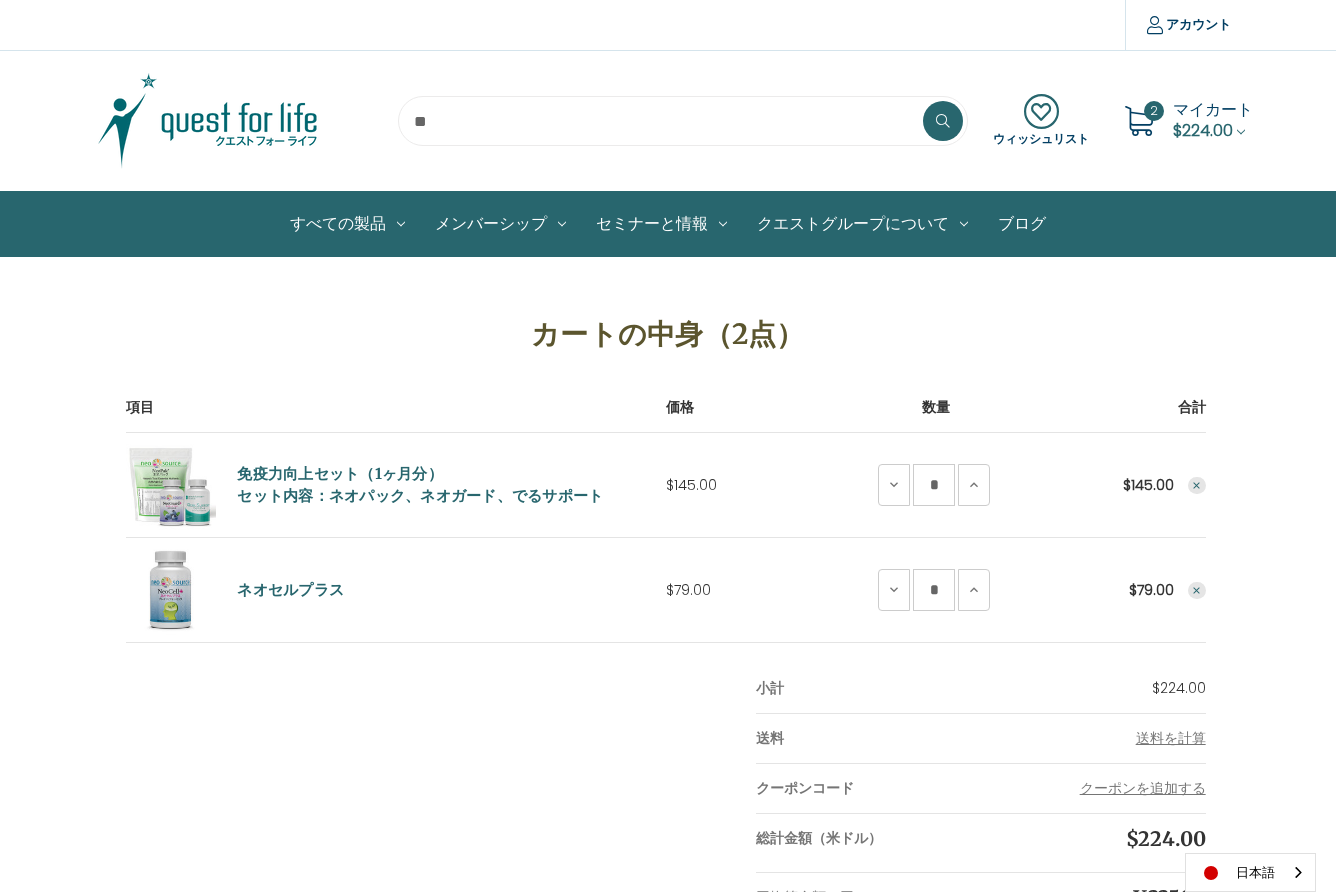 scroll, scrollTop: 0, scrollLeft: 0, axis: both 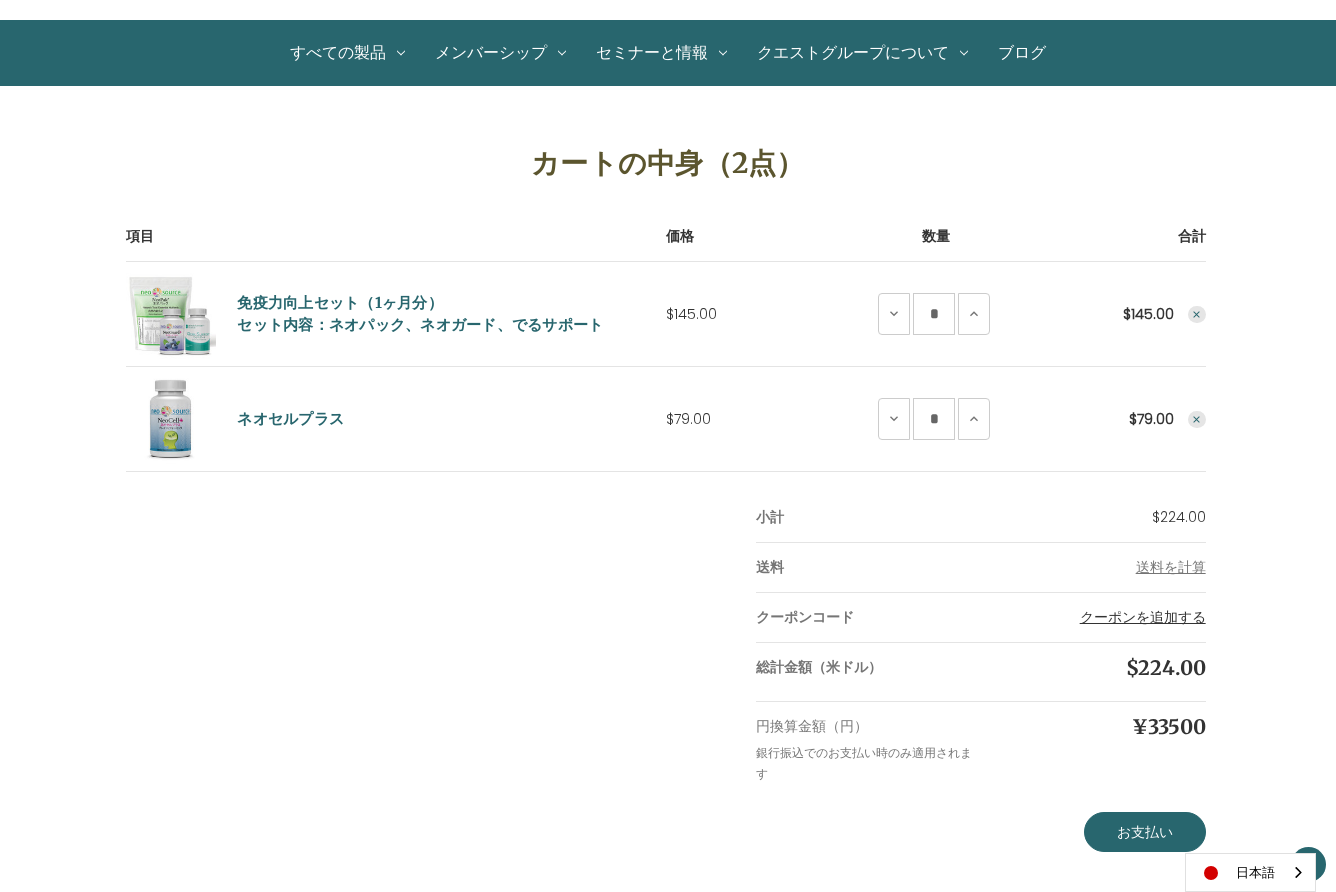 click on "クーポンを追加する" at bounding box center [1143, 617] 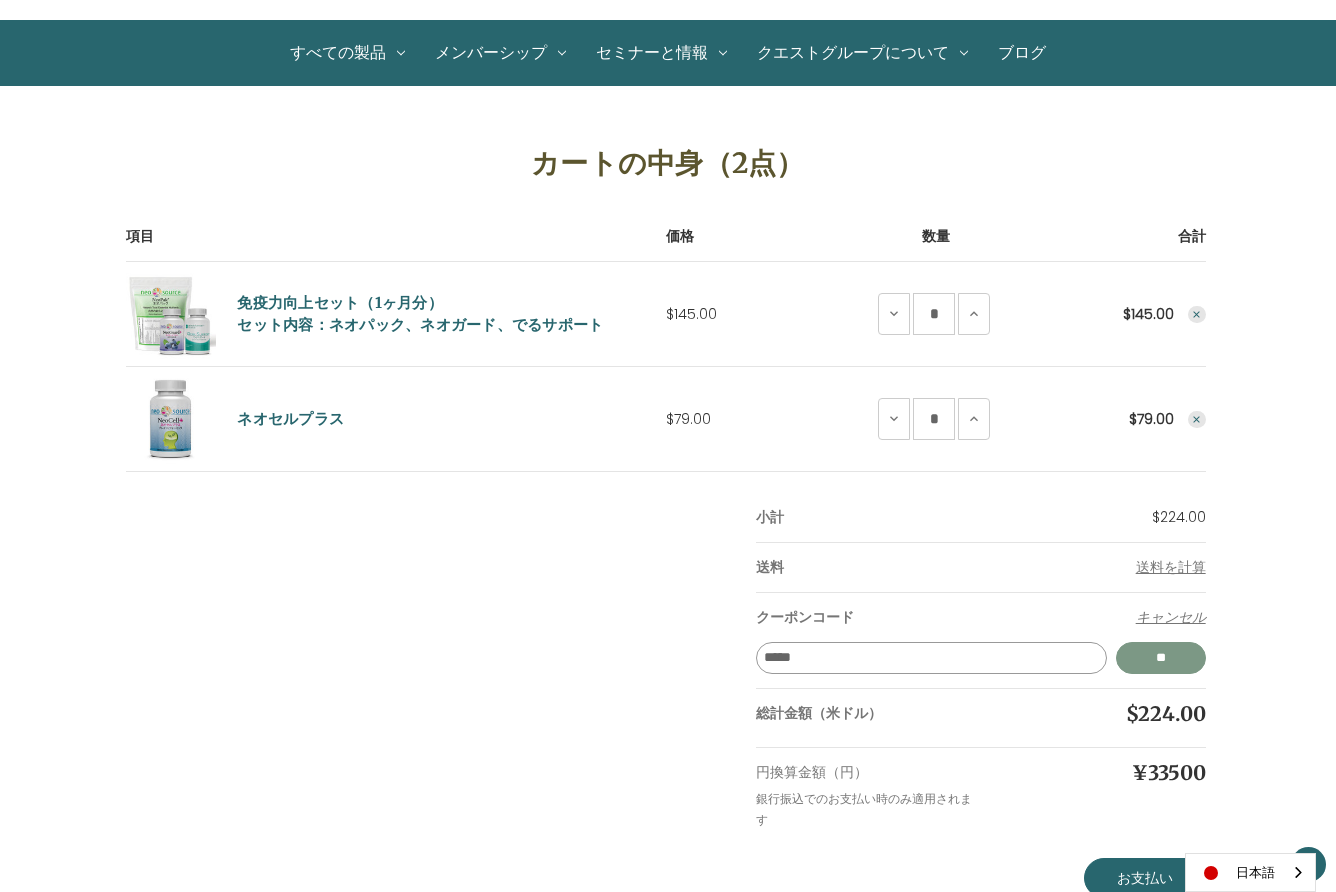type on "*****" 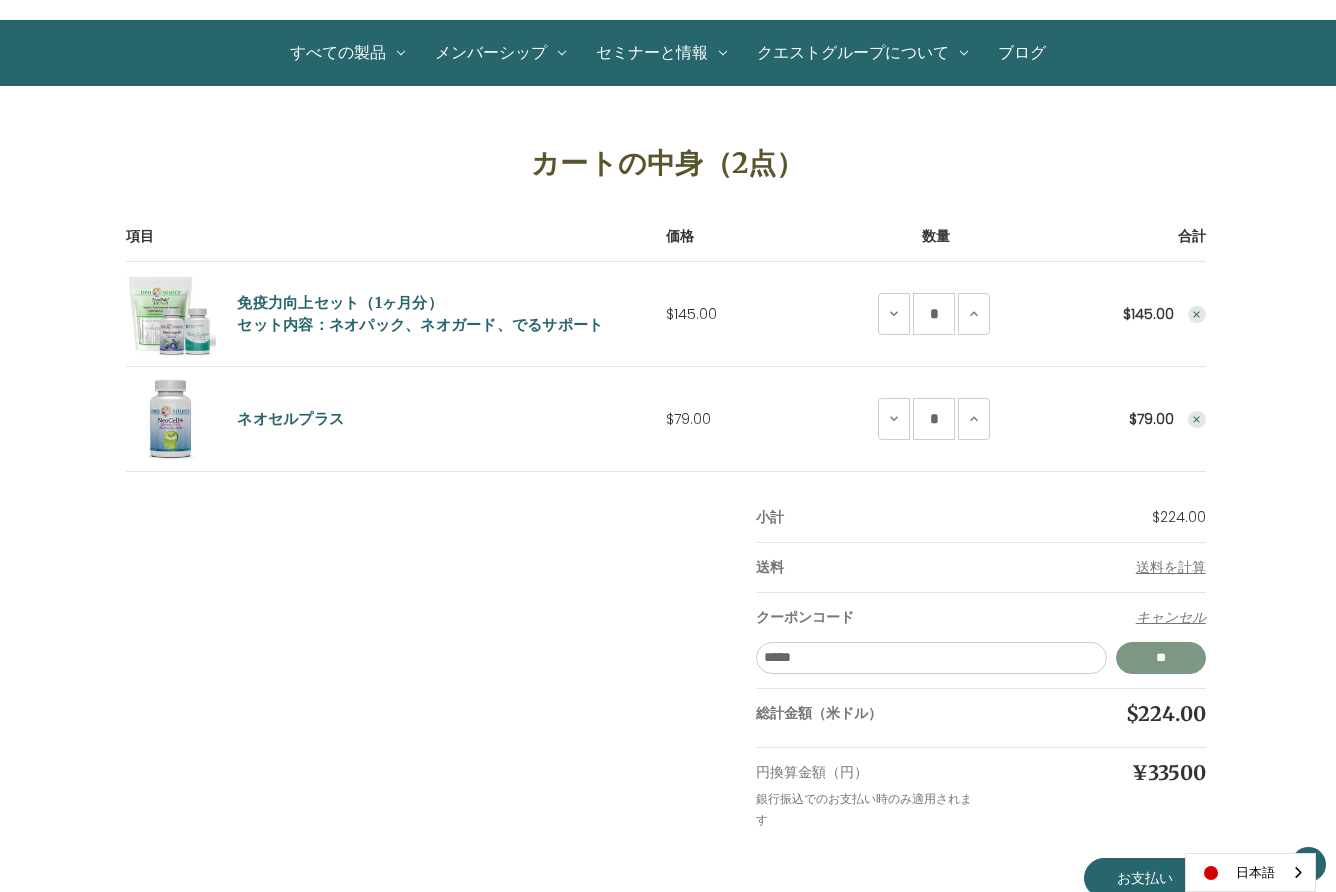 click on "**" at bounding box center (1161, 658) 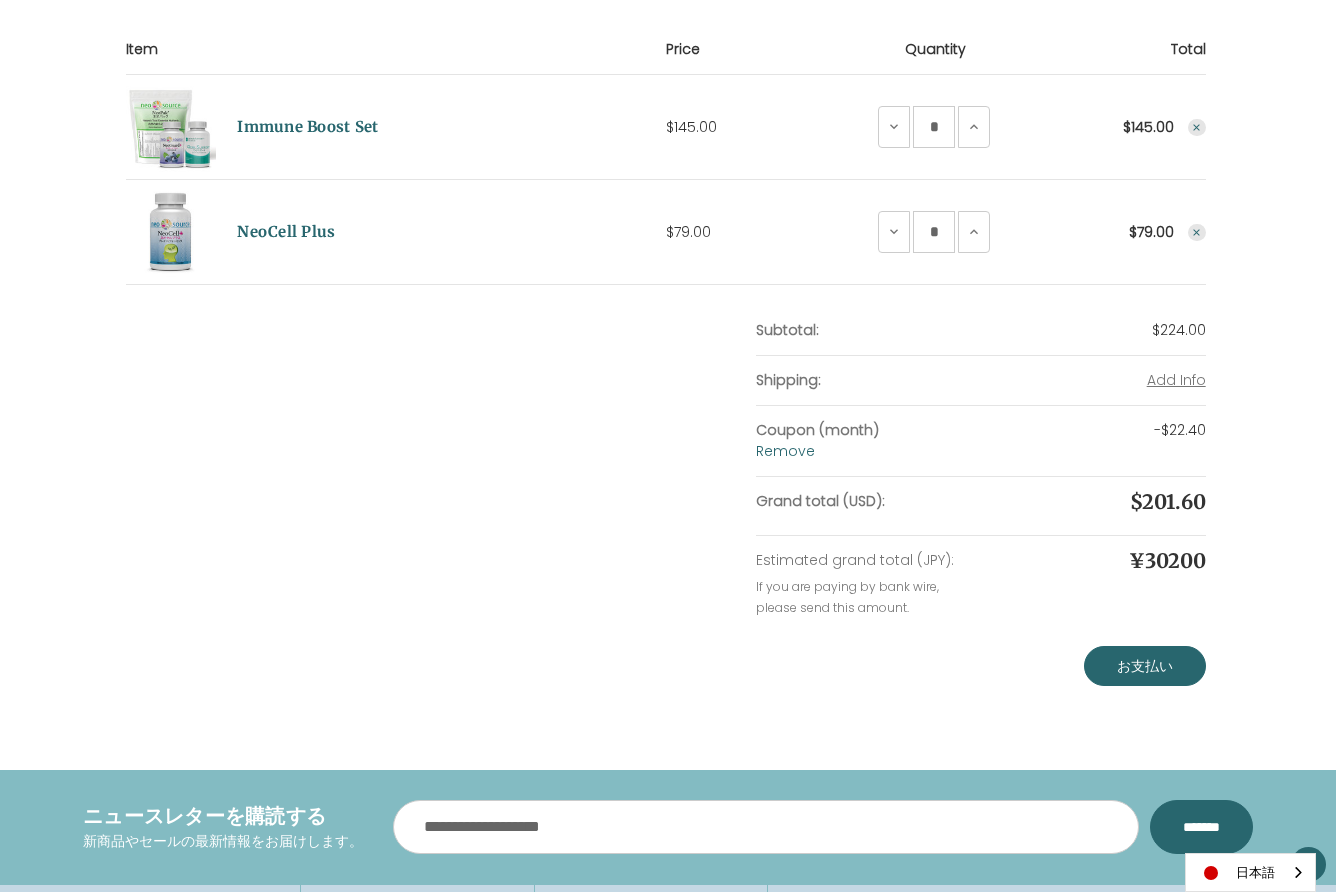 scroll, scrollTop: 372, scrollLeft: 0, axis: vertical 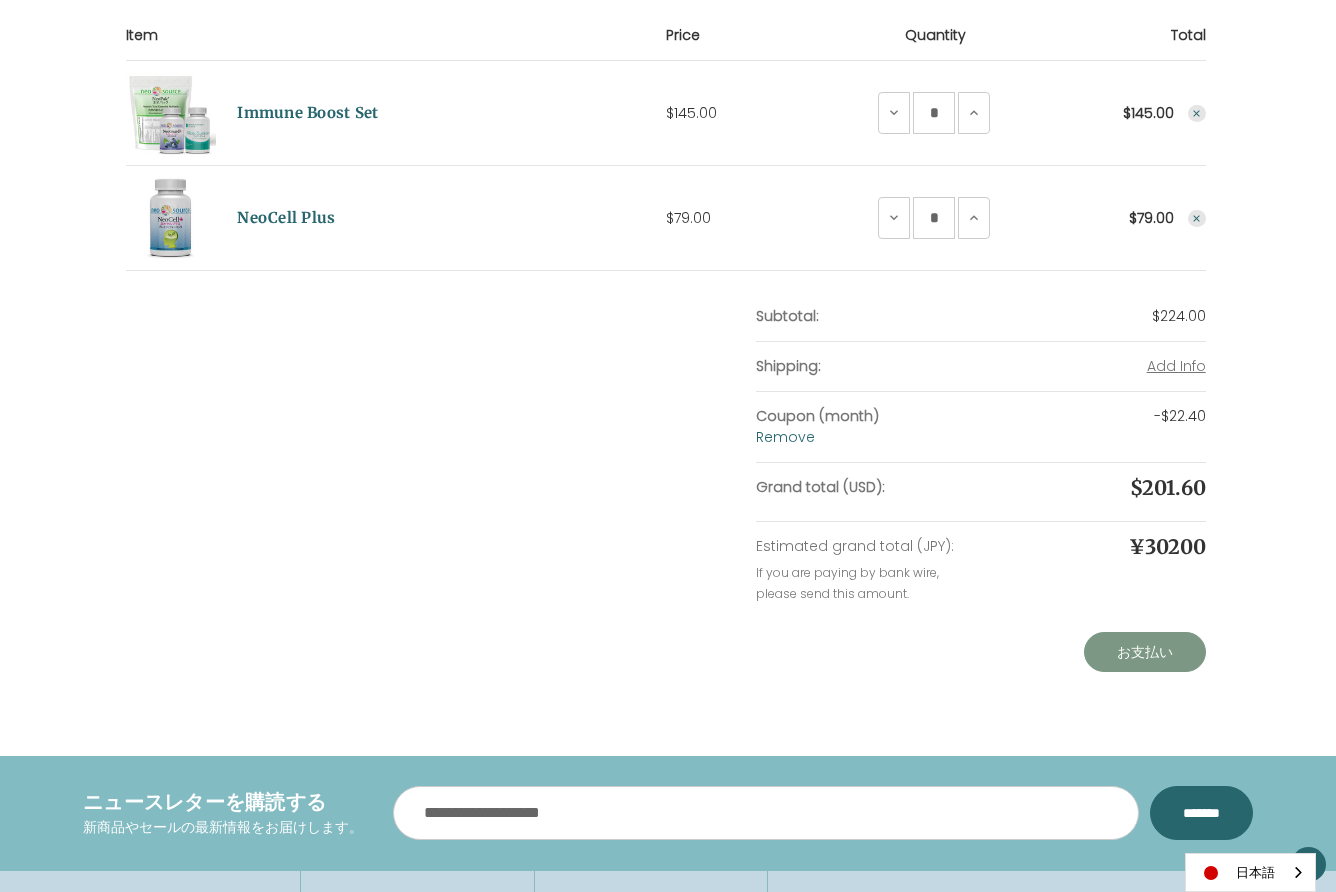 click on "お支払い" at bounding box center (1145, 652) 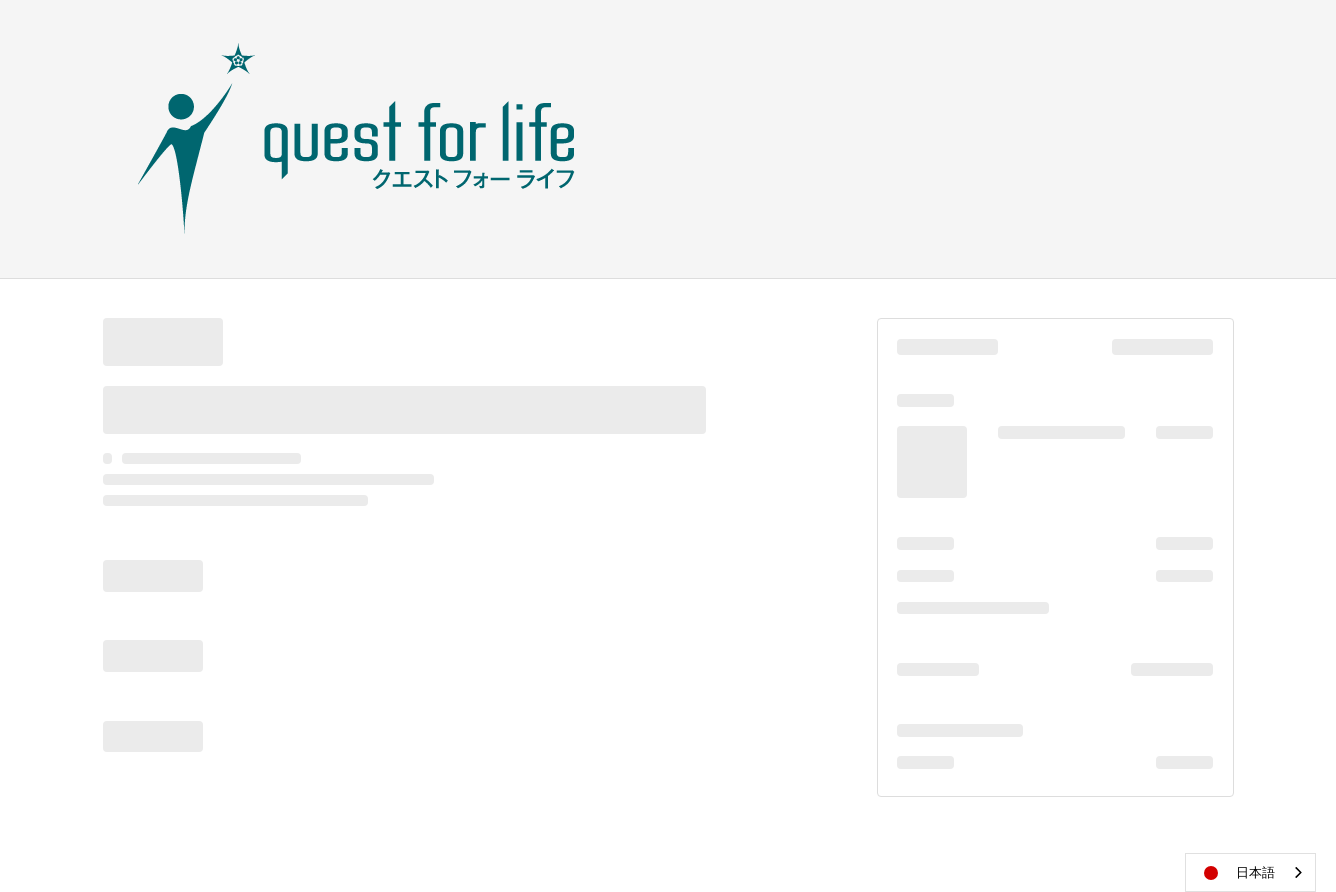 scroll, scrollTop: 0, scrollLeft: 0, axis: both 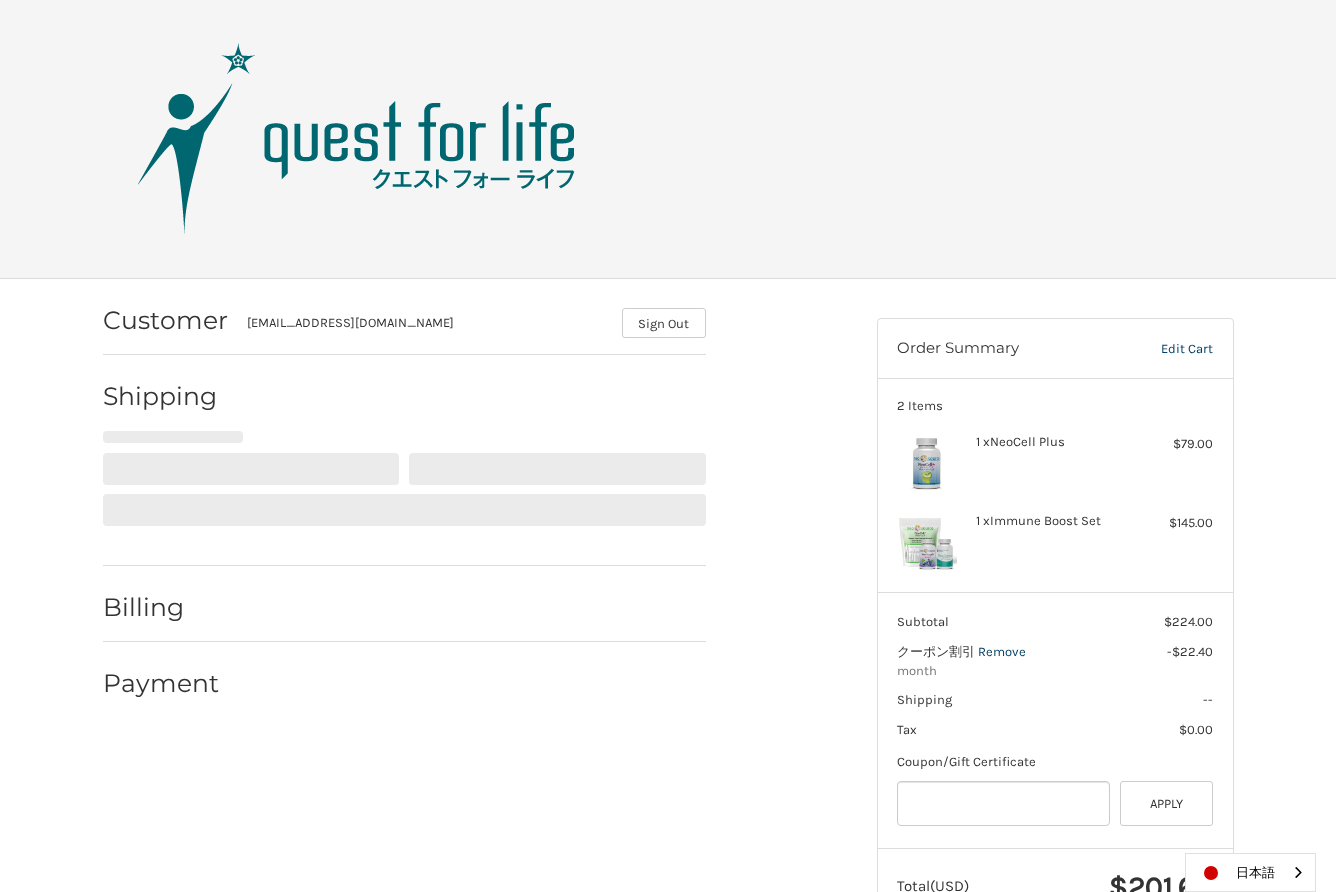 select on "**" 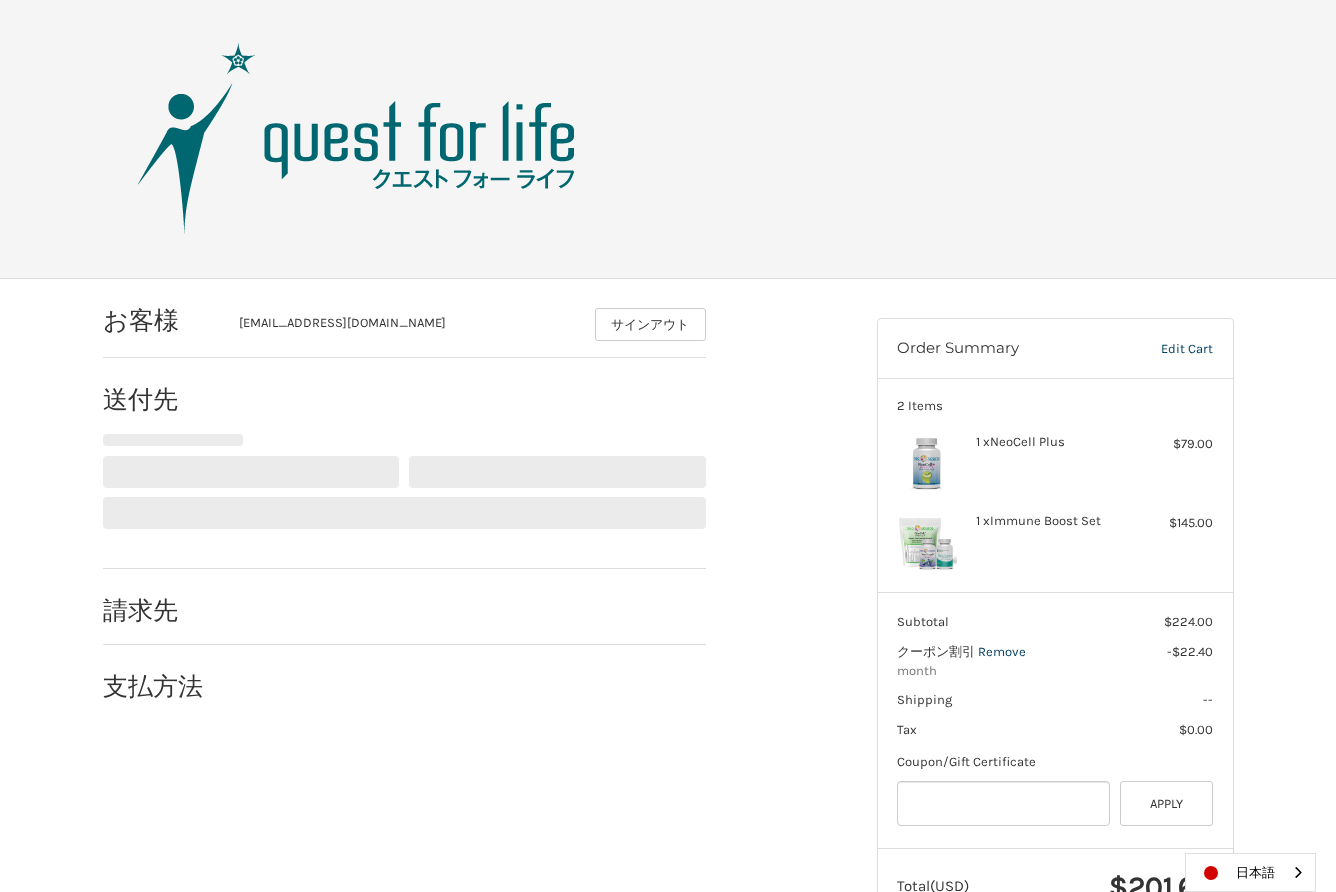 select on "**" 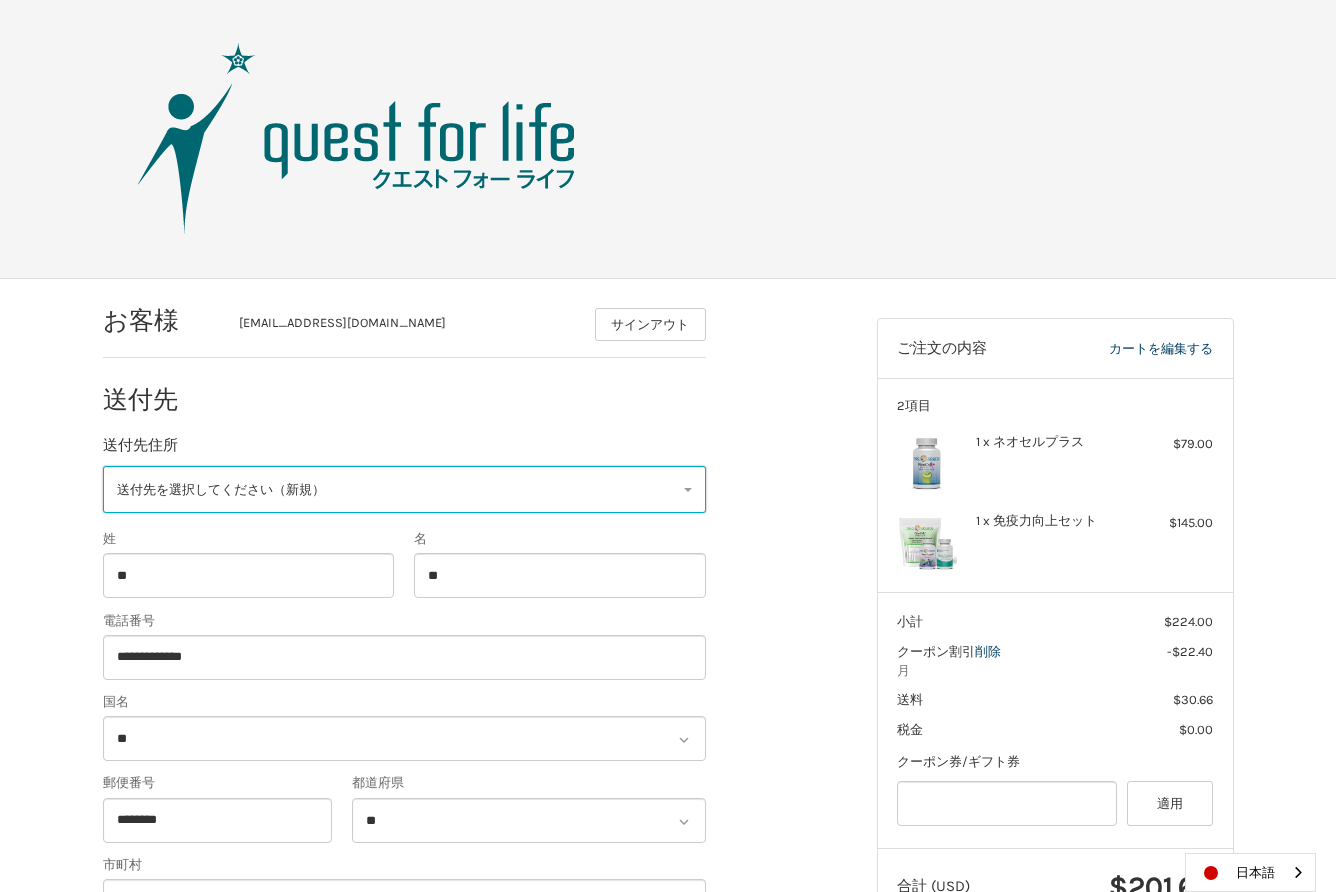 click on "送付先を選択してください（新規）" at bounding box center (221, 489) 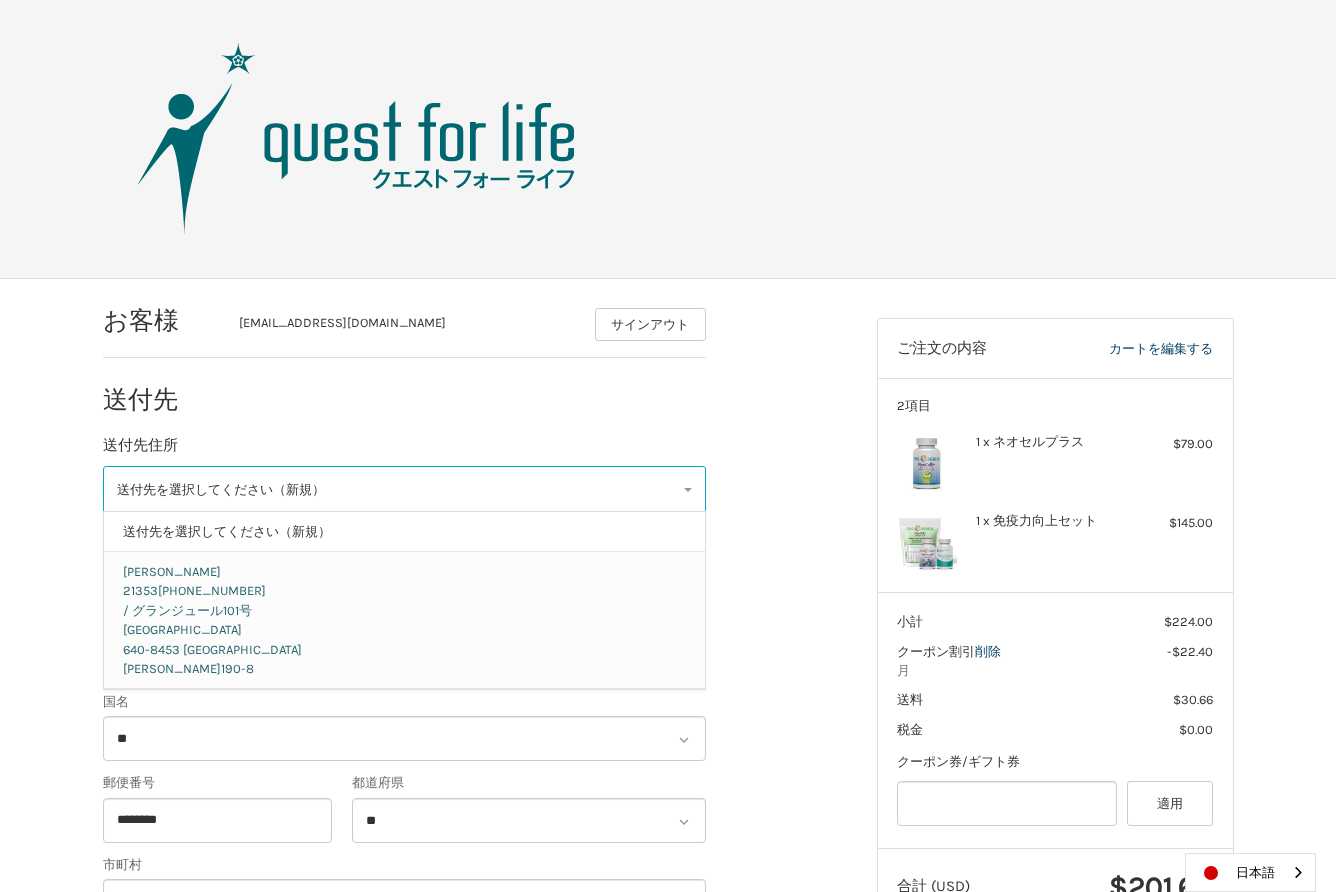 click on "片山 依子" at bounding box center [172, 571] 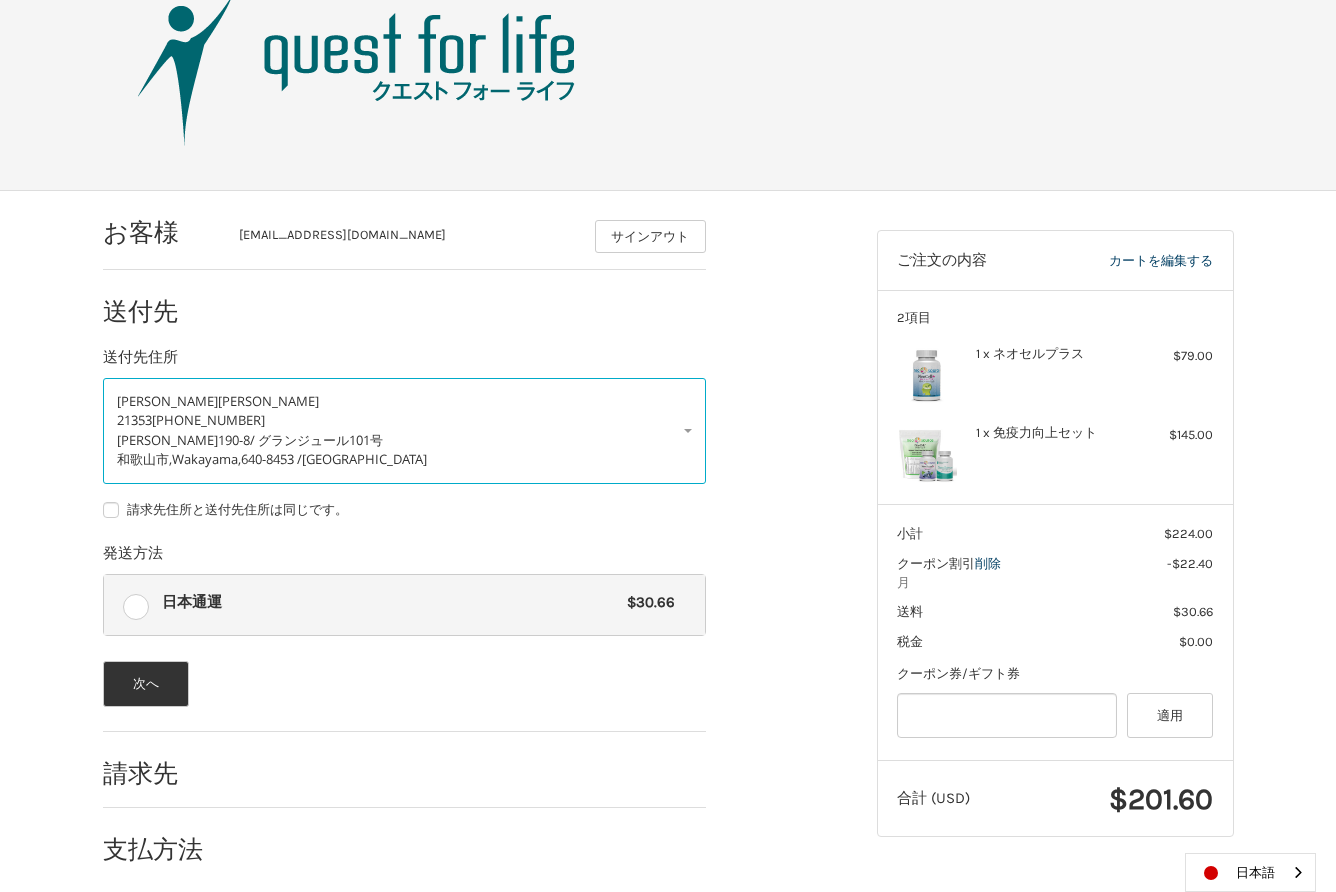 scroll, scrollTop: 94, scrollLeft: 0, axis: vertical 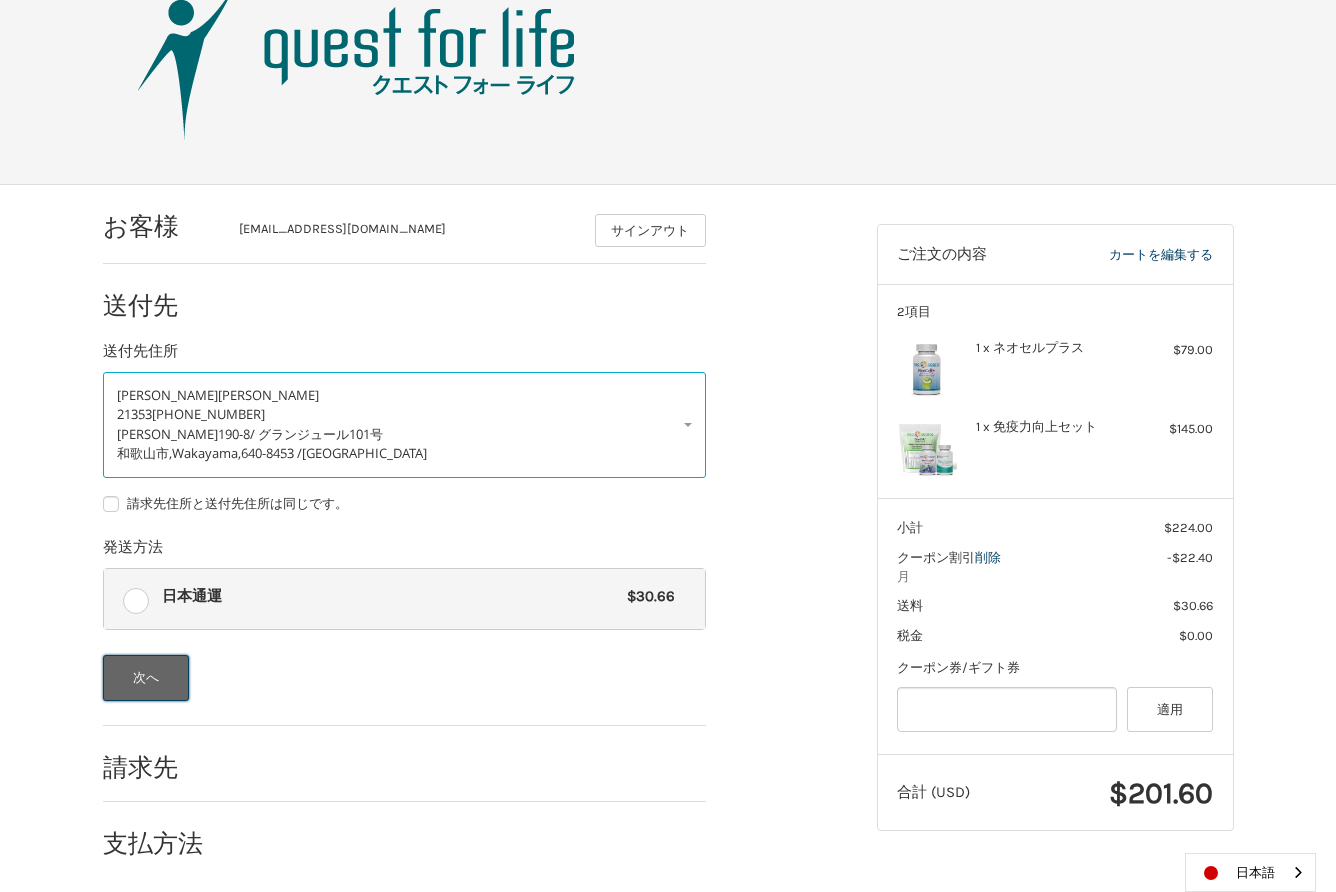 click on "次へ" at bounding box center (146, 678) 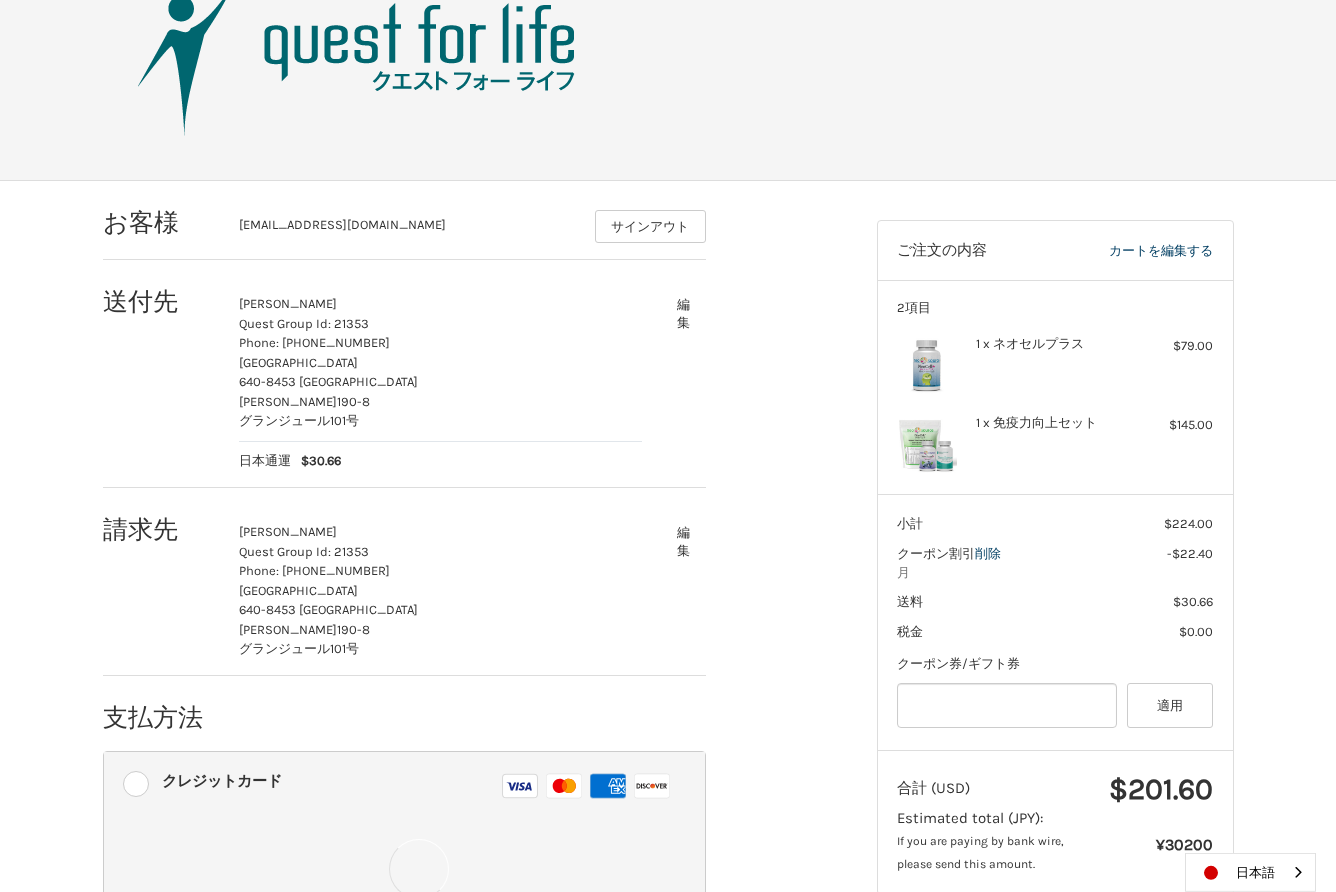 scroll, scrollTop: 99, scrollLeft: 0, axis: vertical 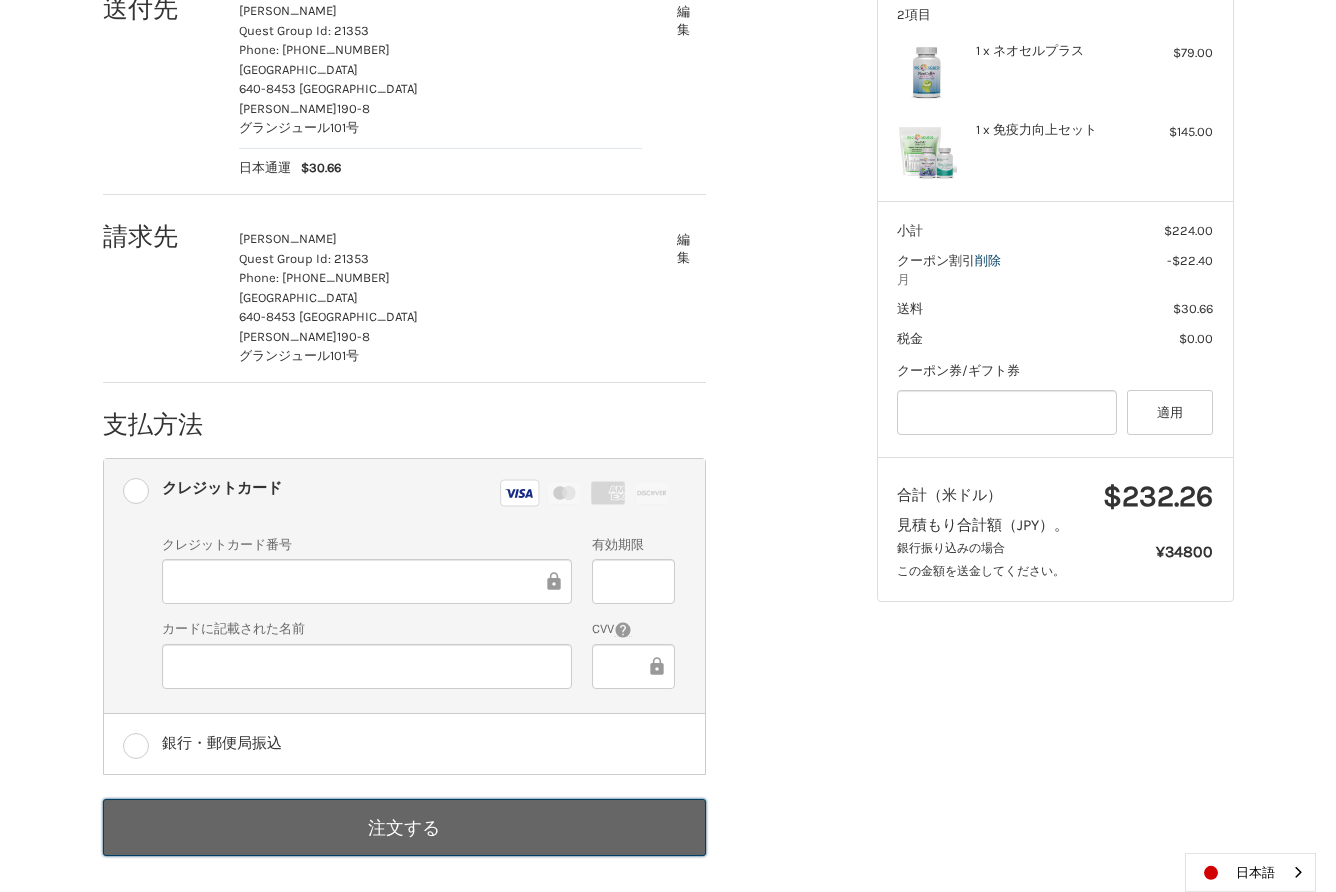 click on "注文する" at bounding box center (404, 827) 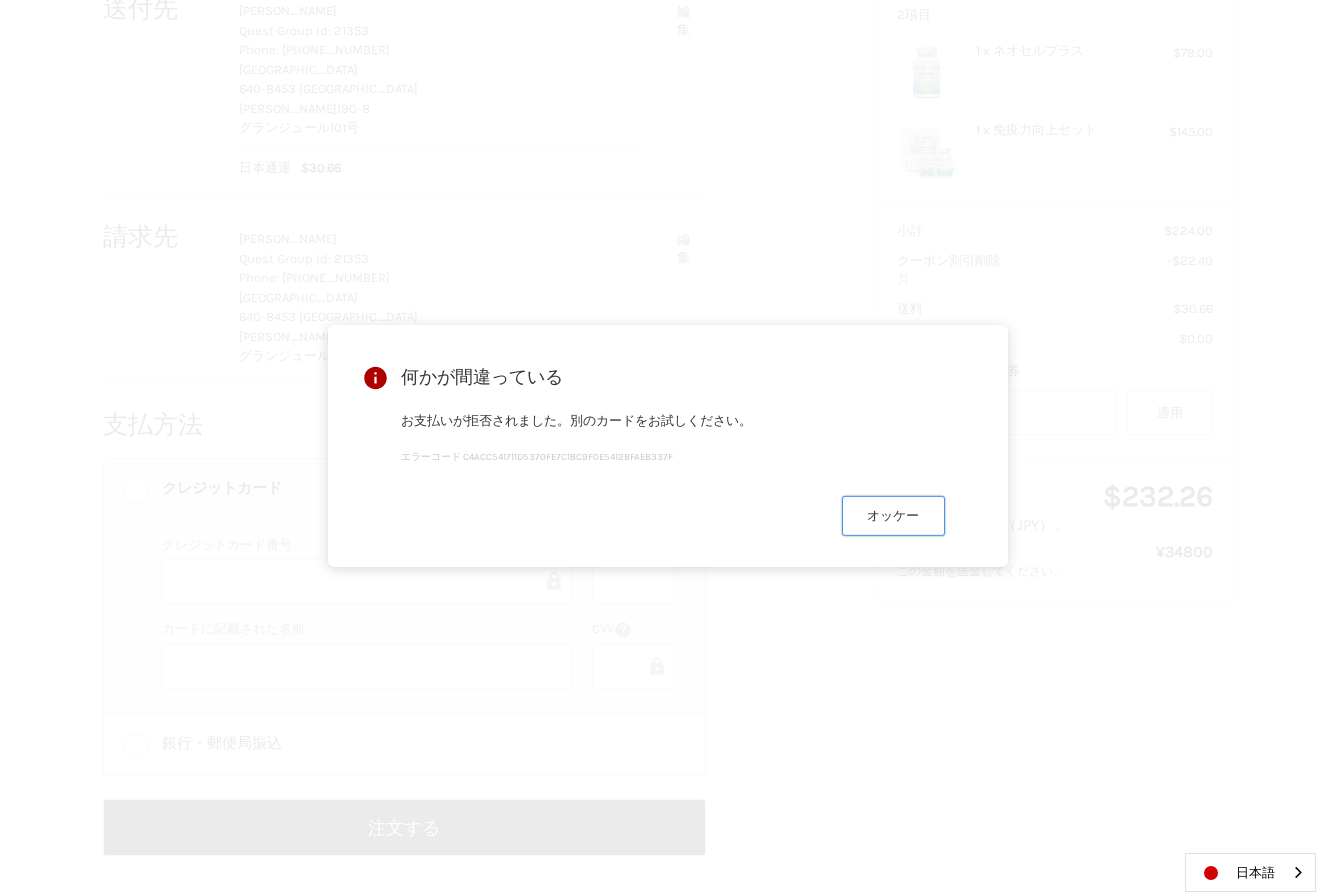 click on "オッケー" at bounding box center [893, 515] 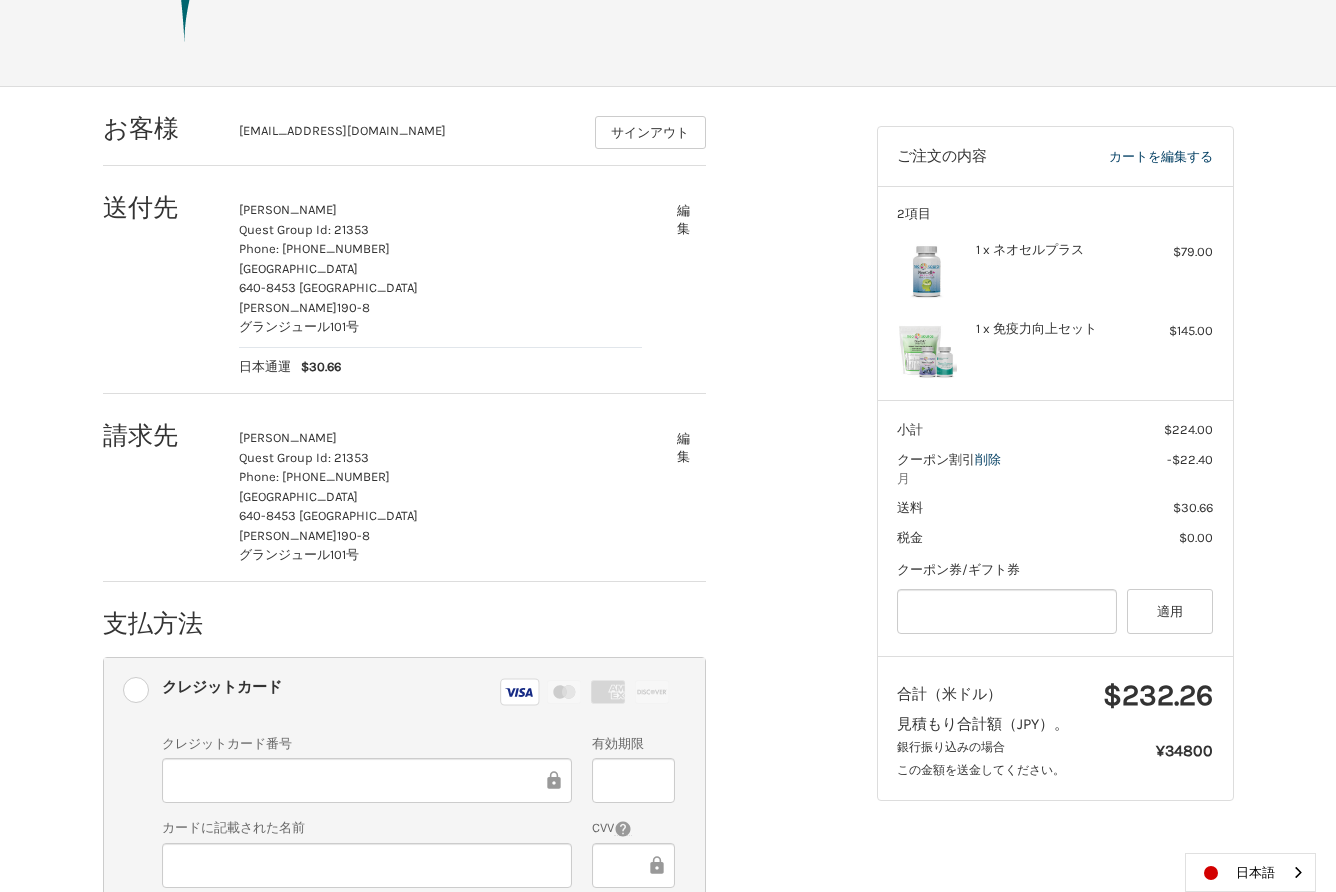 scroll, scrollTop: 188, scrollLeft: 0, axis: vertical 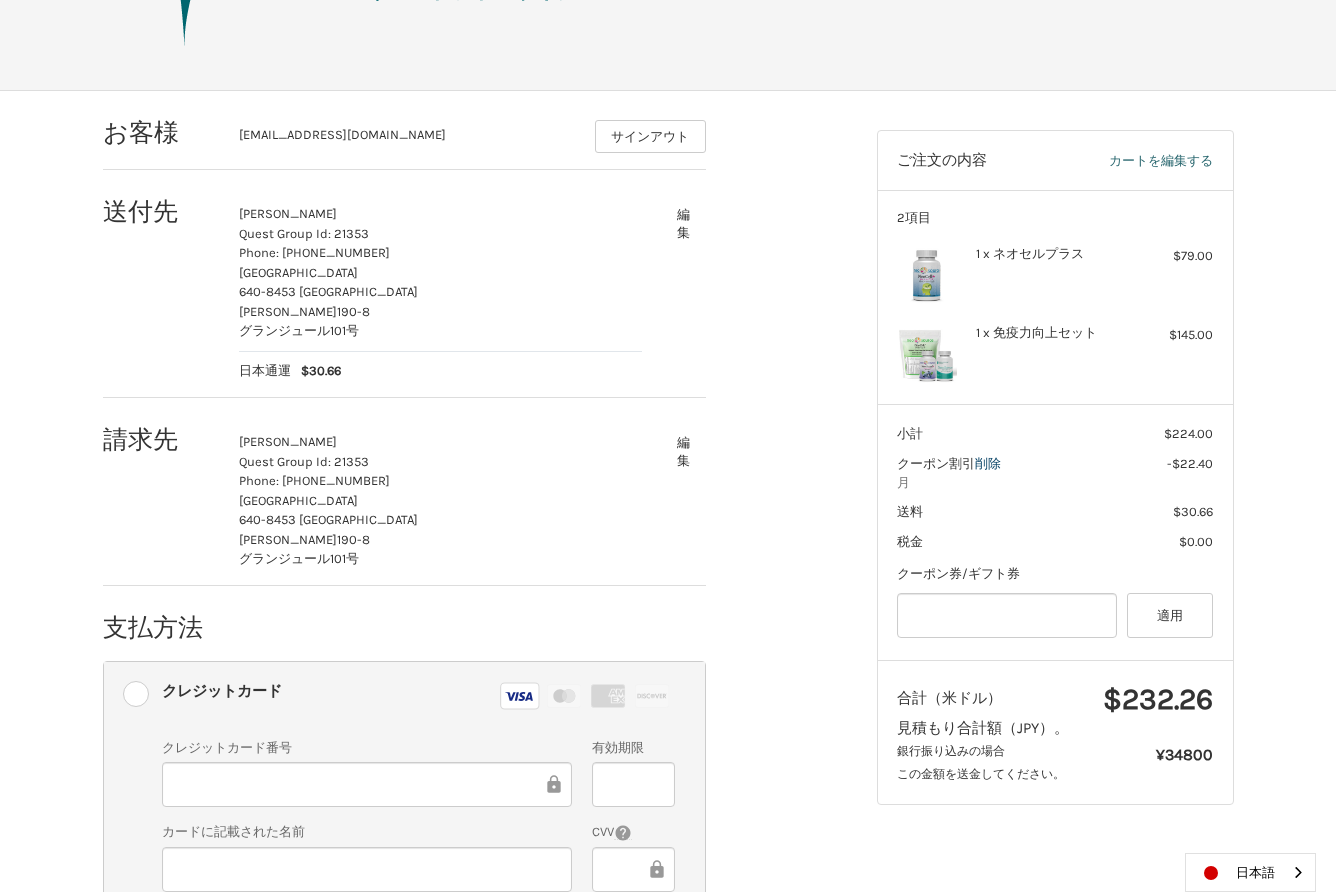 click on "カートを編集する" at bounding box center [1128, 161] 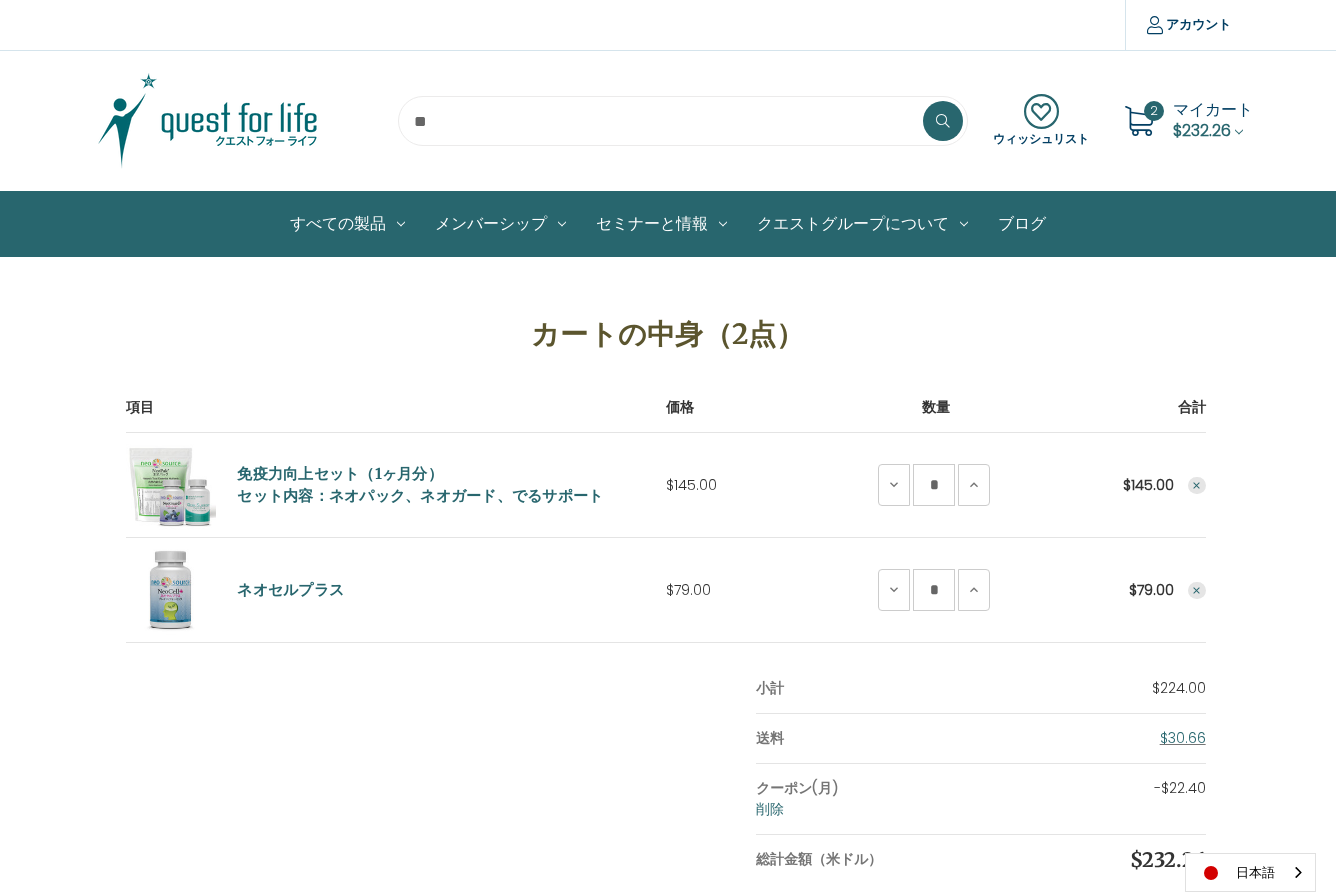 scroll, scrollTop: 0, scrollLeft: 0, axis: both 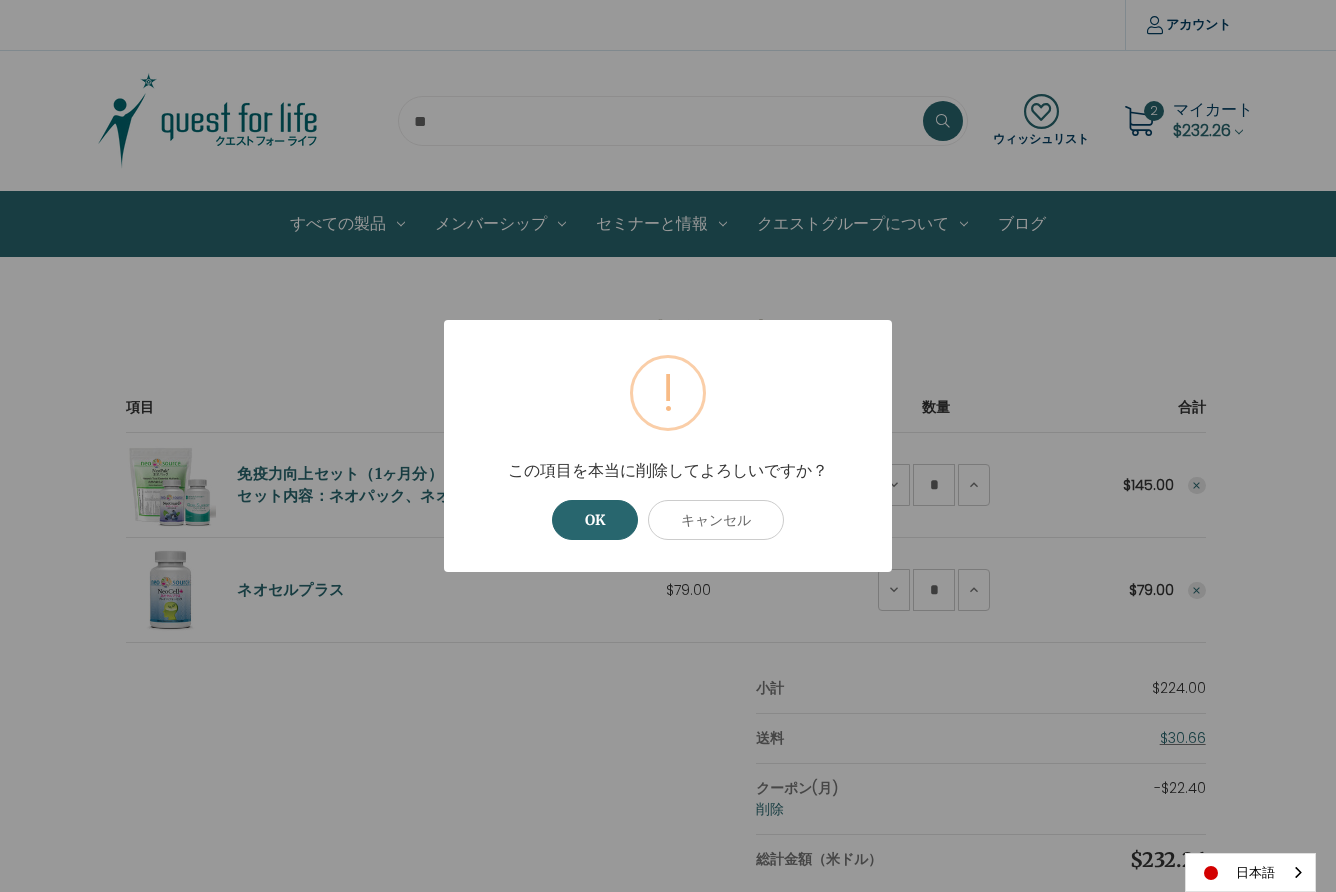 click on "OK" at bounding box center (595, 520) 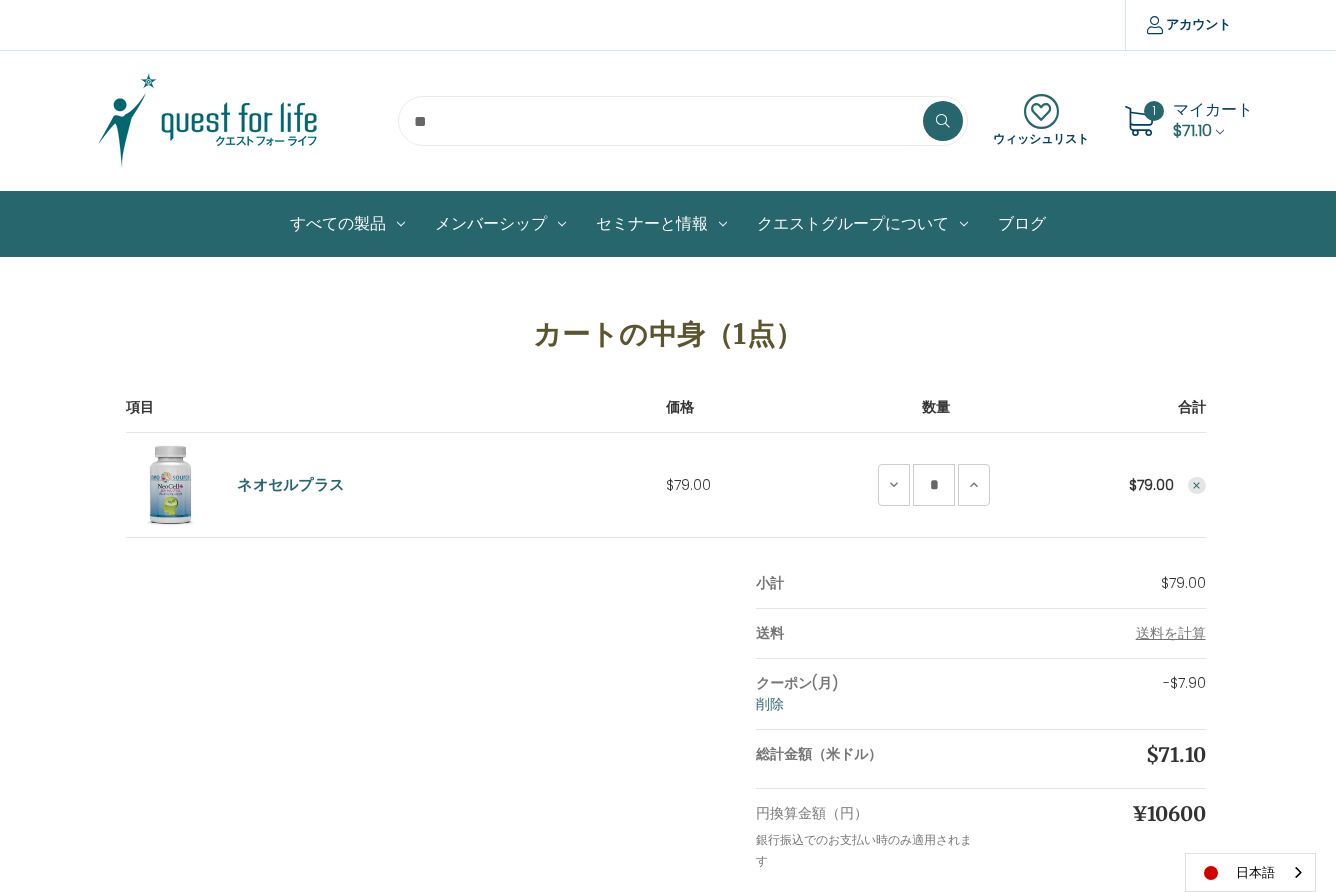 click 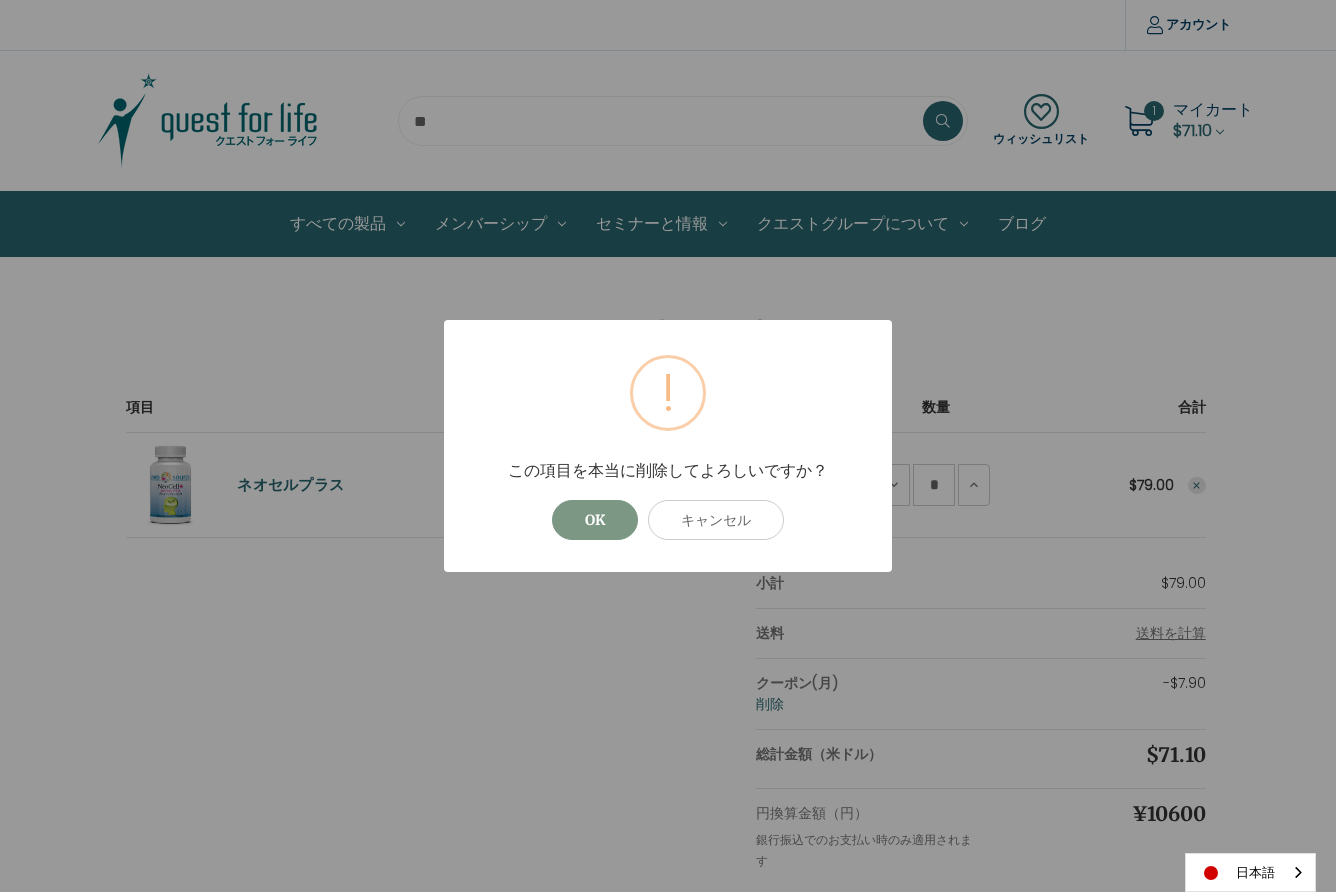 click on "OK" at bounding box center [595, 520] 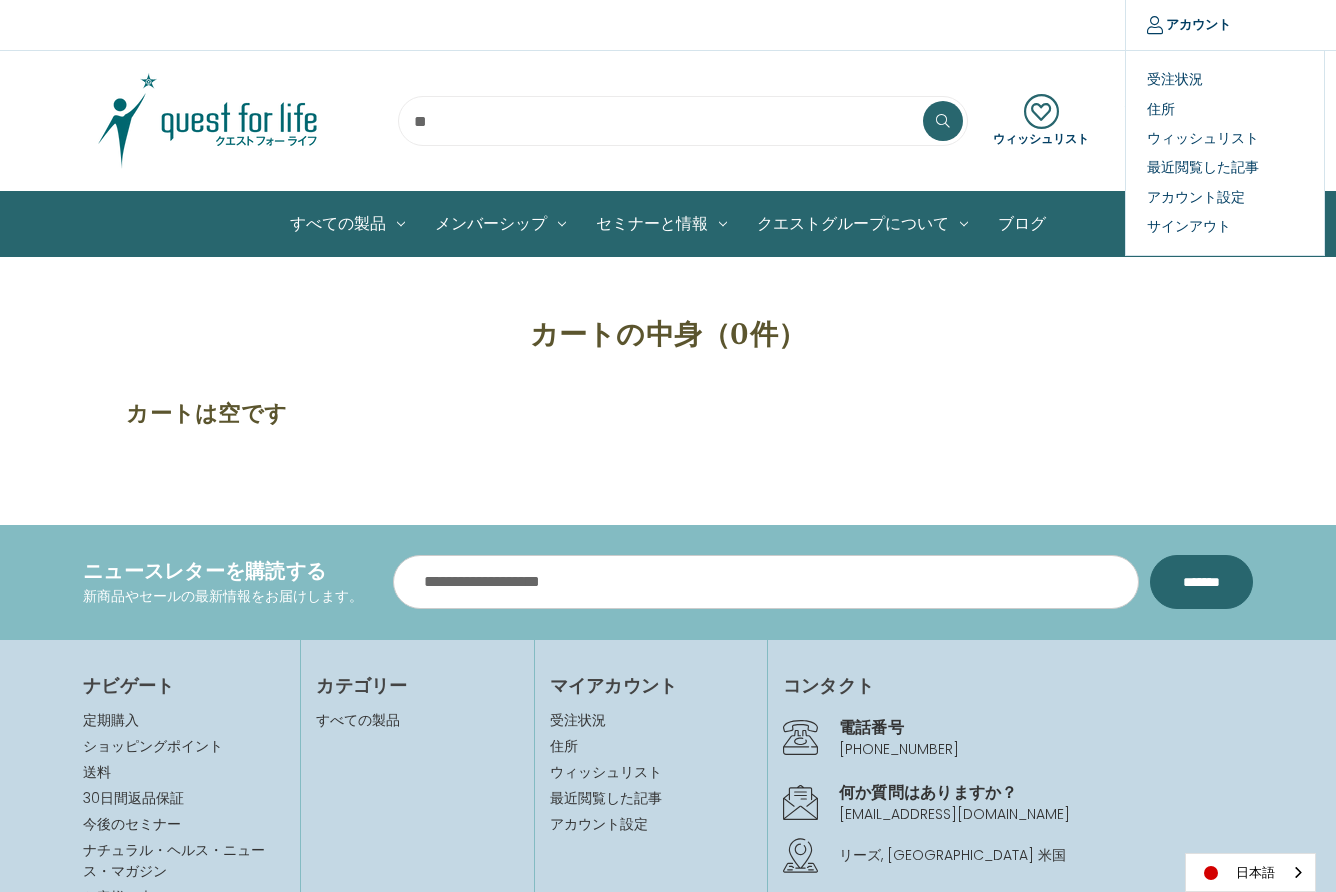 scroll, scrollTop: 0, scrollLeft: 0, axis: both 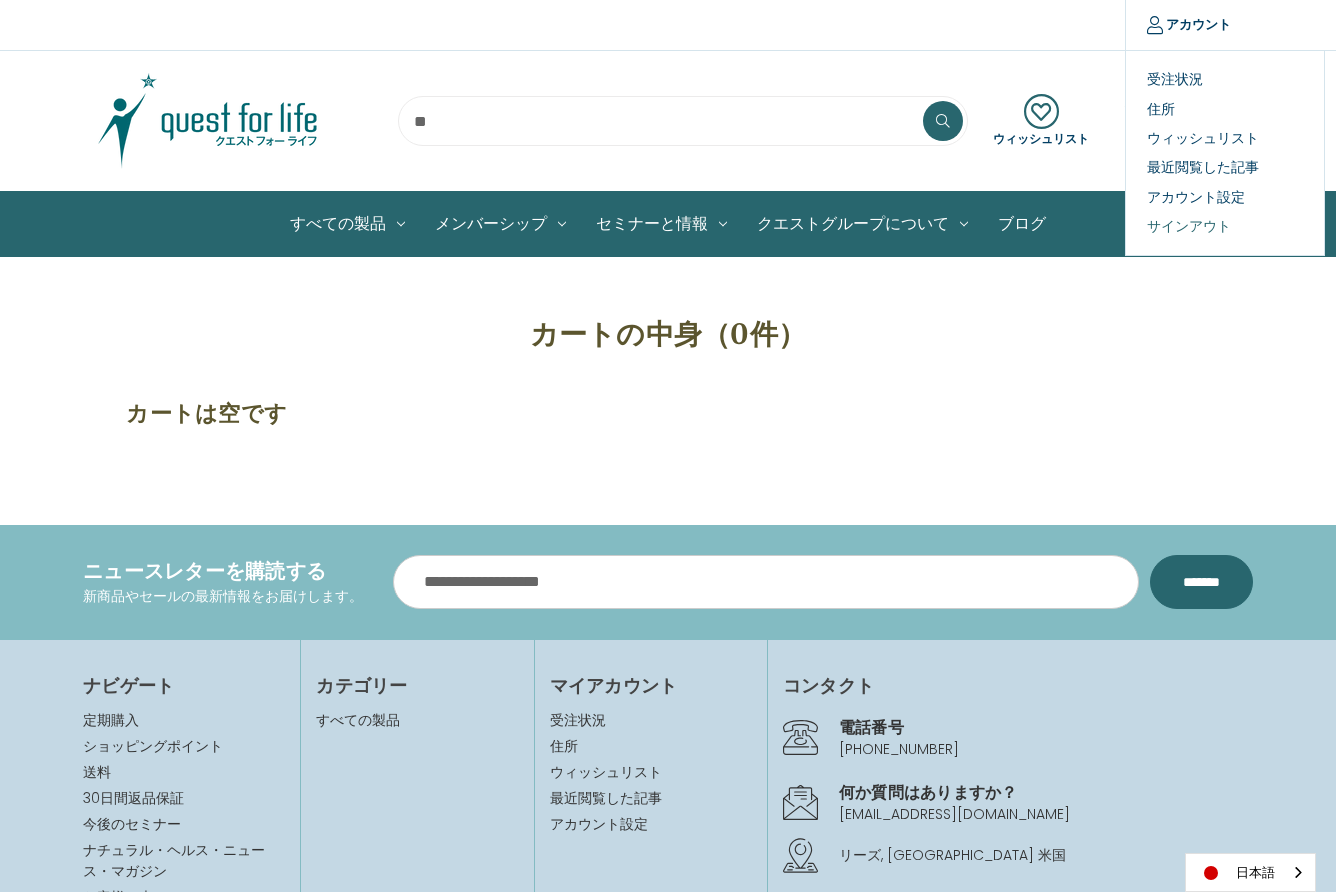 click on "サインアウト" at bounding box center [1225, 226] 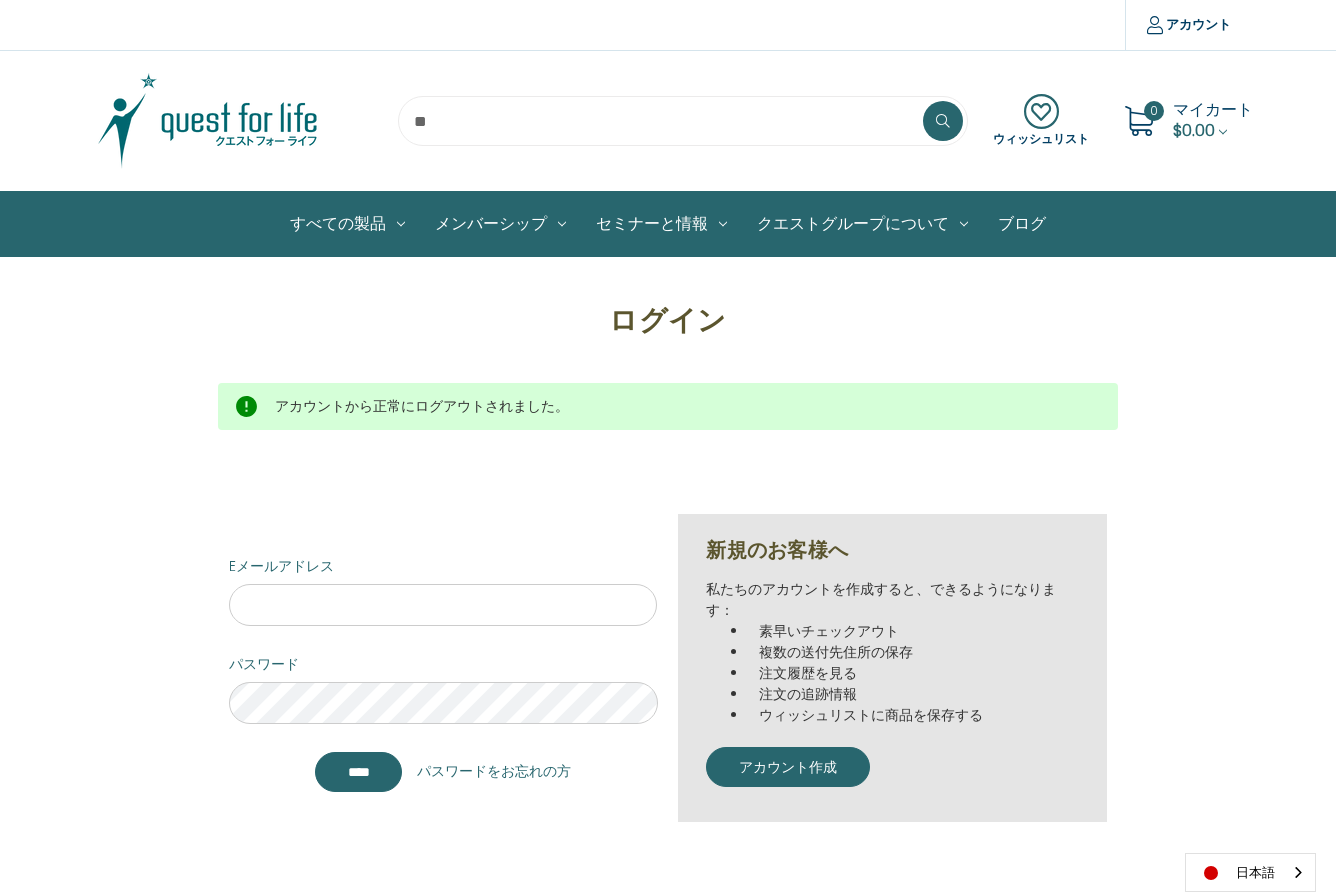 scroll, scrollTop: 0, scrollLeft: 0, axis: both 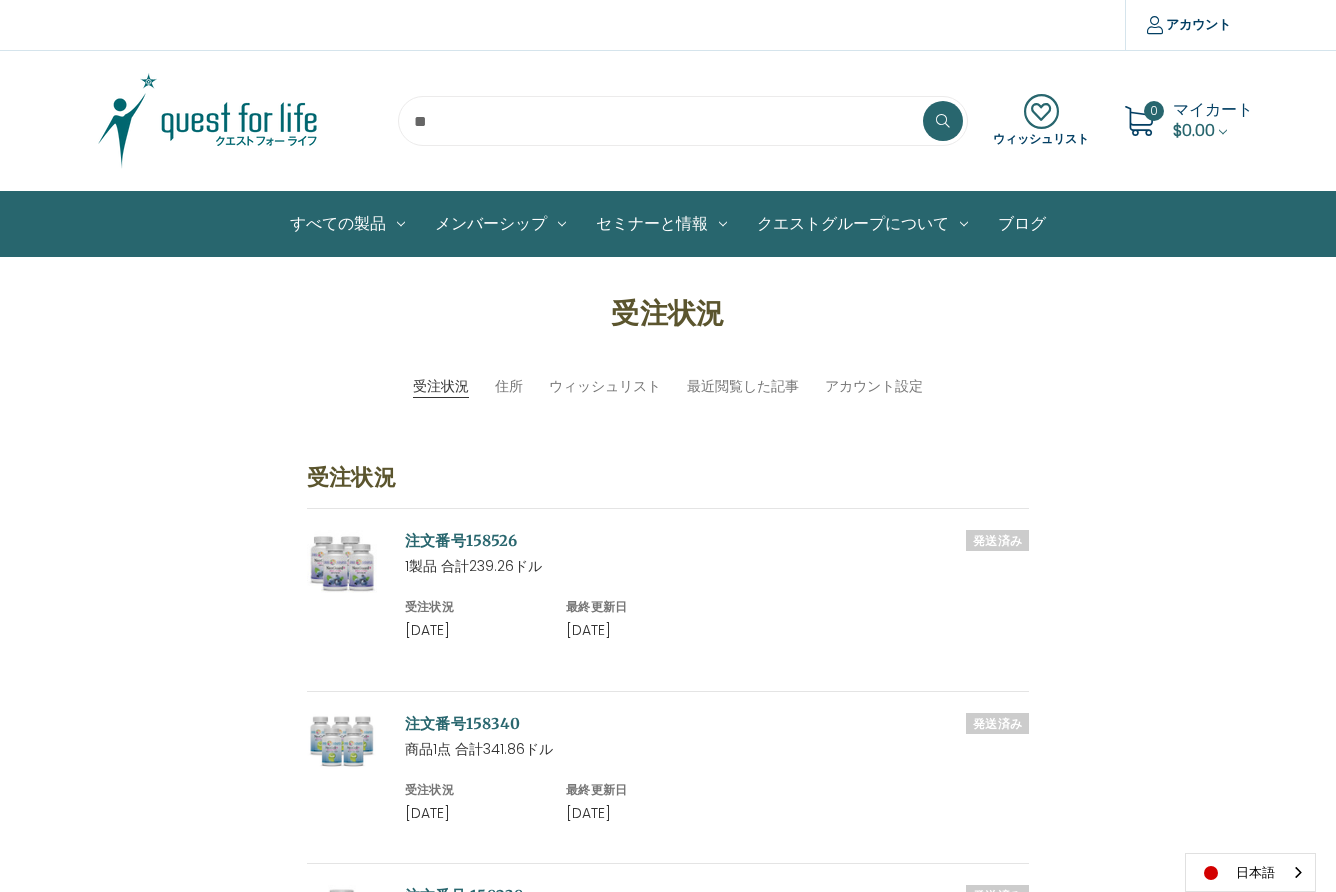 click at bounding box center [683, 121] 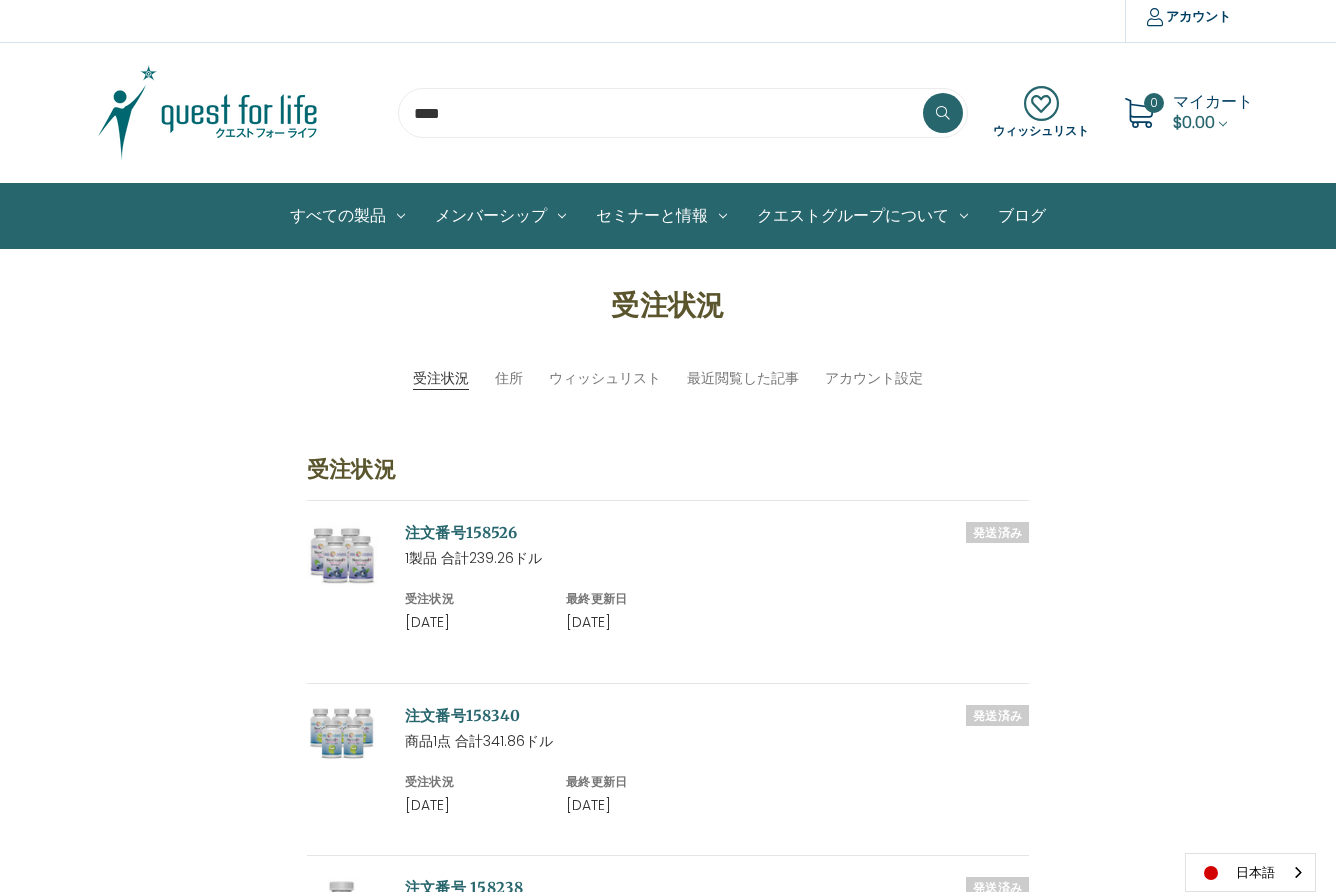 scroll, scrollTop: 13, scrollLeft: 0, axis: vertical 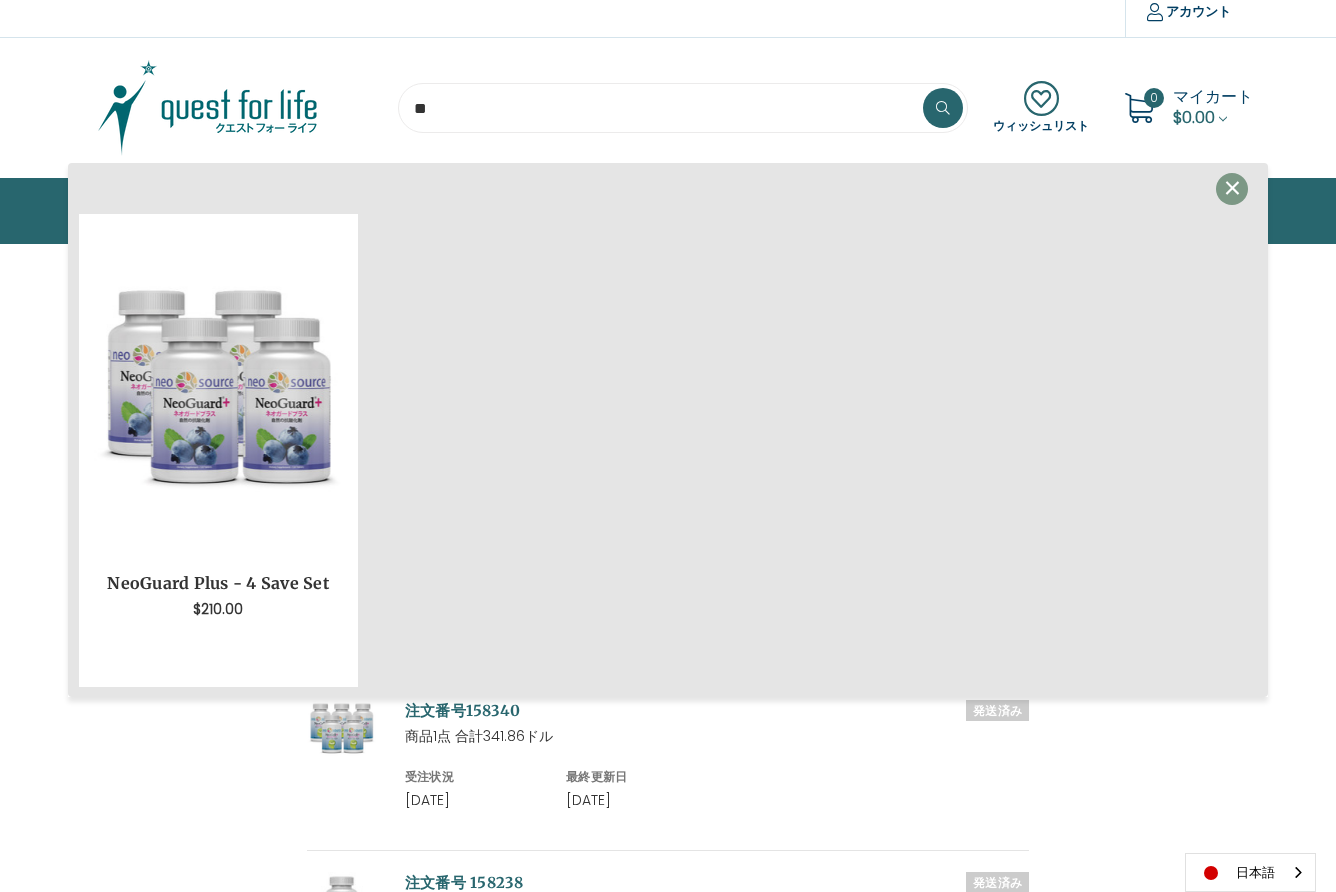 type on "*" 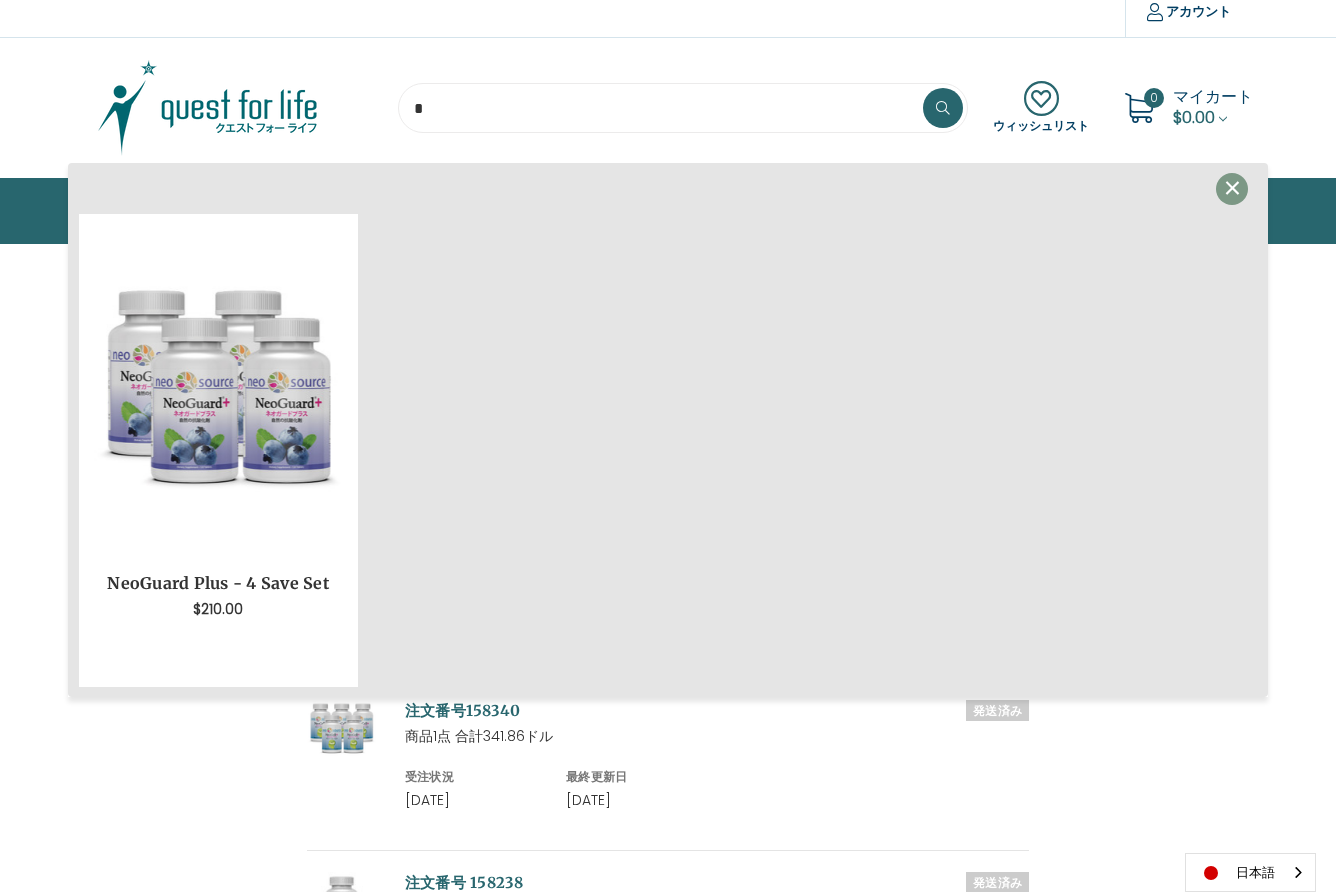 type 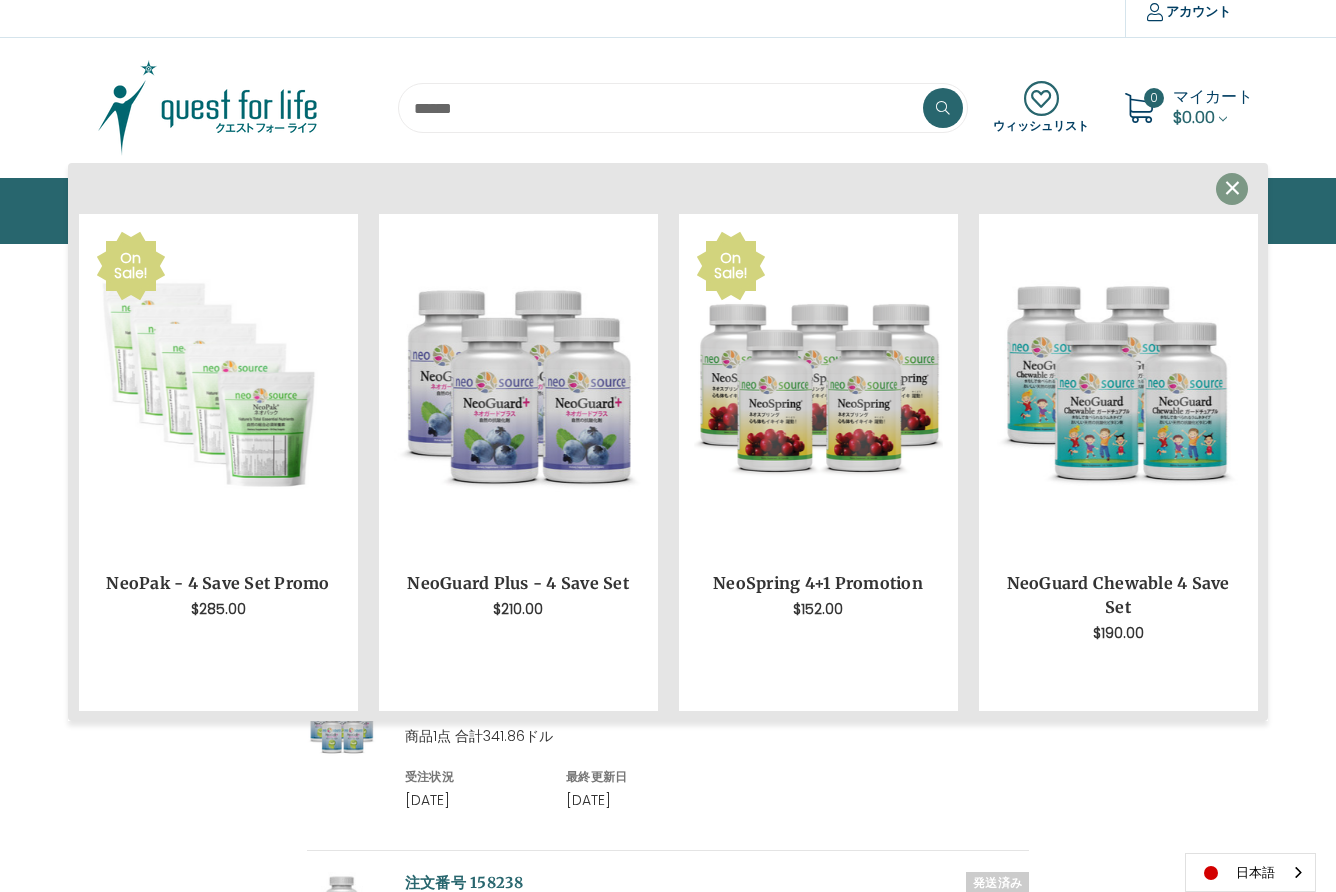 click on "×" at bounding box center (1232, 188) 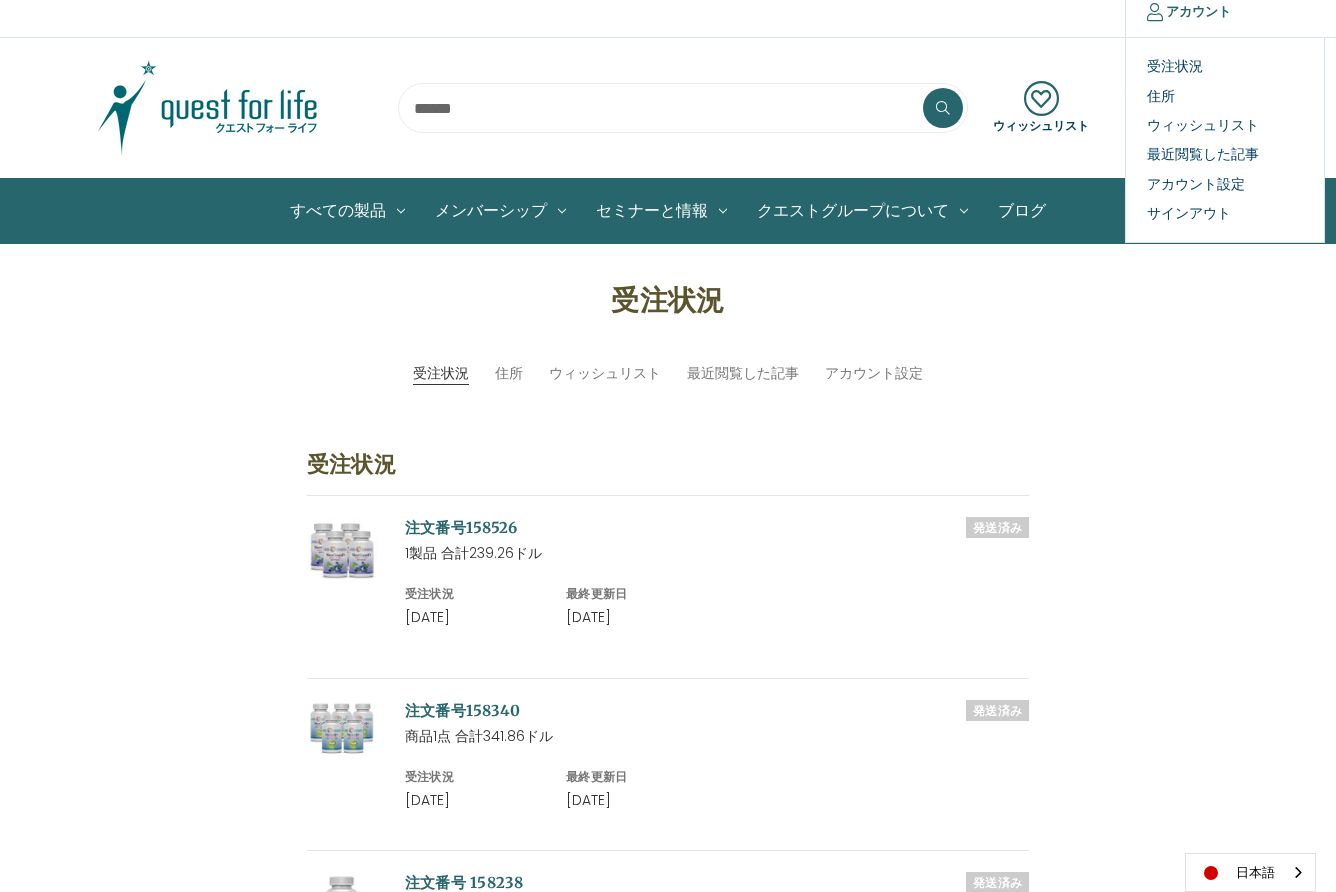 scroll, scrollTop: 0, scrollLeft: 0, axis: both 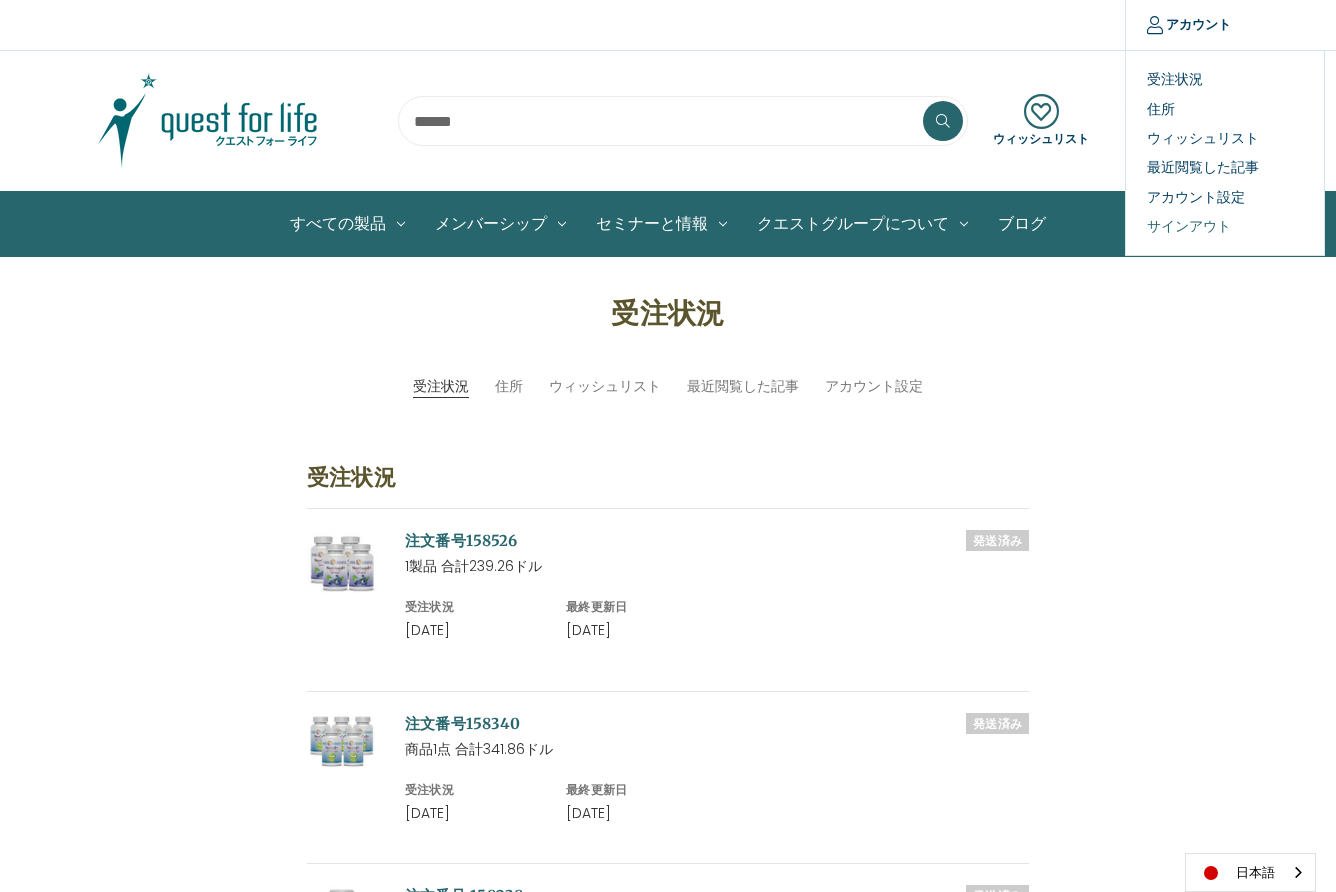 click on "サインアウト" at bounding box center (1225, 226) 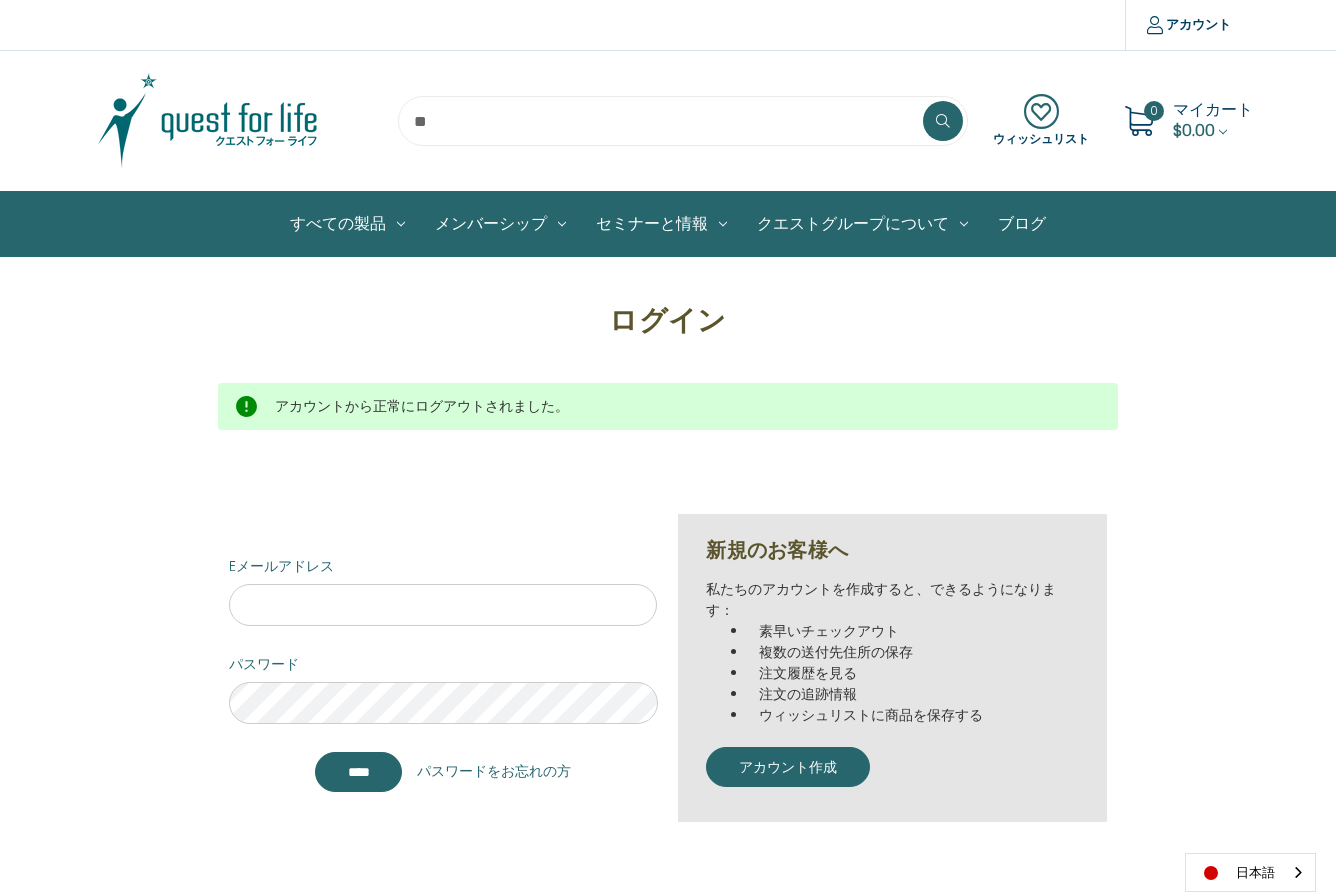scroll, scrollTop: 0, scrollLeft: 0, axis: both 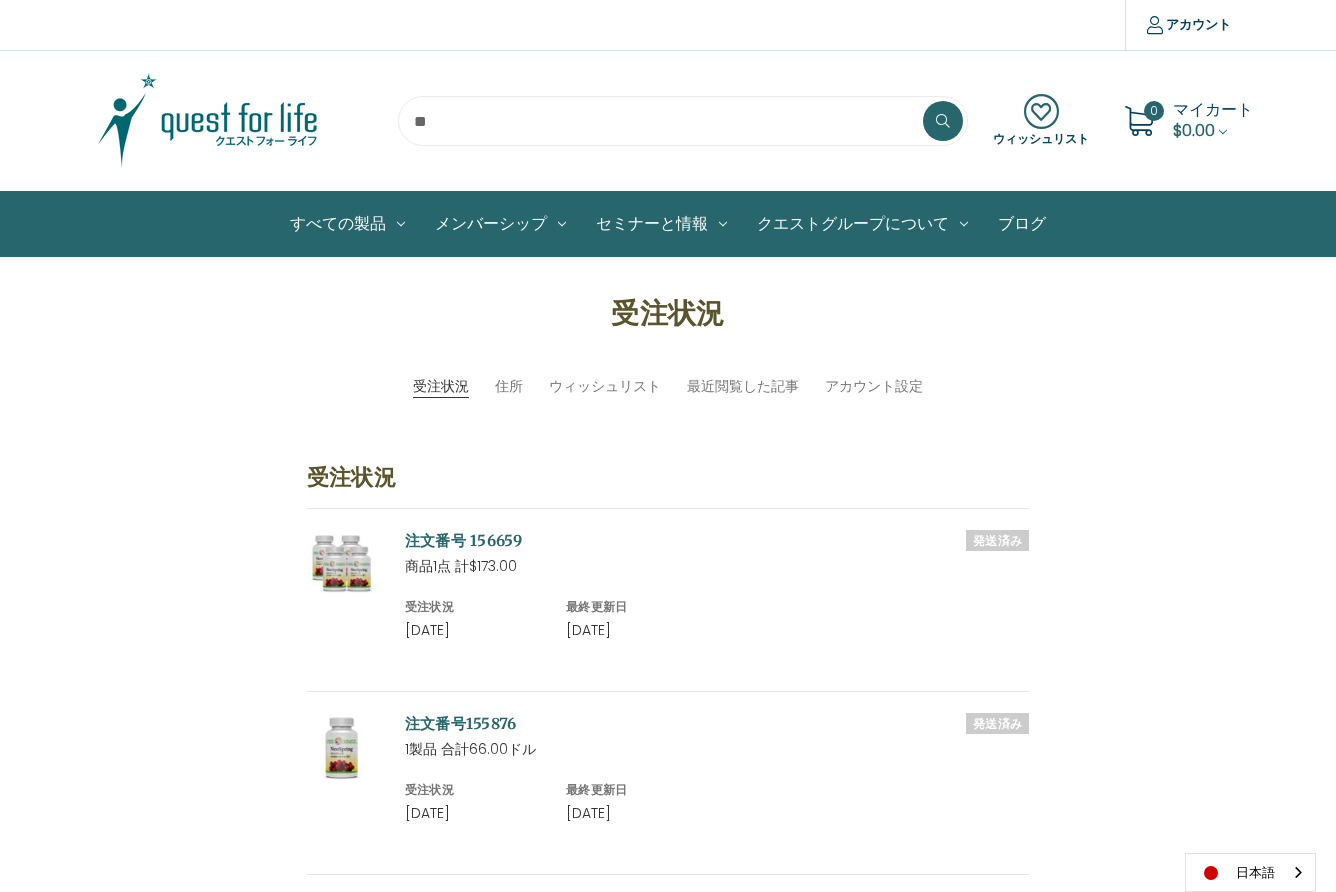 click at bounding box center [683, 121] 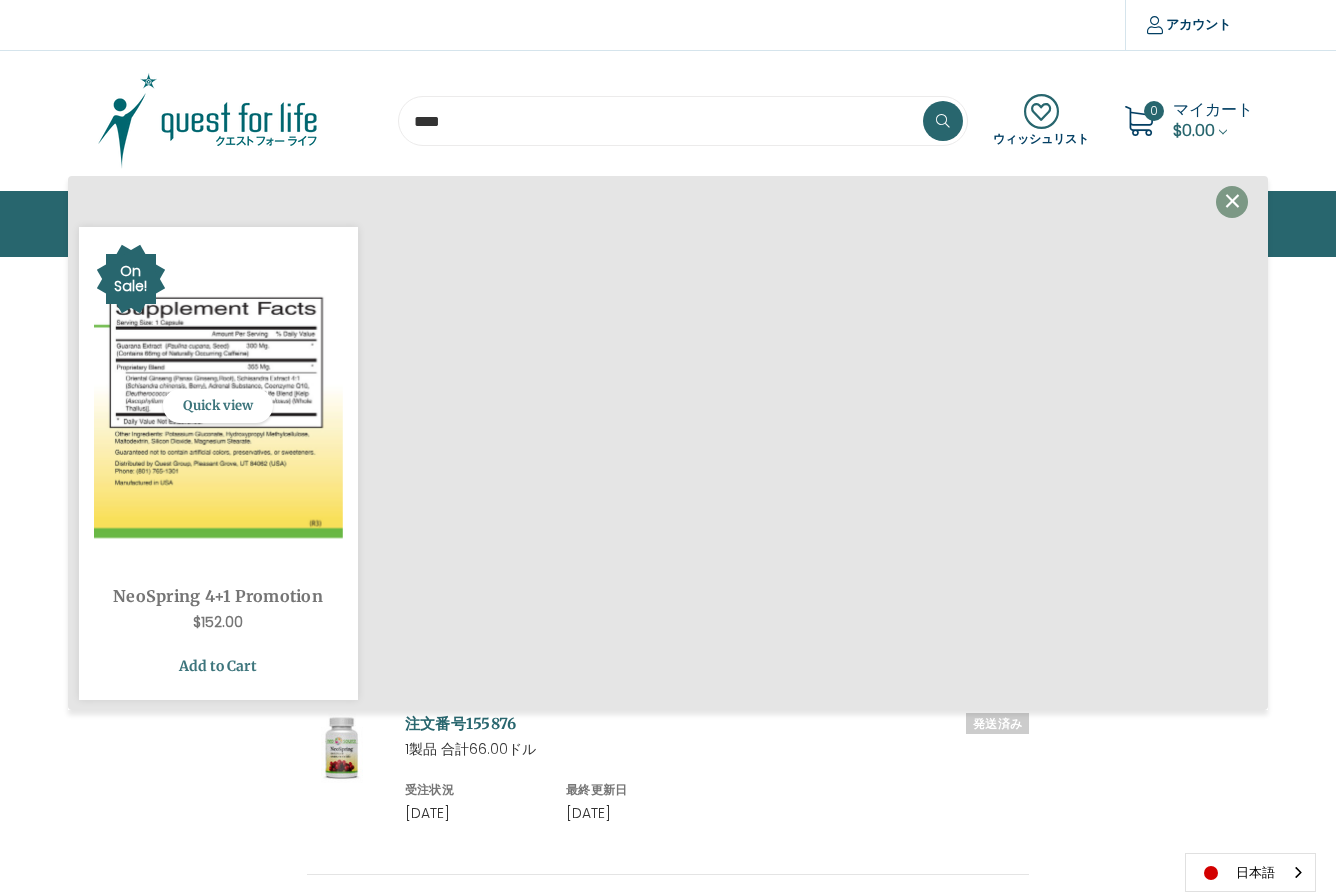 type on "****" 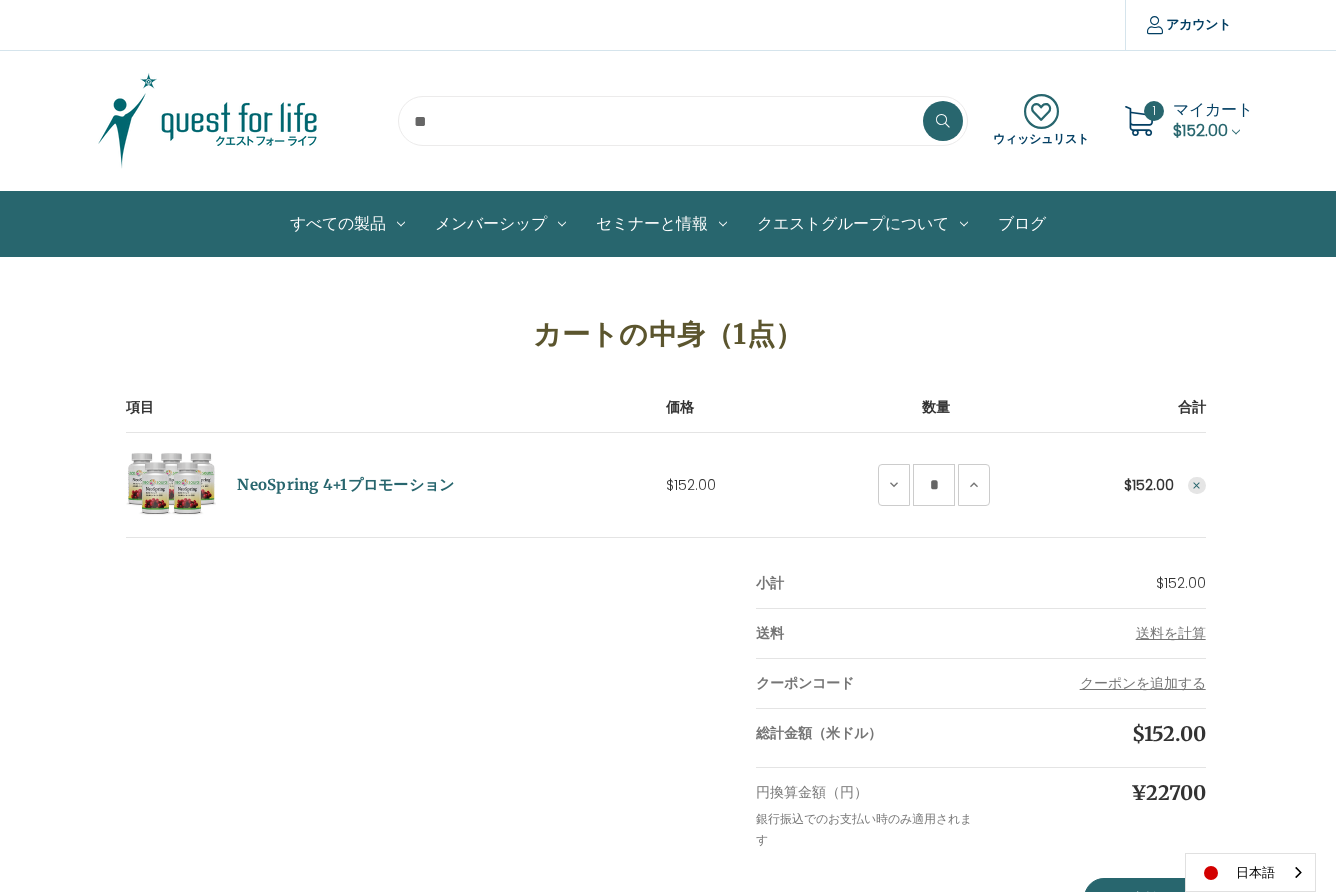 scroll, scrollTop: 0, scrollLeft: 0, axis: both 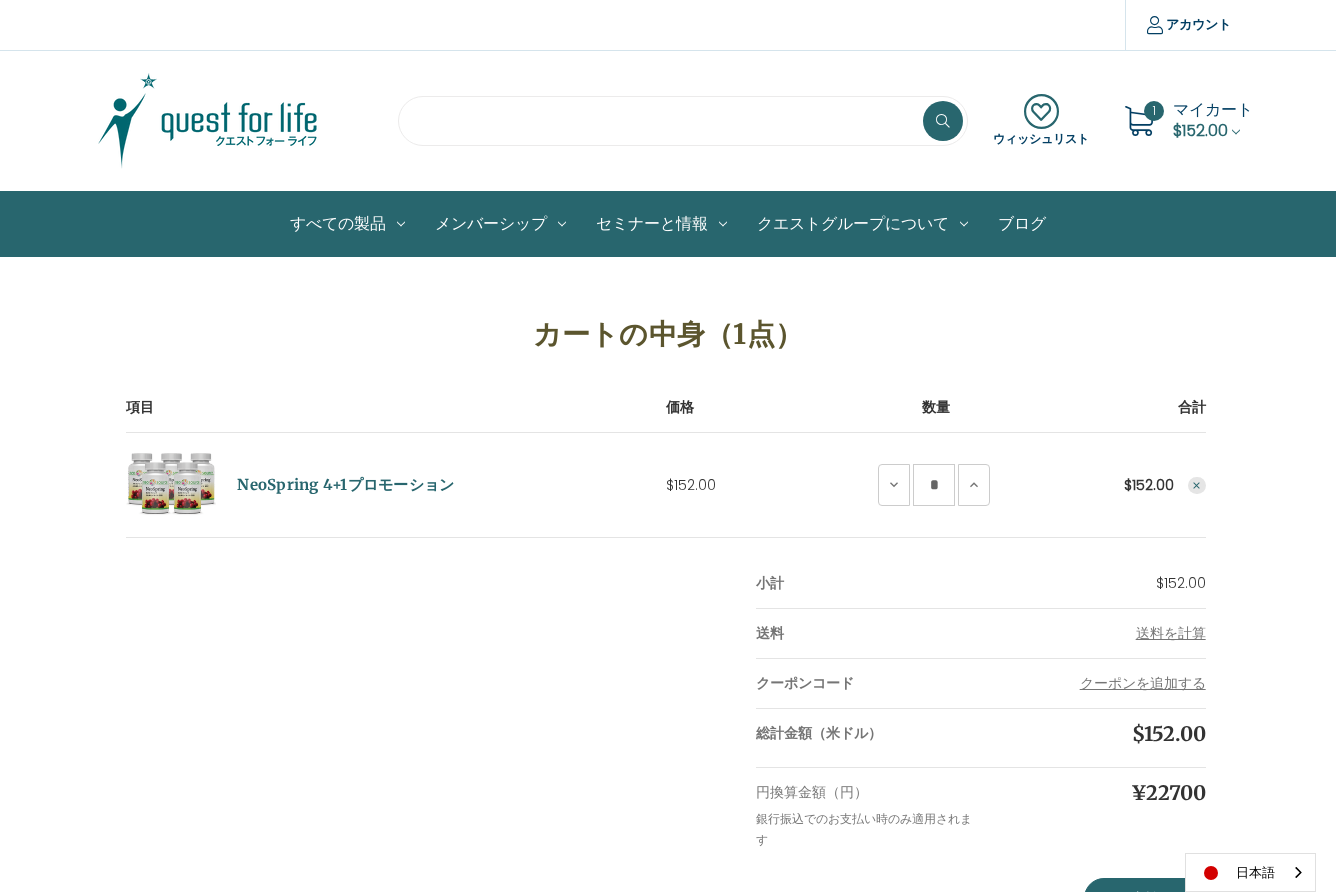 click at bounding box center (683, 121) 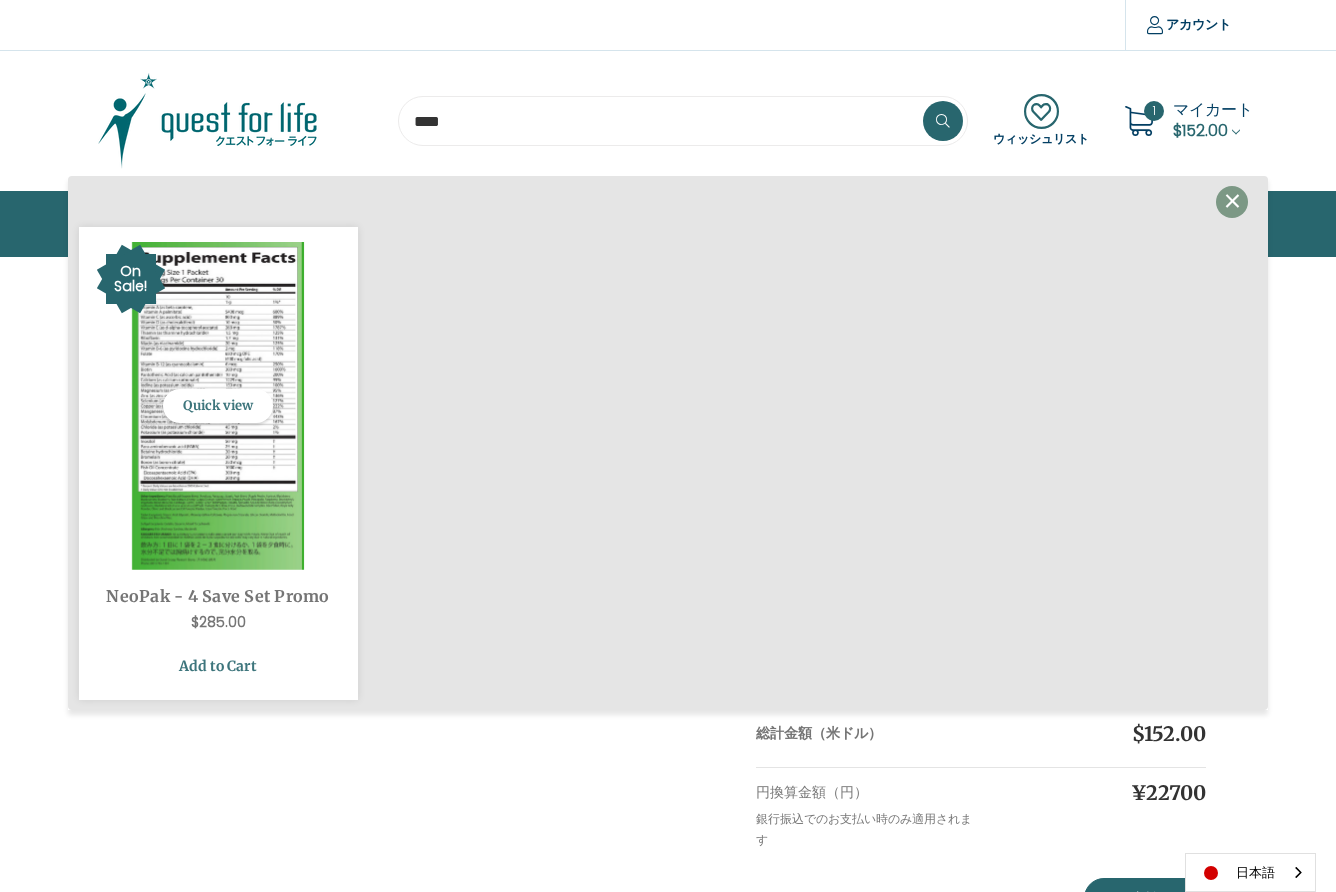 type on "****" 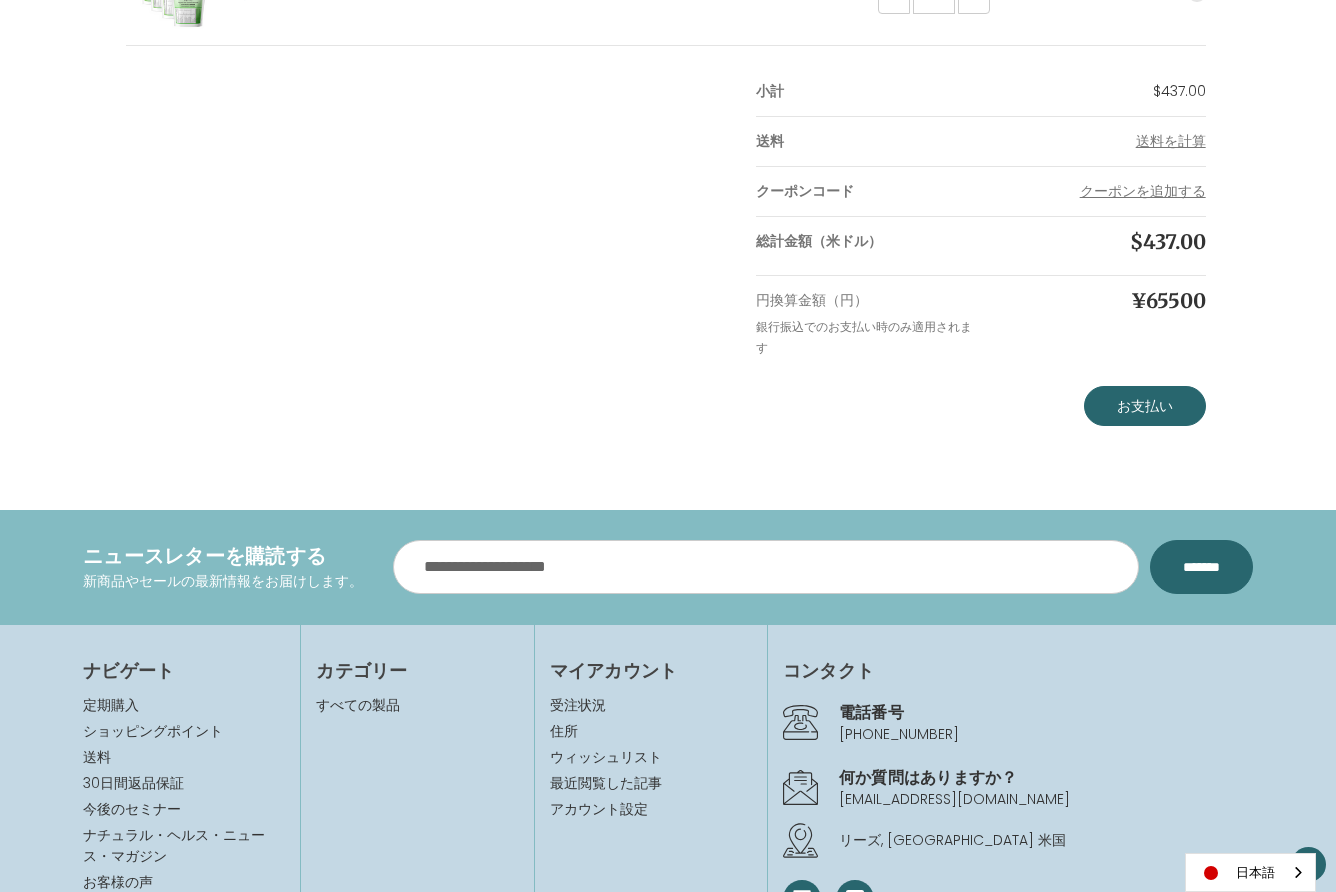 scroll, scrollTop: 602, scrollLeft: 0, axis: vertical 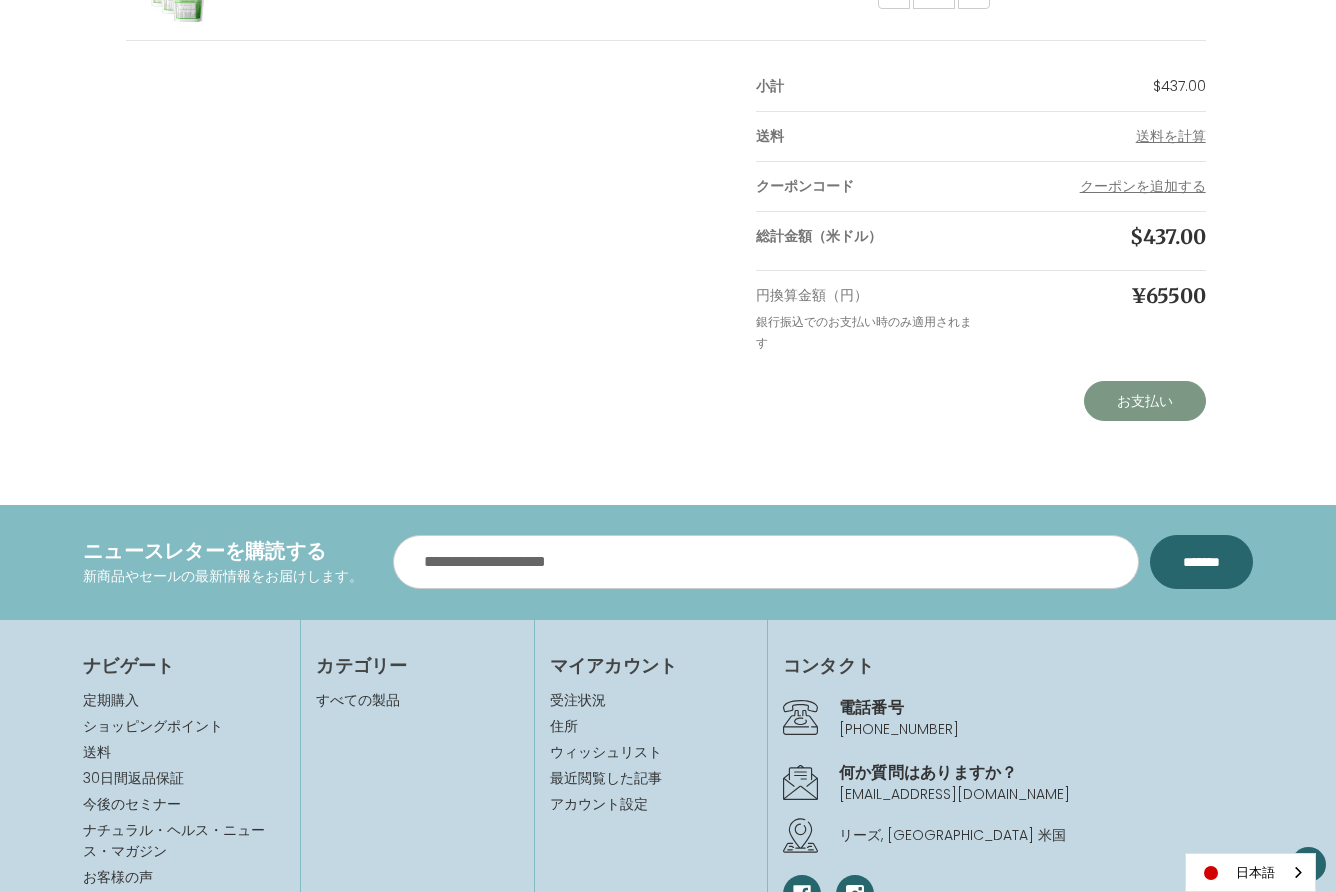click on "お支払い" at bounding box center [1145, 401] 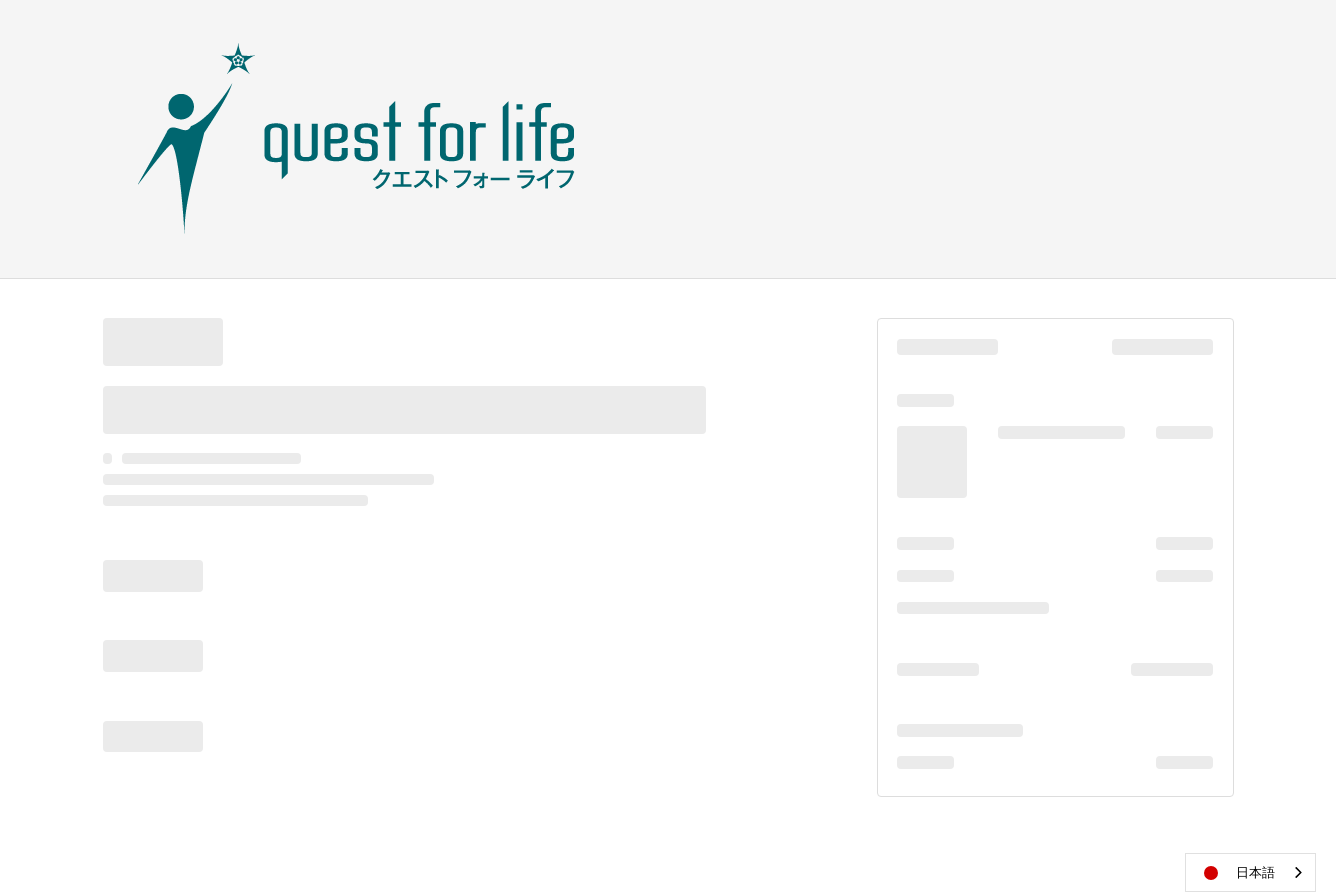 scroll, scrollTop: 0, scrollLeft: 0, axis: both 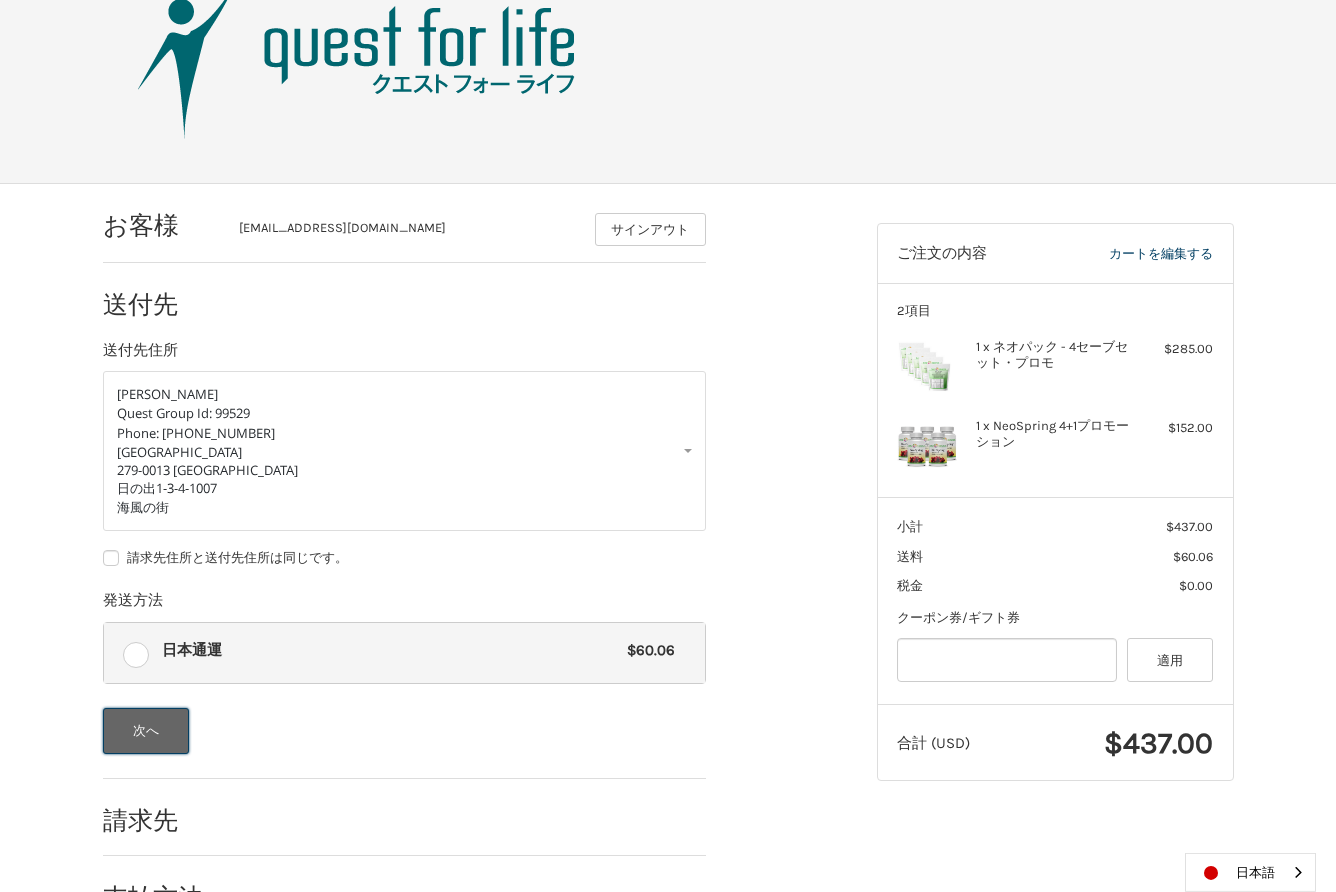 click on "次へ" at bounding box center (146, 731) 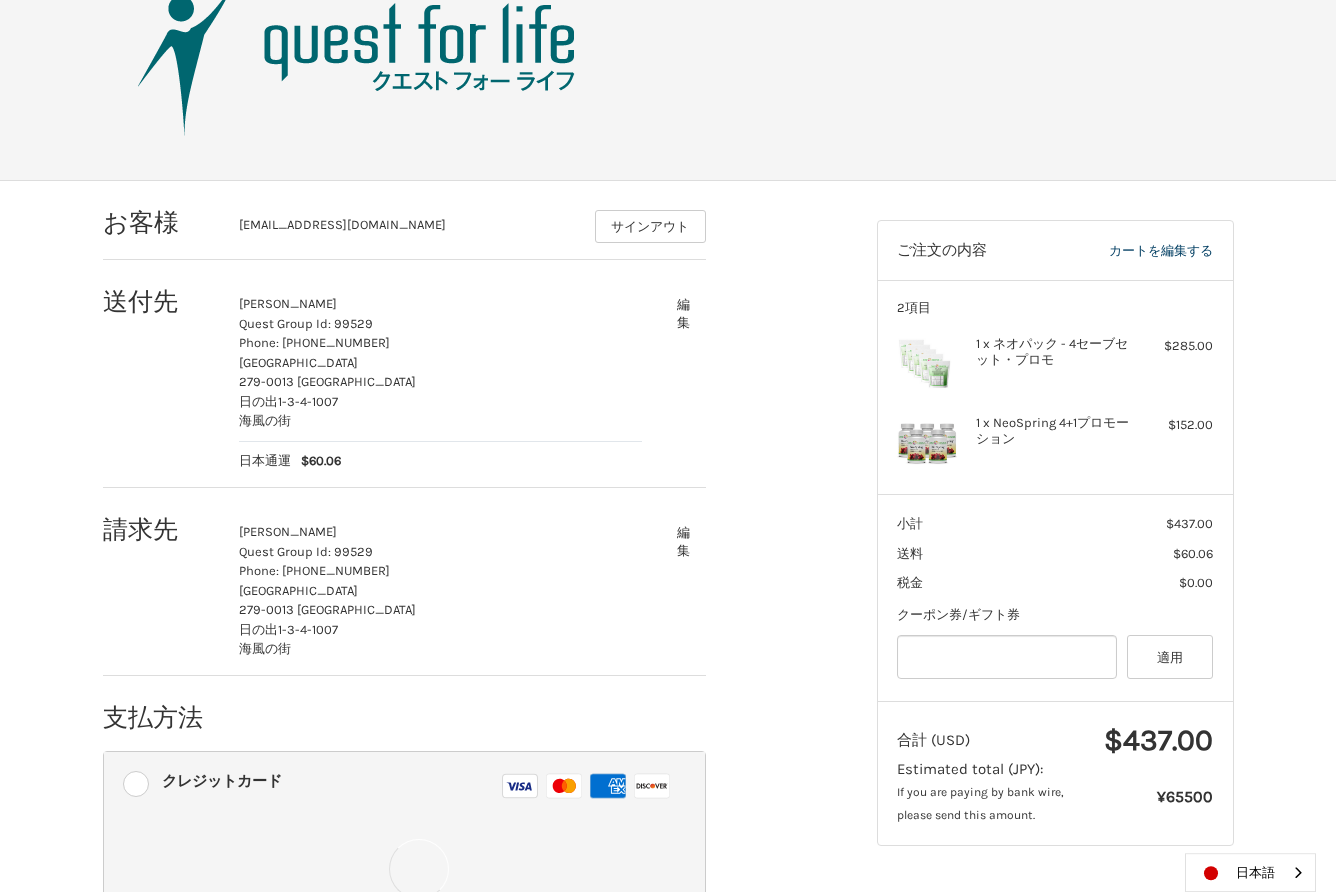 scroll, scrollTop: 99, scrollLeft: 0, axis: vertical 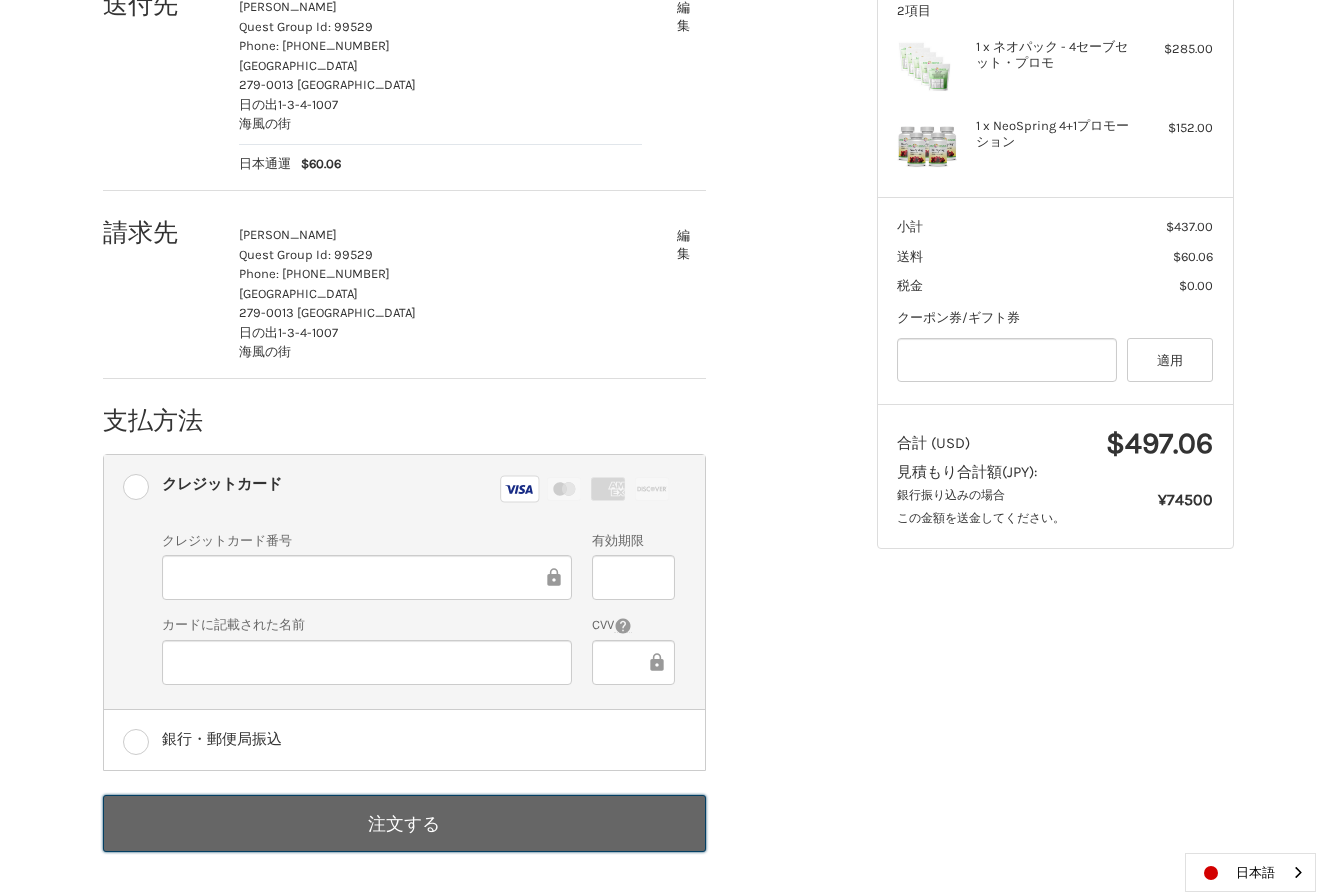 click on "注文する" at bounding box center [404, 823] 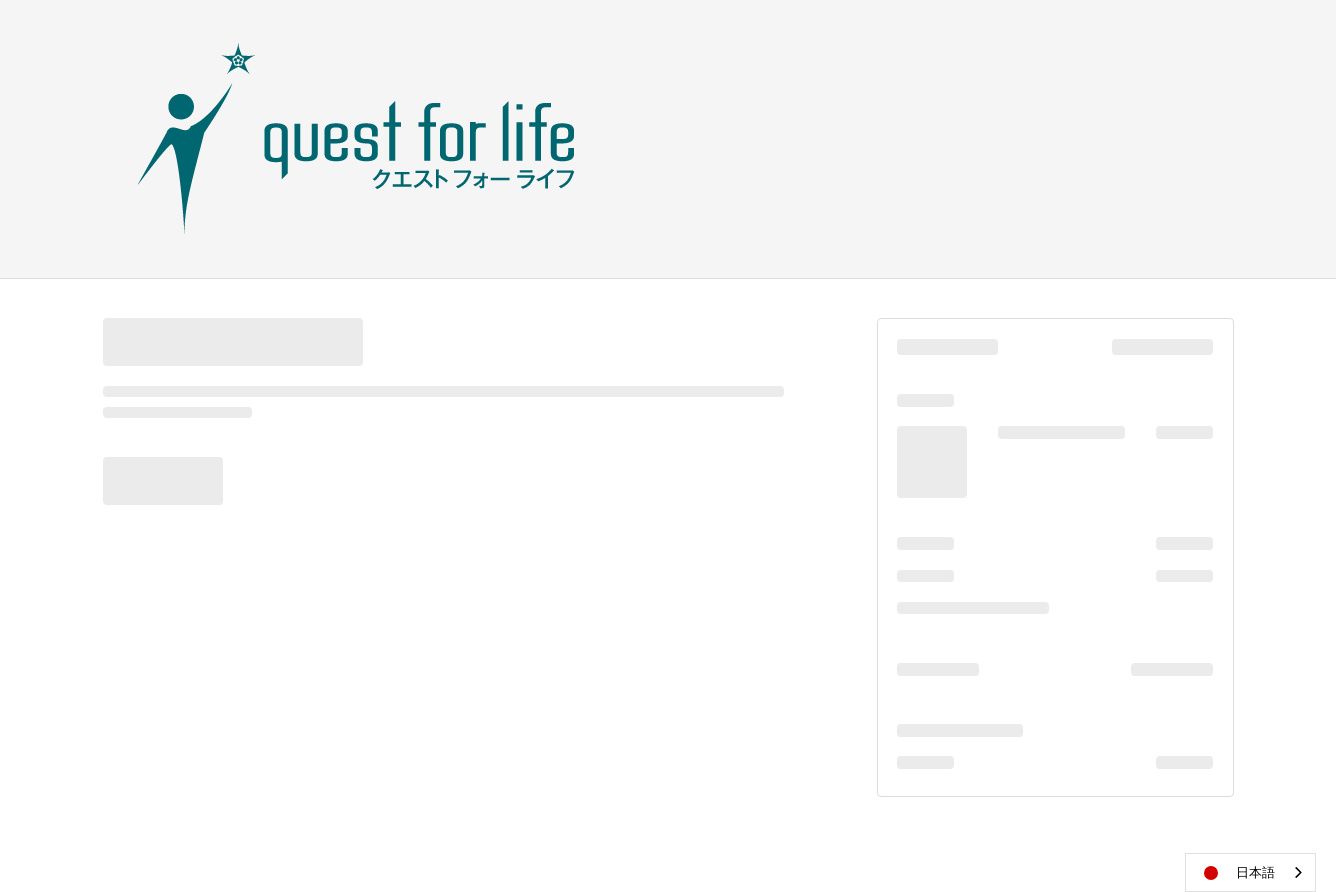 scroll, scrollTop: 0, scrollLeft: 0, axis: both 